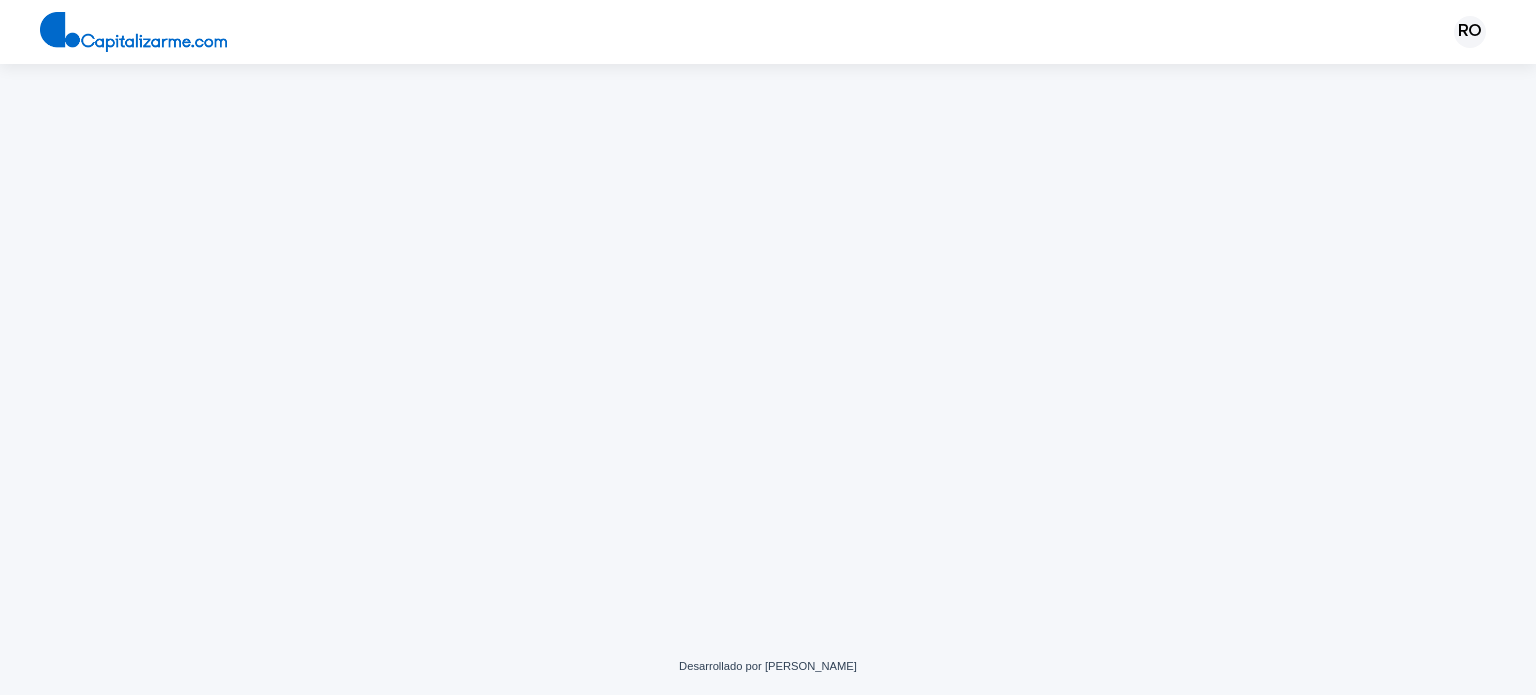 scroll, scrollTop: 0, scrollLeft: 0, axis: both 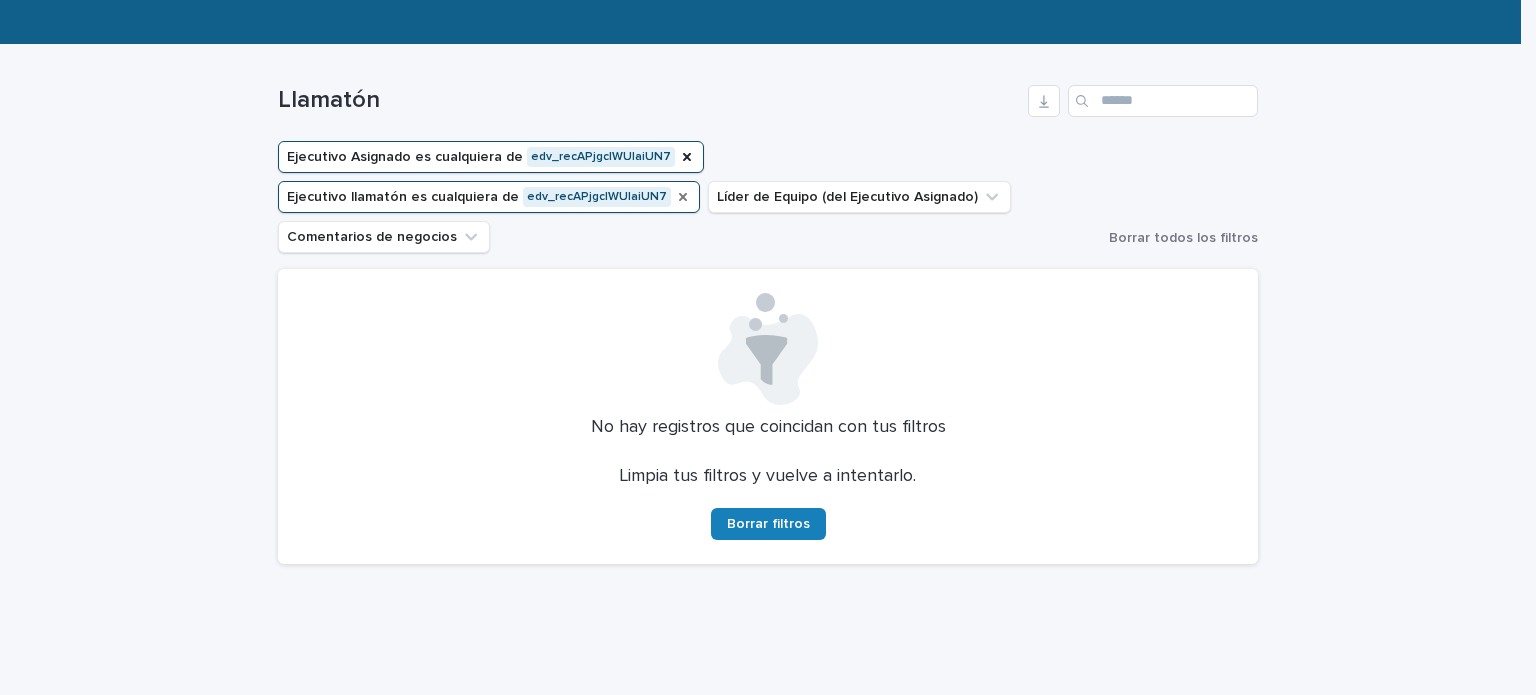 click 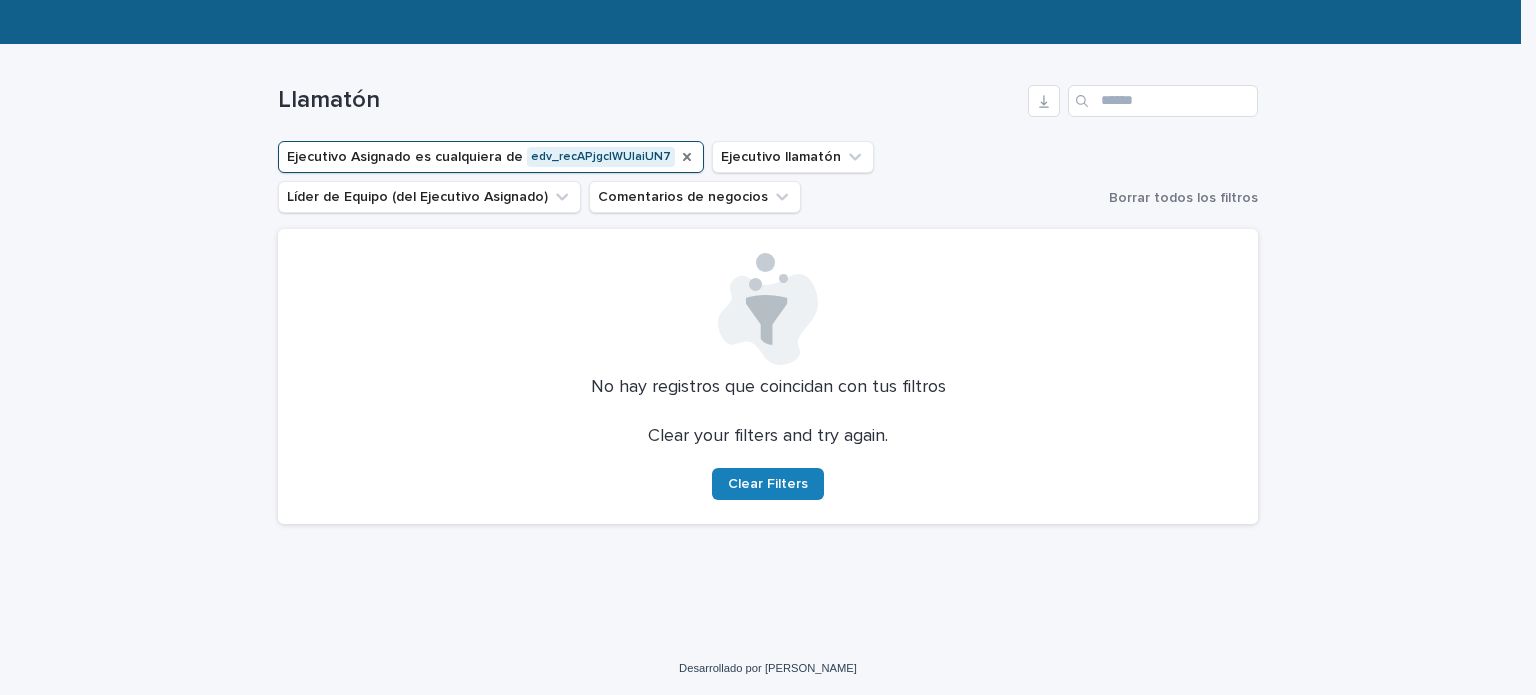 click 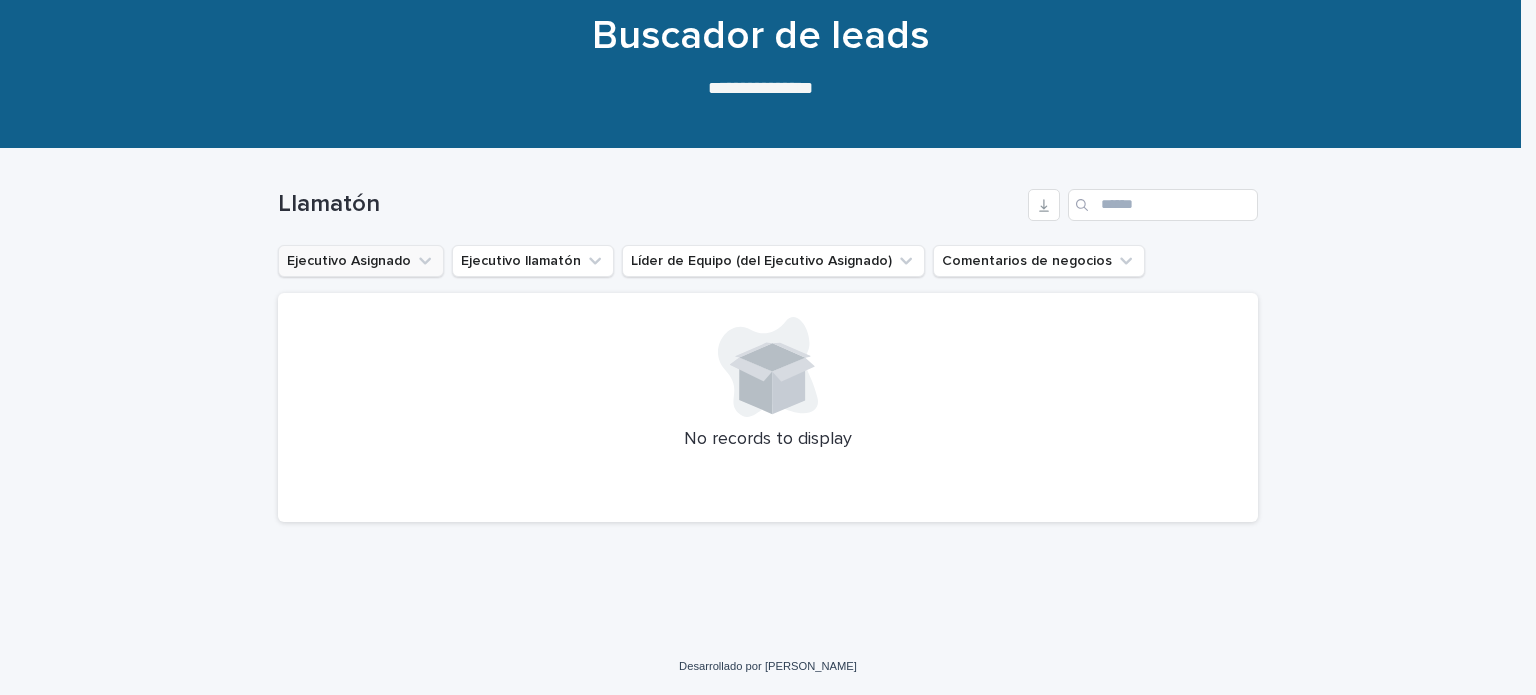 scroll, scrollTop: 163, scrollLeft: 0, axis: vertical 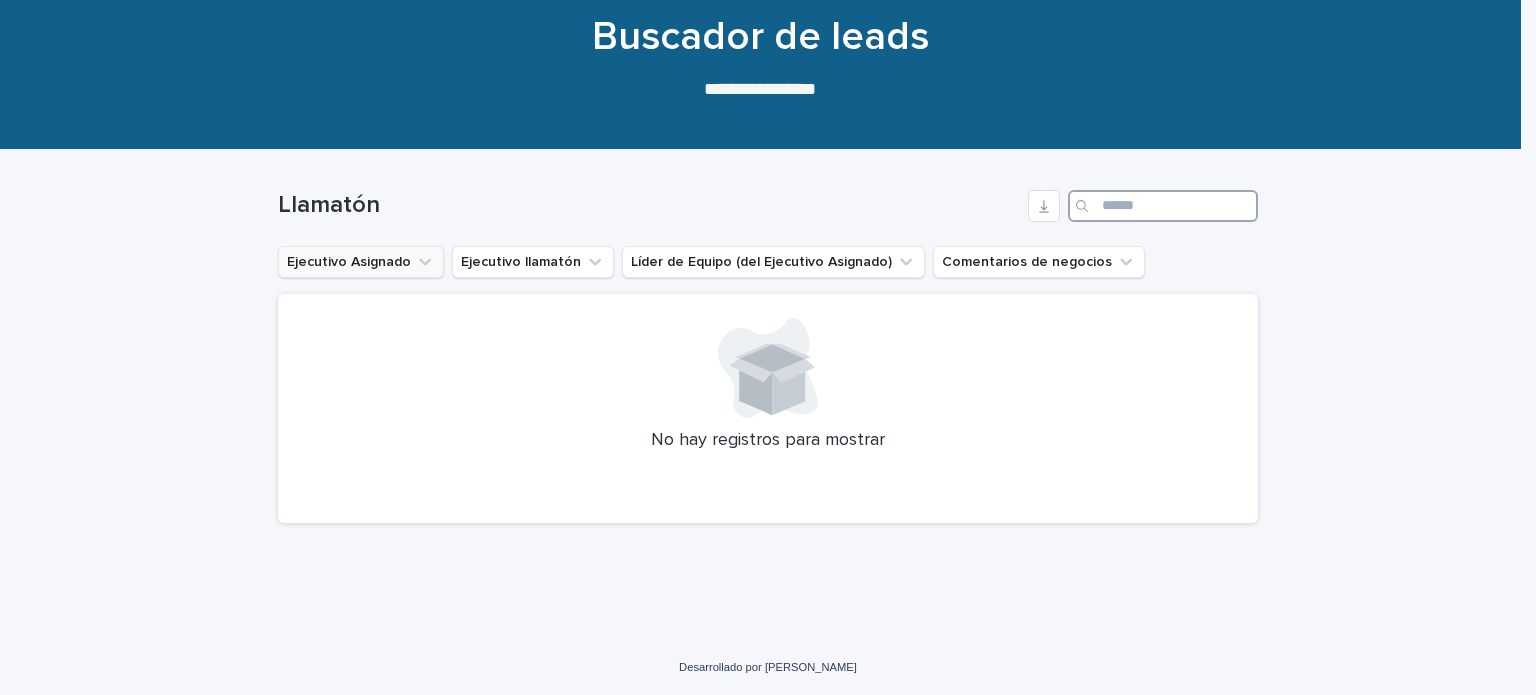 click at bounding box center [1163, 206] 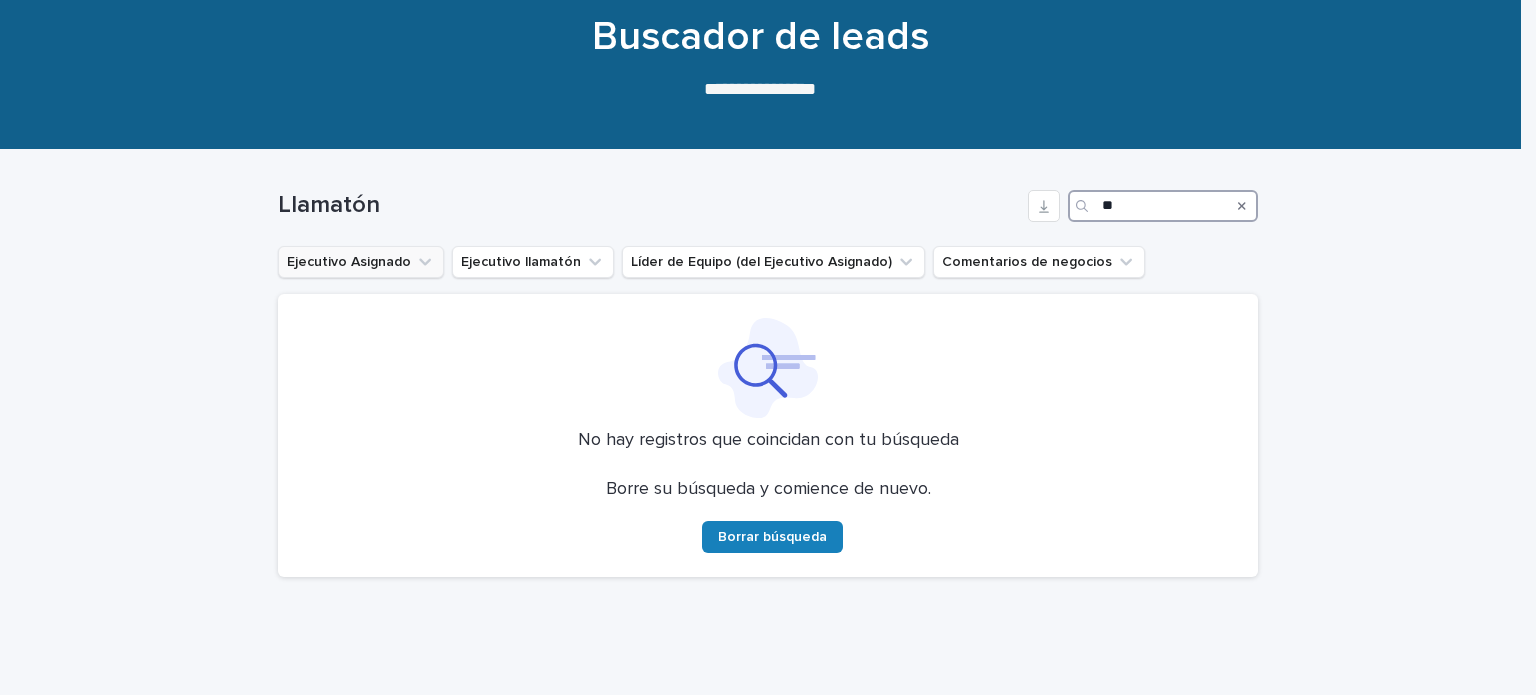 type on "*" 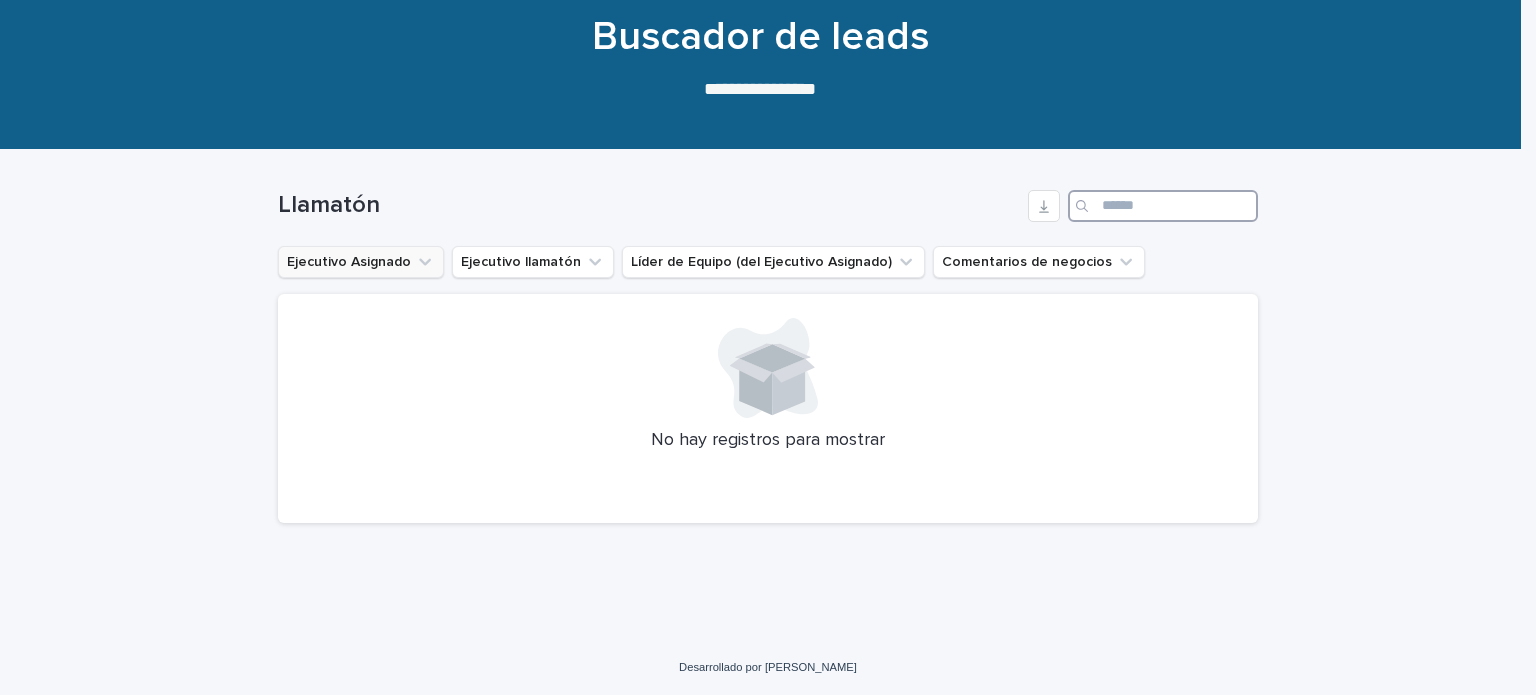 type on "****" 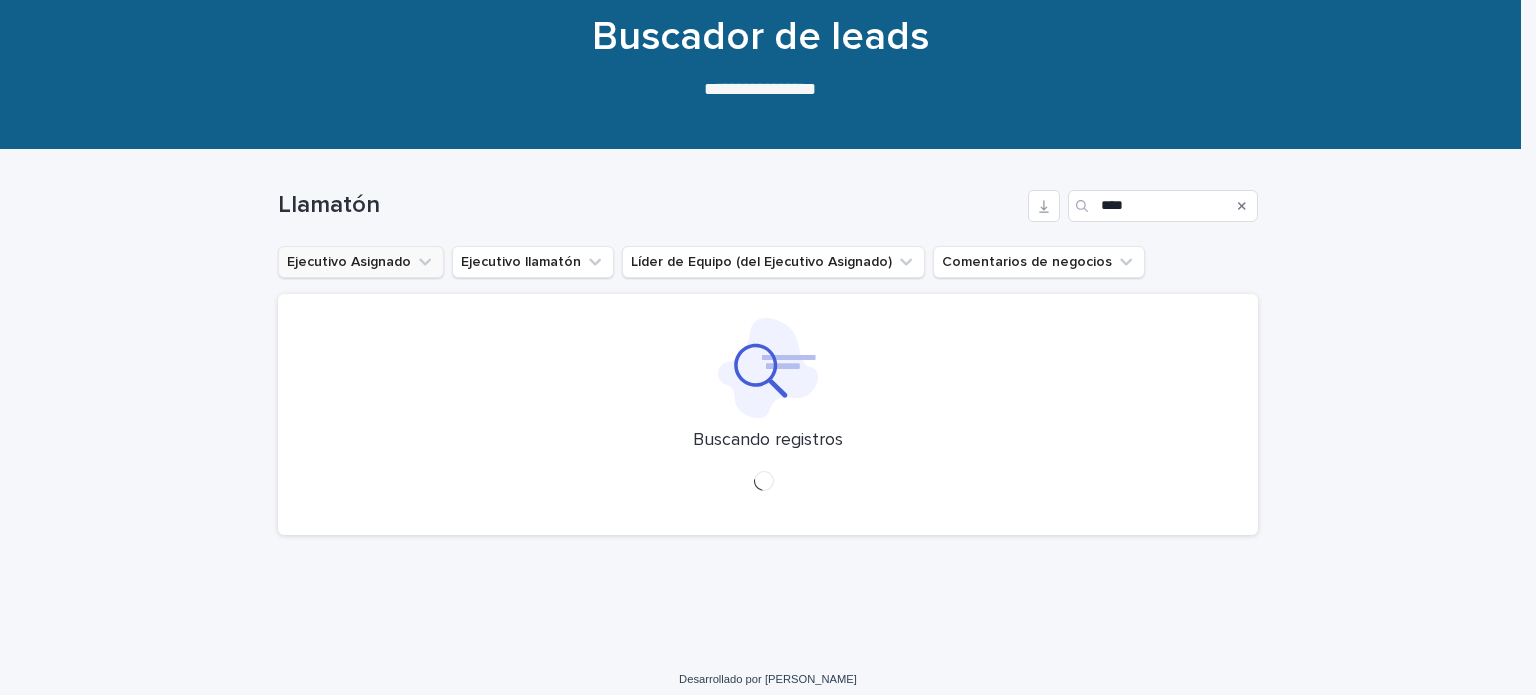 click 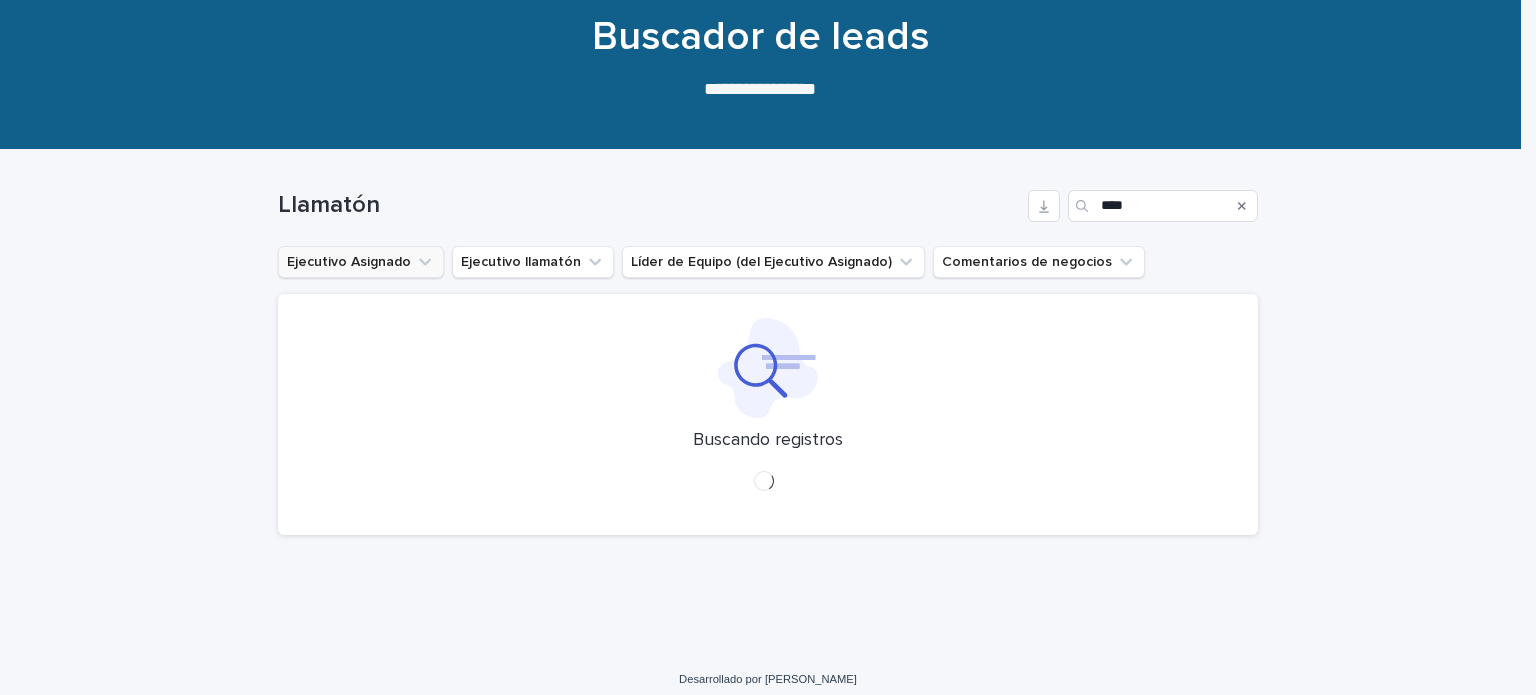 type 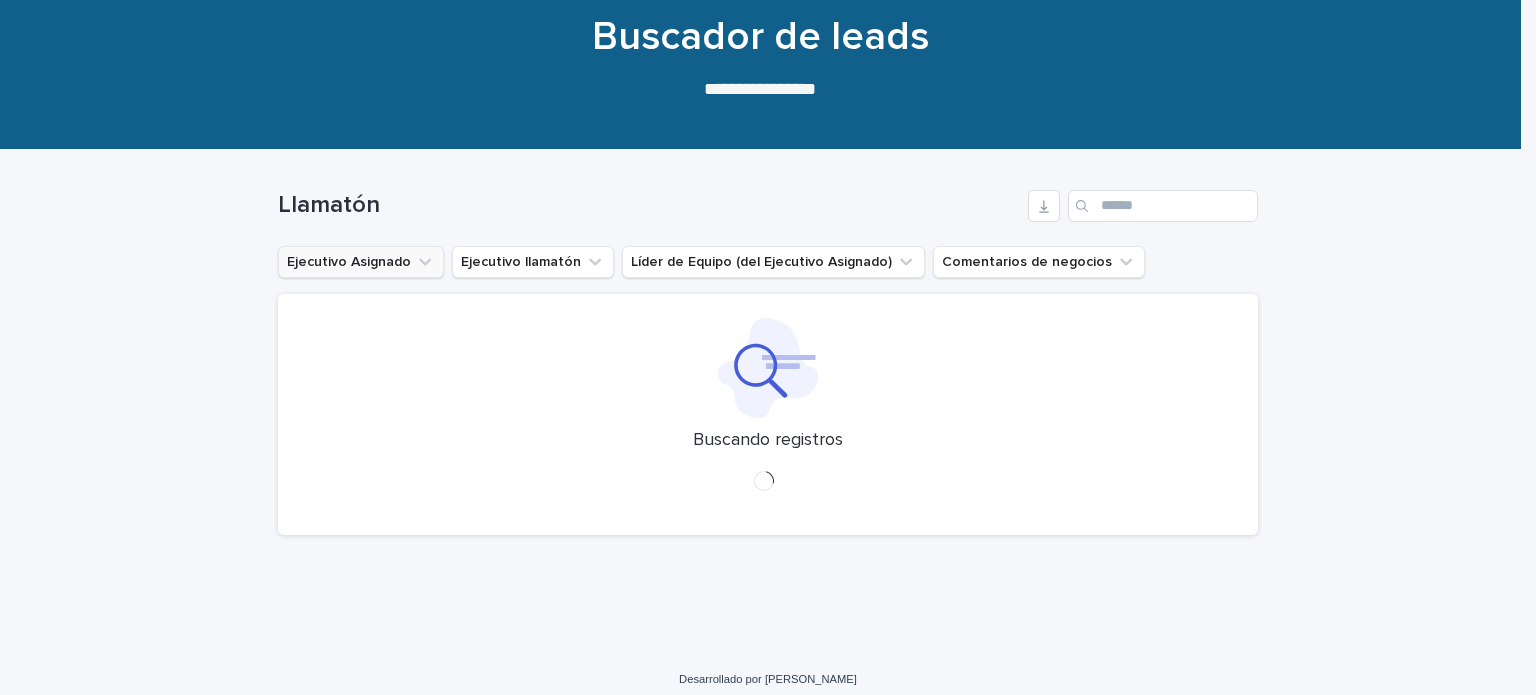 click on "Ejecutivo Asignado" at bounding box center (361, 262) 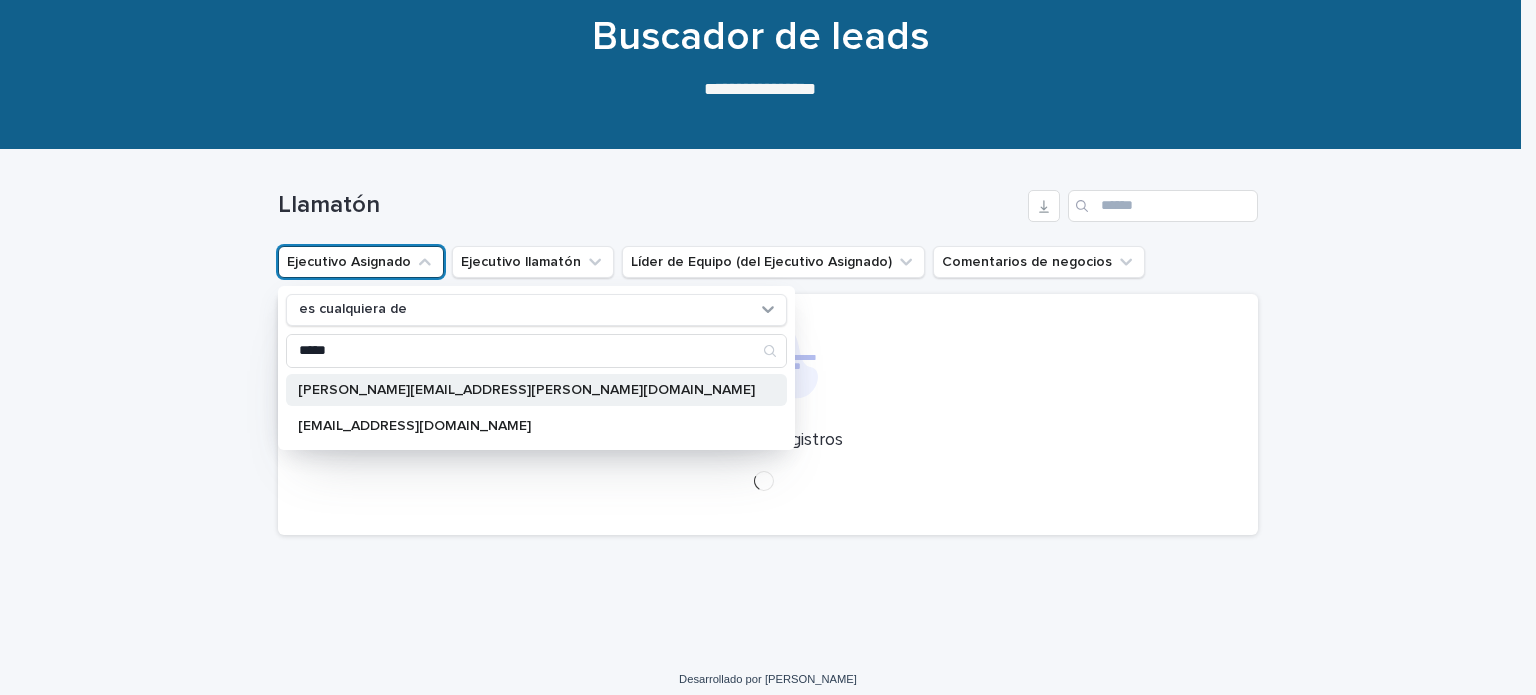 type on "*****" 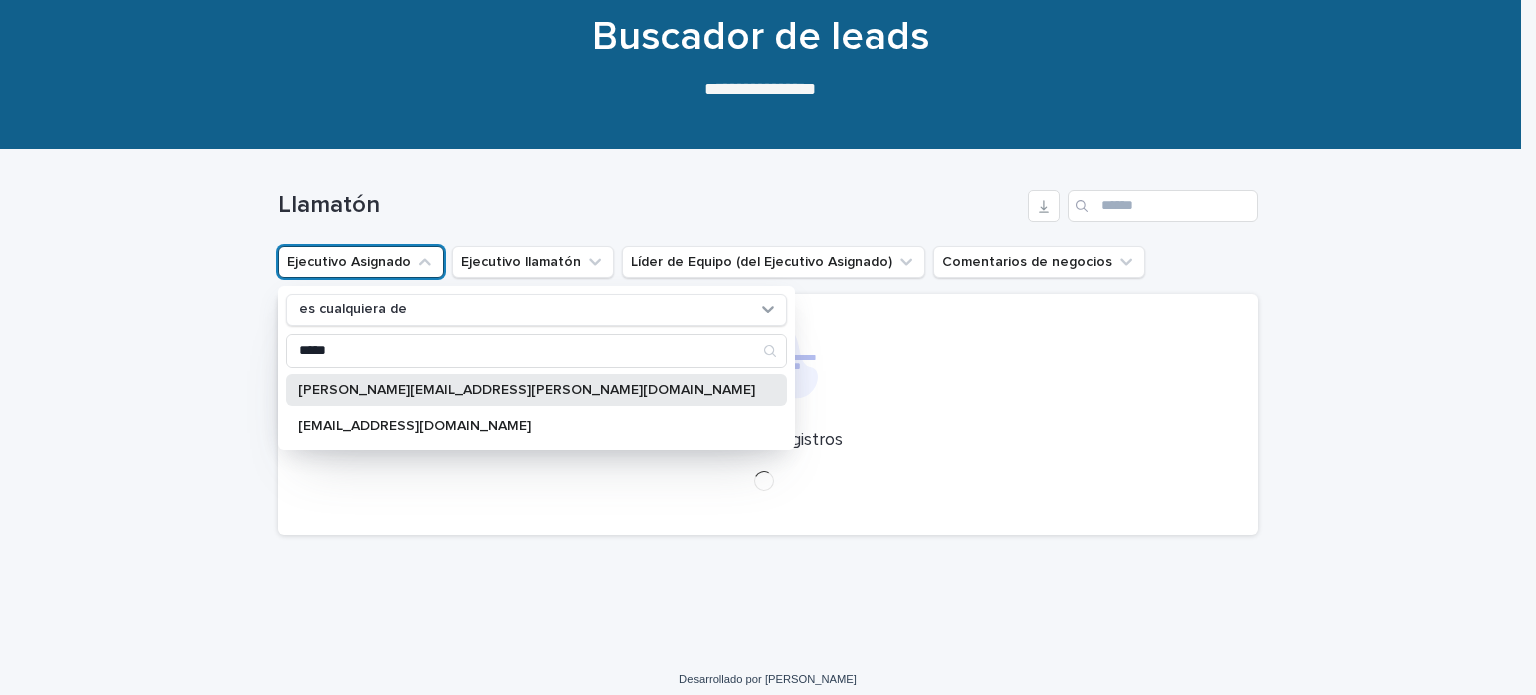 click on "[PERSON_NAME][EMAIL_ADDRESS][PERSON_NAME][DOMAIN_NAME]" at bounding box center [536, 390] 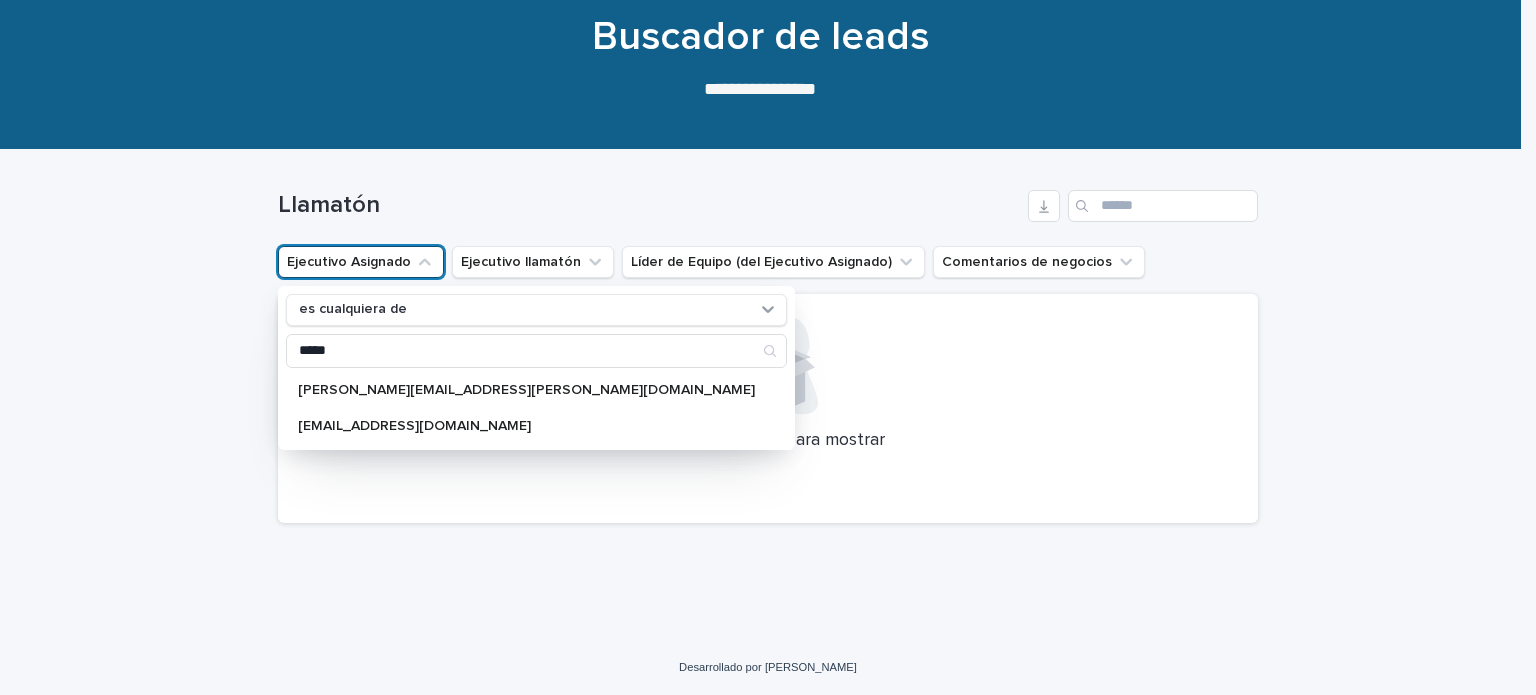 click on "Cargando... Ahorro… Cargando... Ahorro… Llamatón Ejecutivo Asignado es cualquiera de ***** ronan.rojas@capitalizarme.com ronancapitalizarme@gmail.com Ejecutivo llamatón Líder de Equipo (del Ejecutivo Asignado) Comentarios de negocios No hay registros para mostrar" at bounding box center (768, 395) 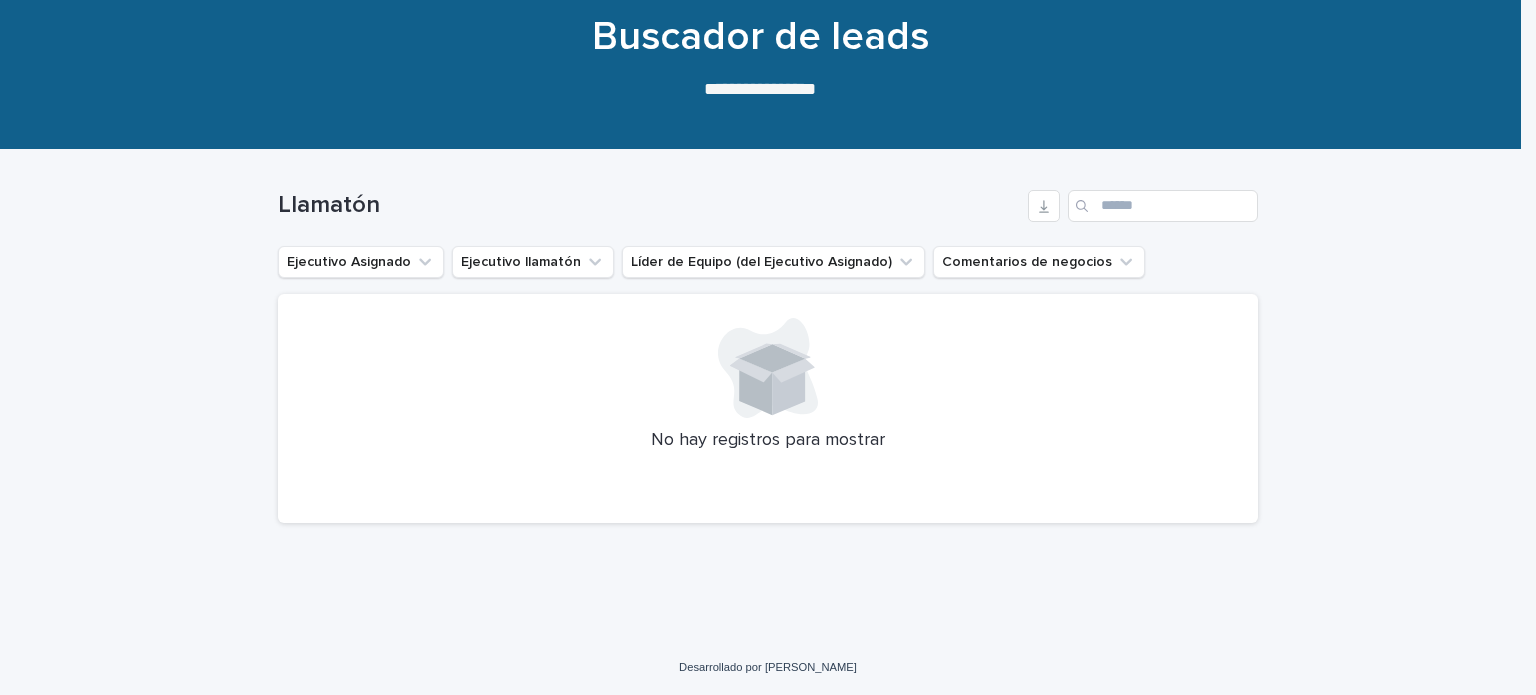 click 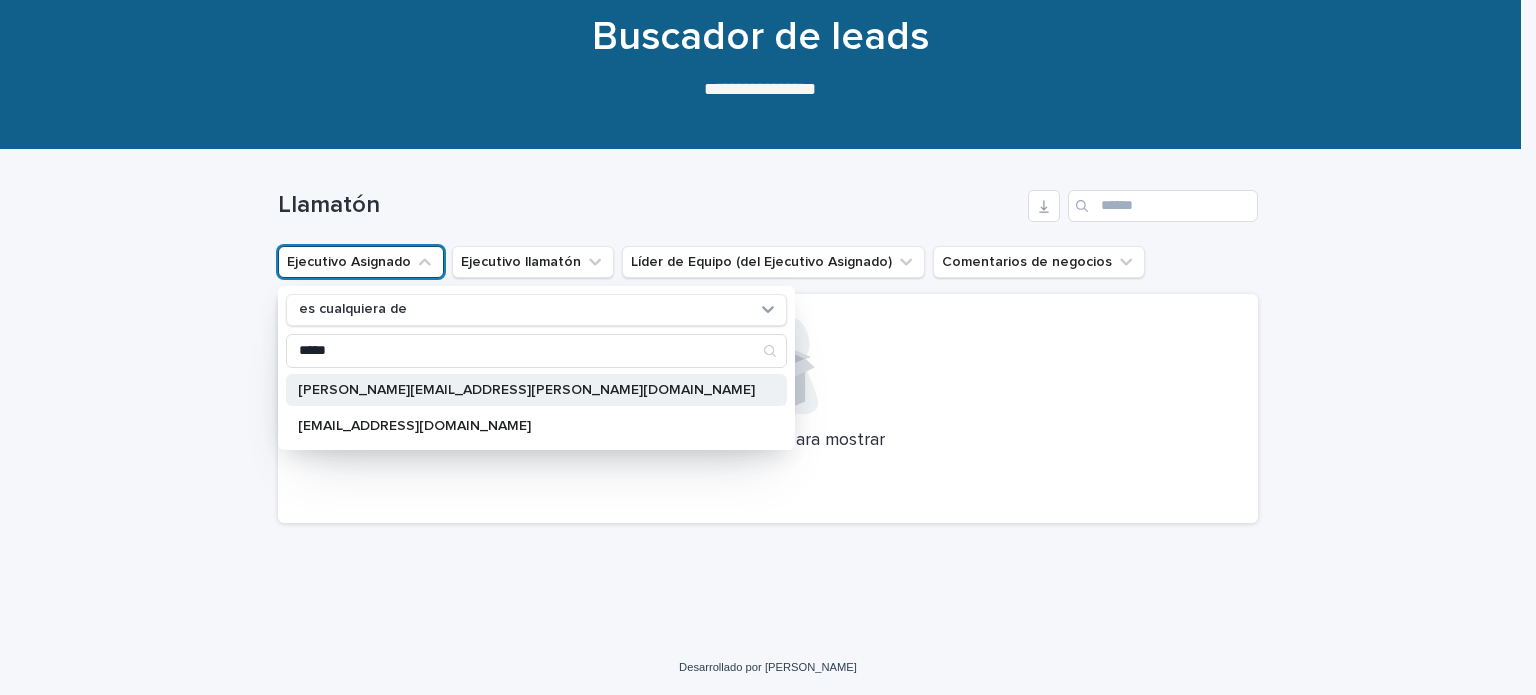 type on "*****" 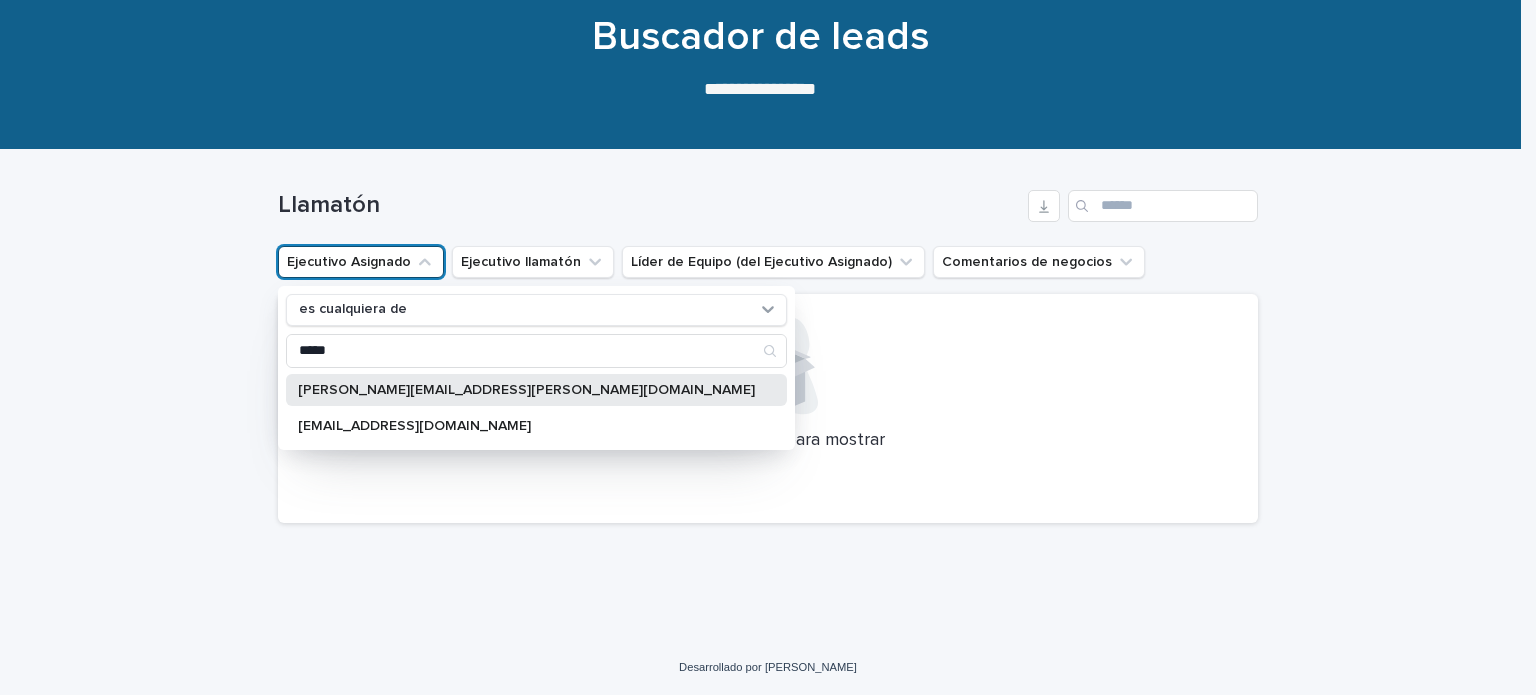 click on "[PERSON_NAME][EMAIL_ADDRESS][PERSON_NAME][DOMAIN_NAME]" at bounding box center [536, 390] 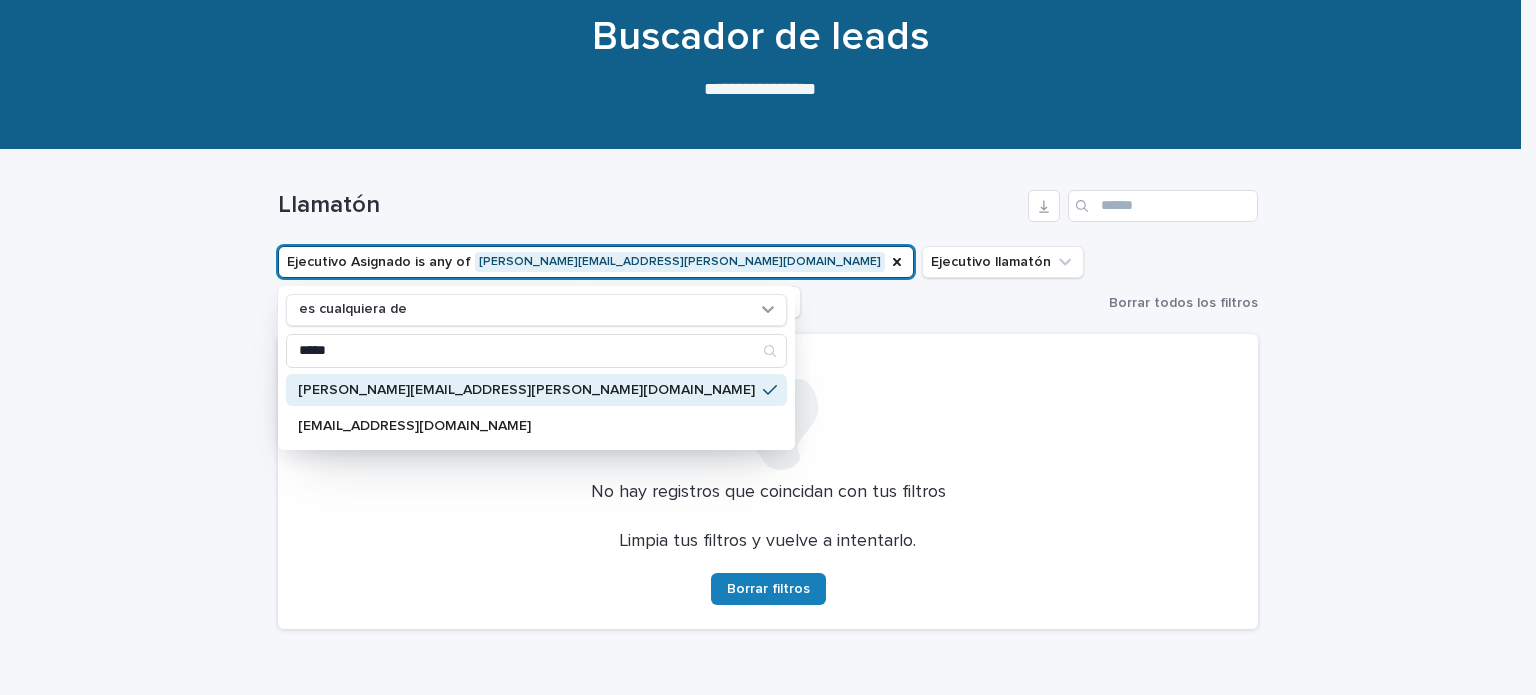 click on "Cargando... Ahorro… Cargando... Ahorro… Llamatón Ejecutivo Asignado is any of ronan.rojas@capitalizarme.com es cualquiera de ***** ronan.rojas@capitalizarme.com ronancapitalizarme@gmail.com Ejecutivo llamatón Líder de Equipo (del Ejecutivo Asignado) Comentarios de negocios Borrar todos los filtros No hay registros que coincidan con tus filtros Limpia tus filtros y vuelve a intentarlo. Borrar filtros" at bounding box center (768, 447) 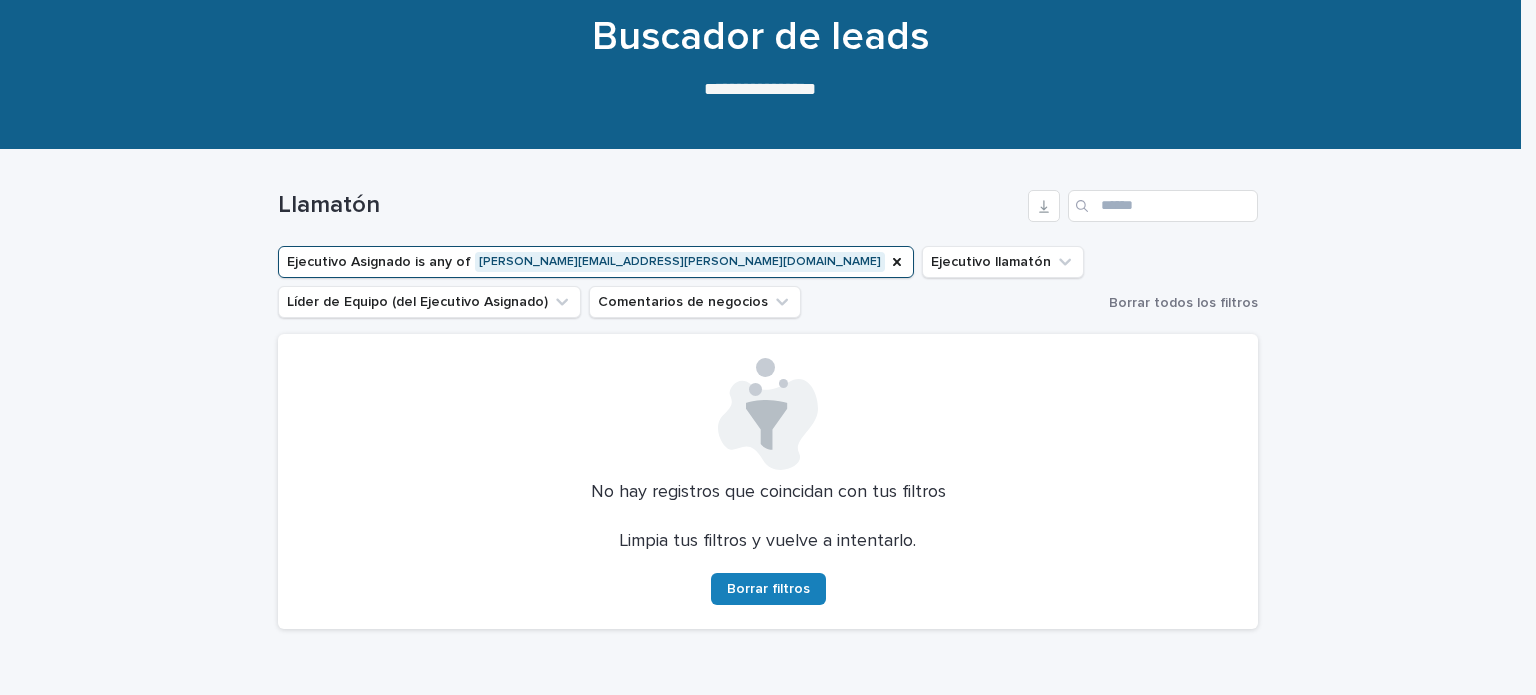 type 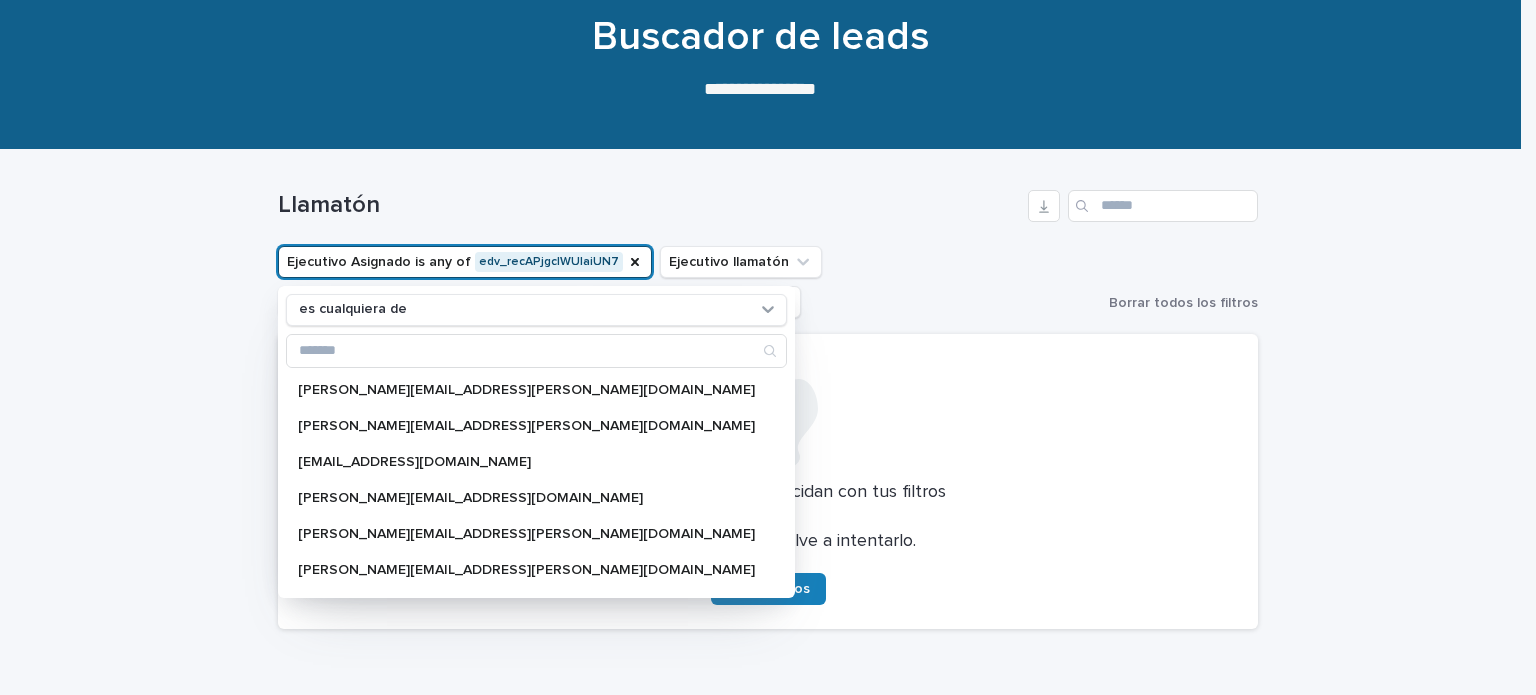 click on "Cargando... Ahorro… Cargando... Ahorro… Llamatón Ejecutivo Asignado is any of edv_recAPjgclWUlaiUN7 es cualquiera de anita.espinoza@capitalizarme.com antonio.bascunan@capitalizarme.com augusta.delcampo@capitalizarme.com benjamin.amigo@capitalizarme.com benjamin.ruiz@capitalizarme.com camila.moreno@capitalizarme.com carmen.jopia@capitalizarme.com casandra.bracamonte@capitalizarme.com claudia.vidal@capitalizarme.com cristina.acuna@capitalizarme.com eduardo.tovar@capitalizarme.com emiliano.gonzalez@capitalizarme.com emyr.oyanedel@capitalizarme.com esteban.gonzalez@capitalizarme.com evelyn.olave@capitalizarme.com felipe.poll@capitalizarme.com felipe.rebolledo@capitalizarme.com francisca.villouta@capitalizarme.com frank.grobier@capitalizarme.com giancarlo.colaprete@capitalizarme.com gisella.dittamo@capitalizarme.com ignacio.costa@capitalizarme.com ignacio.rio@capitalizarme.com italo.vercellino@capitizarme.com ivens.gonzalez@capitalizarme.com jacinta.ossandon@capitalizarme.com javiera.caravia@capitalizarme.com" at bounding box center (768, 447) 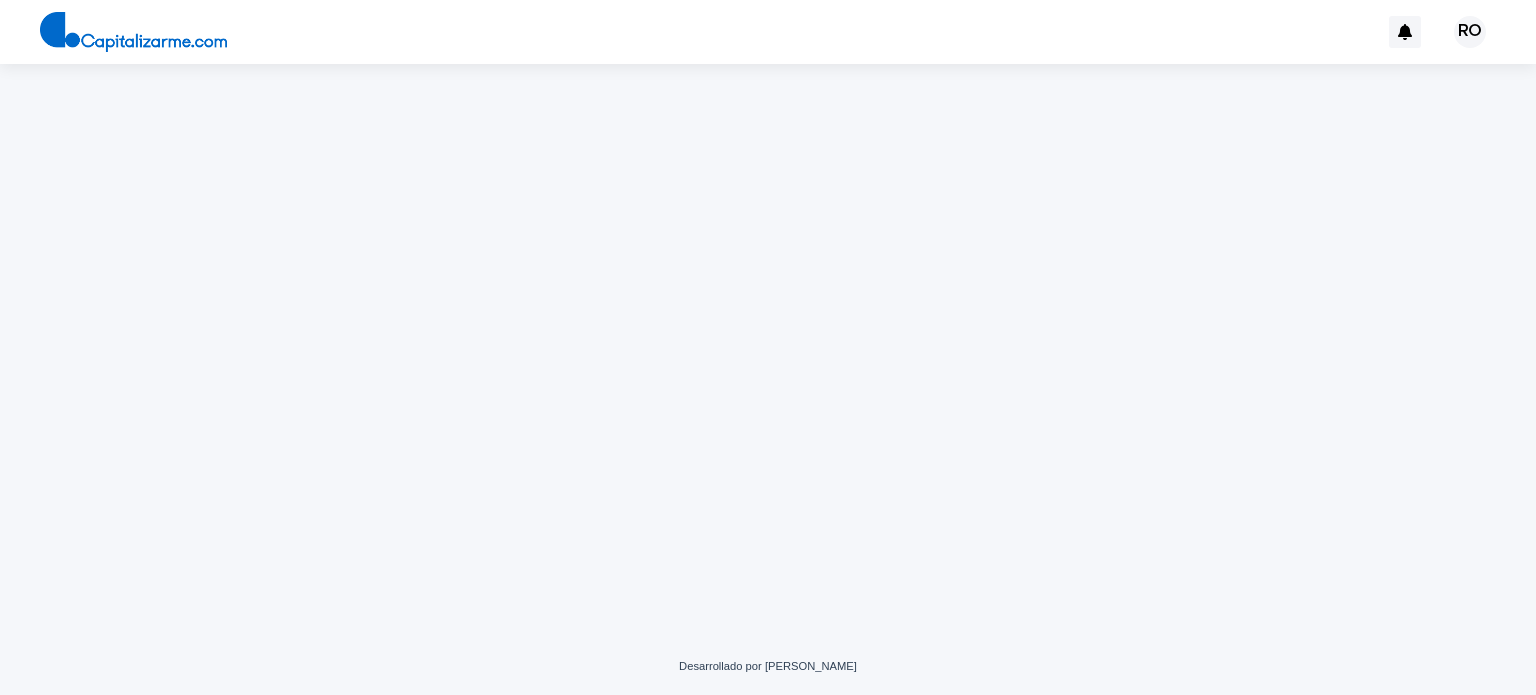 scroll, scrollTop: 0, scrollLeft: 0, axis: both 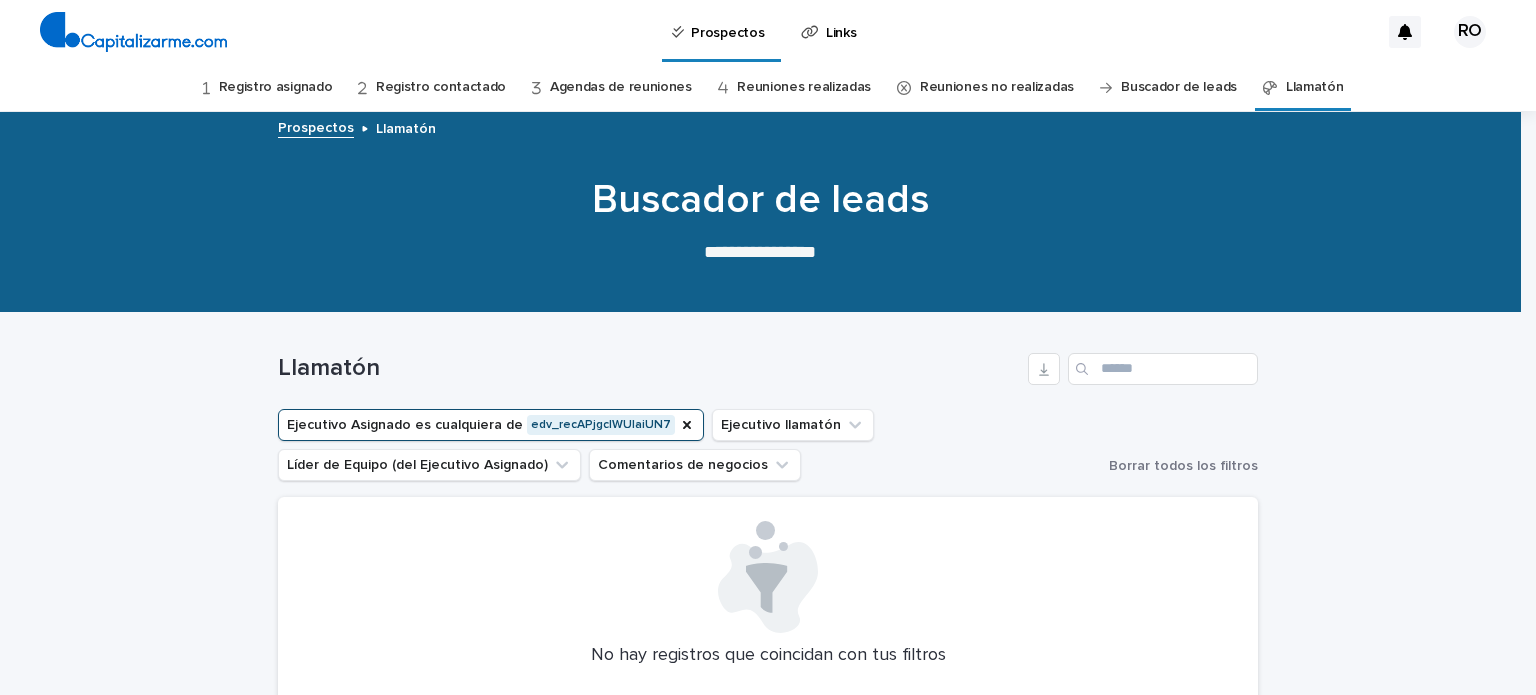 click on "Ejecutivo Asignado es cualquiera de edv_recAPjgclWUlaiUN7" at bounding box center (491, 425) 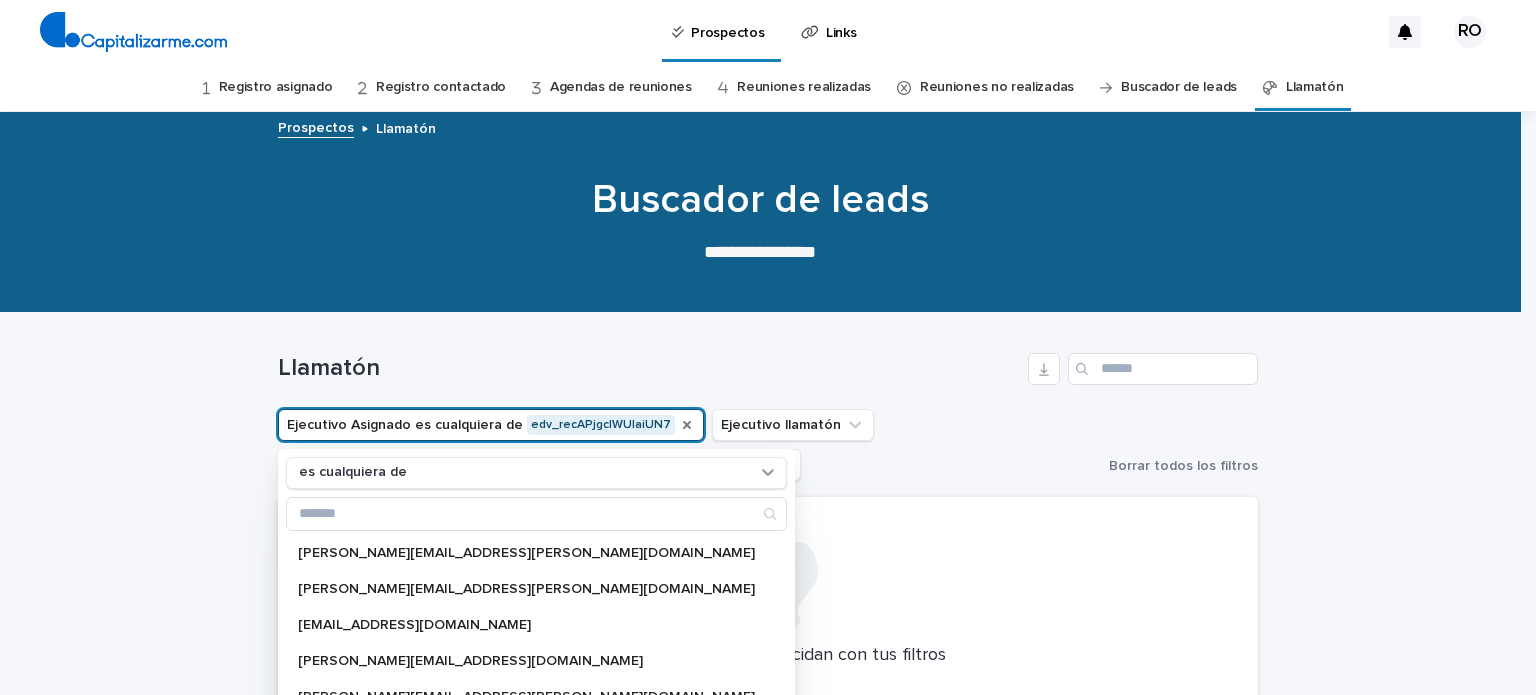 click 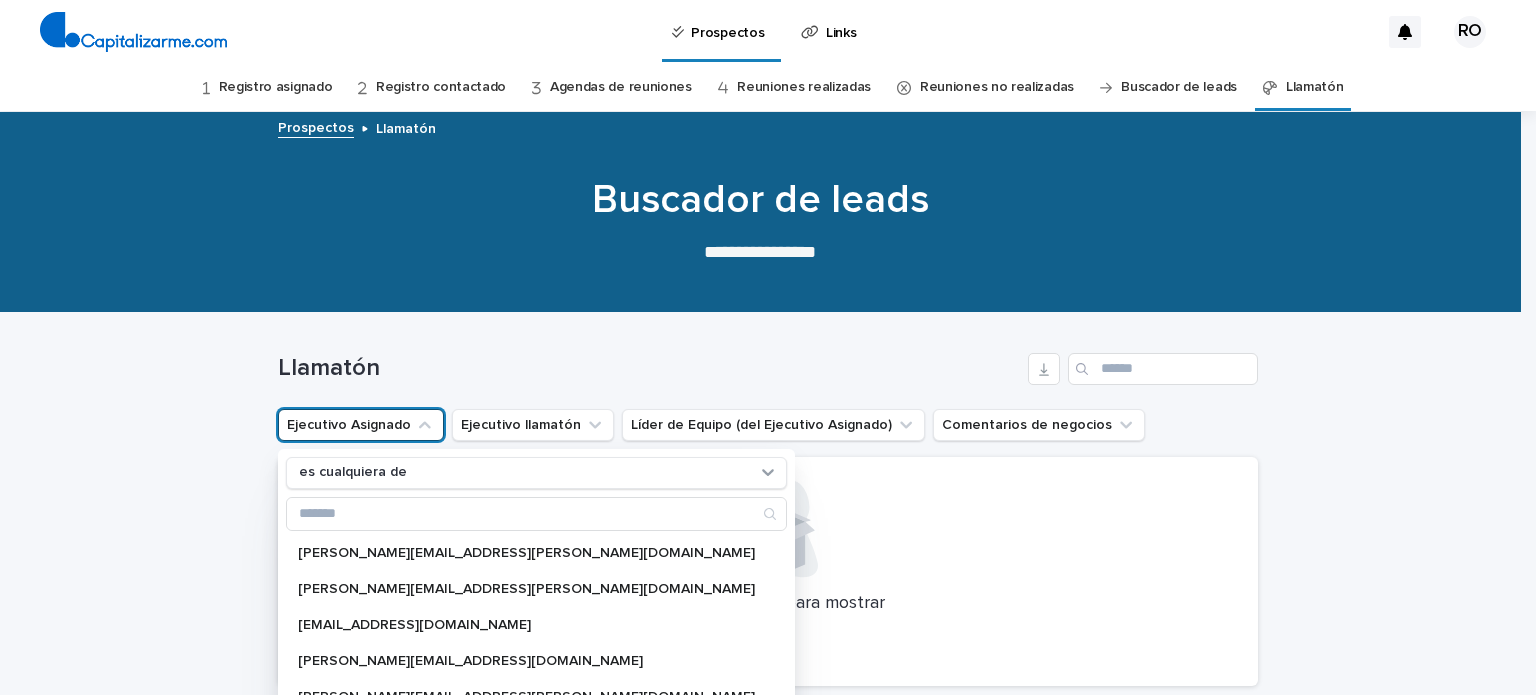 click on "Cargando... Ahorro… Cargando... Ahorro… Llamatón Ejecutivo Asignado es cualquiera de anita.espinoza@capitalizarme.com antonio.bascunan@capitalizarme.com augusta.delcampo@capitalizarme.com benjamin.amigo@capitalizarme.com benjamin.ruiz@capitalizarme.com camila.moreno@capitalizarme.com carmen.jopia@capitalizarme.com casandra.bracamonte@capitalizarme.com claudia.vidal@capitalizarme.com cristina.acuna@capitalizarme.com eduardo.tovar@capitalizarme.com emiliano.gonzalez@capitalizarme.com emyr.oyanedel@capitalizarme.com esteban.gonzalez@capitalizarme.com evelyn.olave@capitalizarme.com felipe.poll@capitalizarme.com felipe.rebolledo@capitalizarme.com francisca.villouta@capitalizarme.com frank.grobier@capitalizarme.com giancarlo.colaprete@capitalizarme.com gisella.dittamo@capitalizarme.com ignacio.costa@capitalizarme.com ignacio.rio@capitalizarme.com italo.vercellino@capitizarme.com ivens.gonzalez@capitalizarme.com jacinta.ossandon@capitalizarme.com javiera.caravia@capitalizarme.com jorge.escobar@capitalizarme.com" at bounding box center (768, 558) 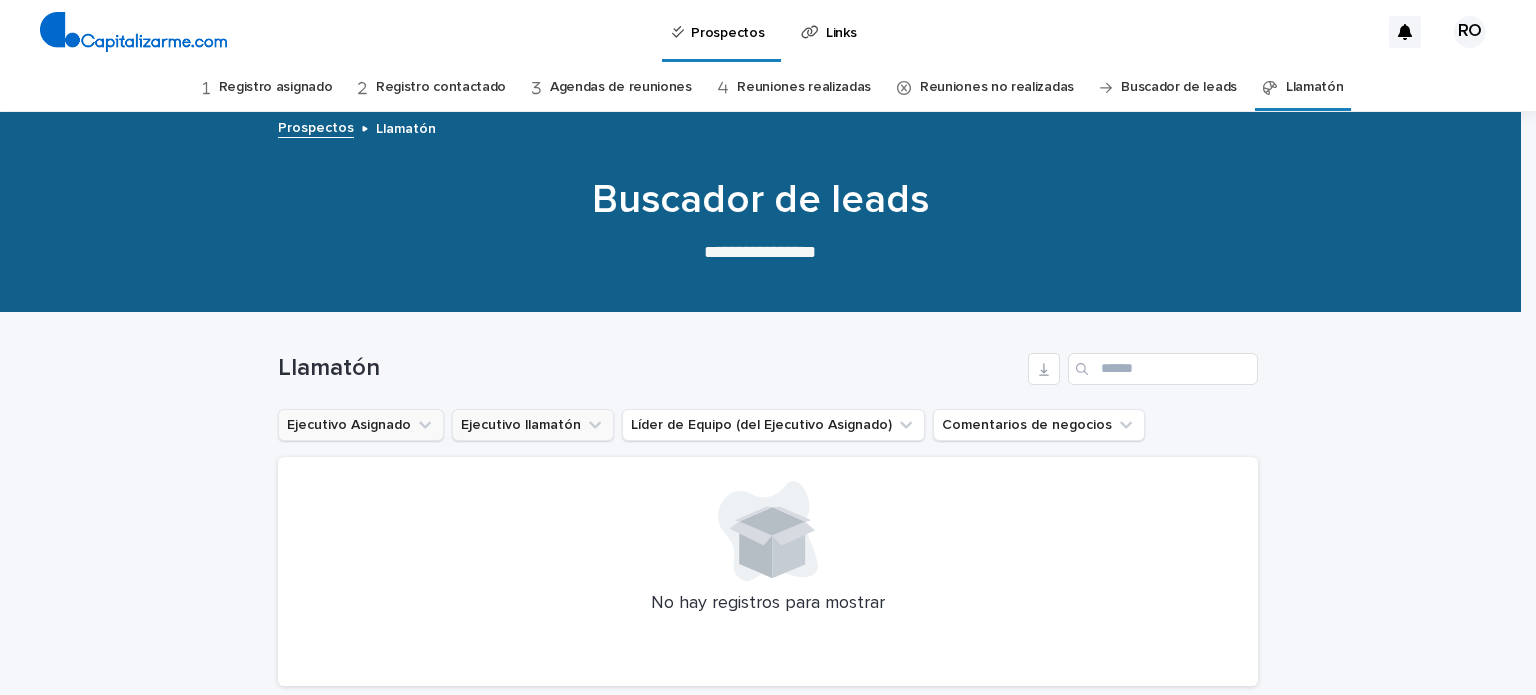 click on "Ejecutivo llamatón" at bounding box center [533, 425] 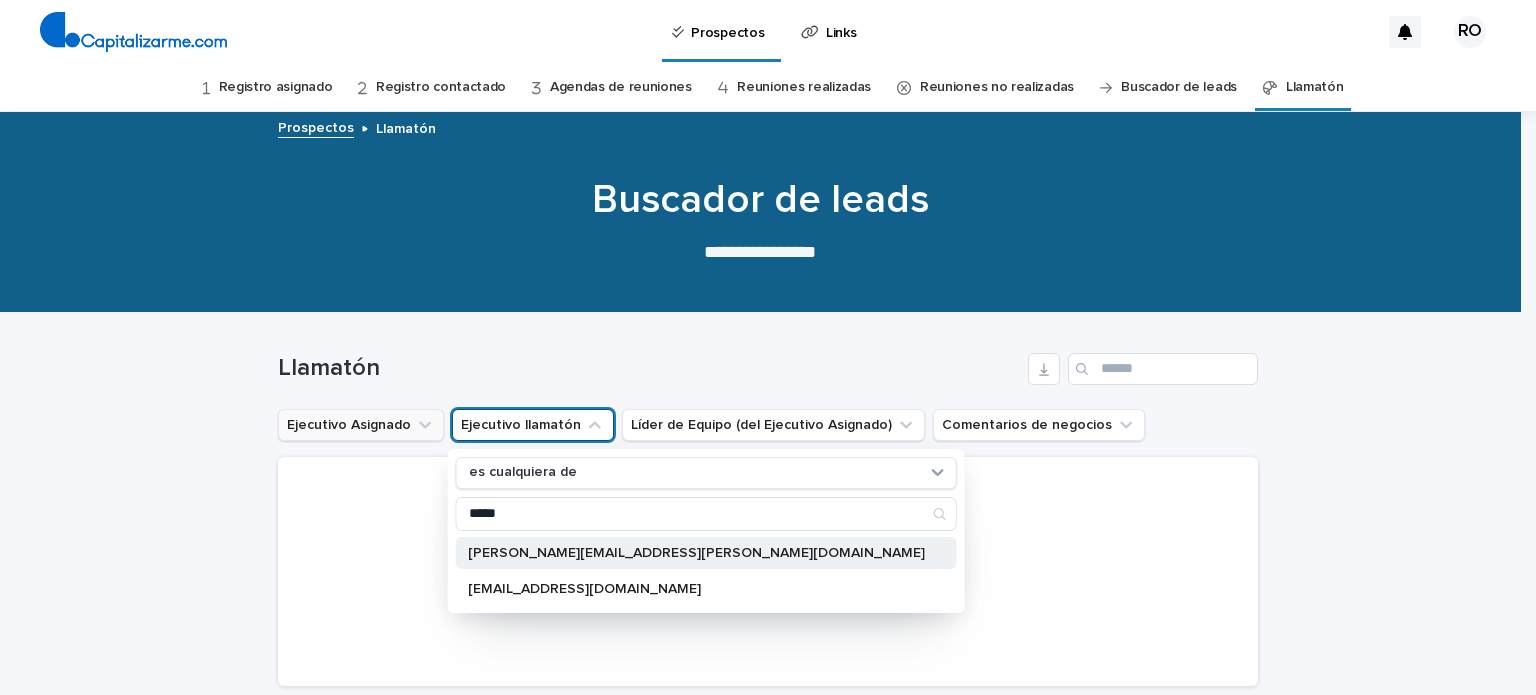 type on "*****" 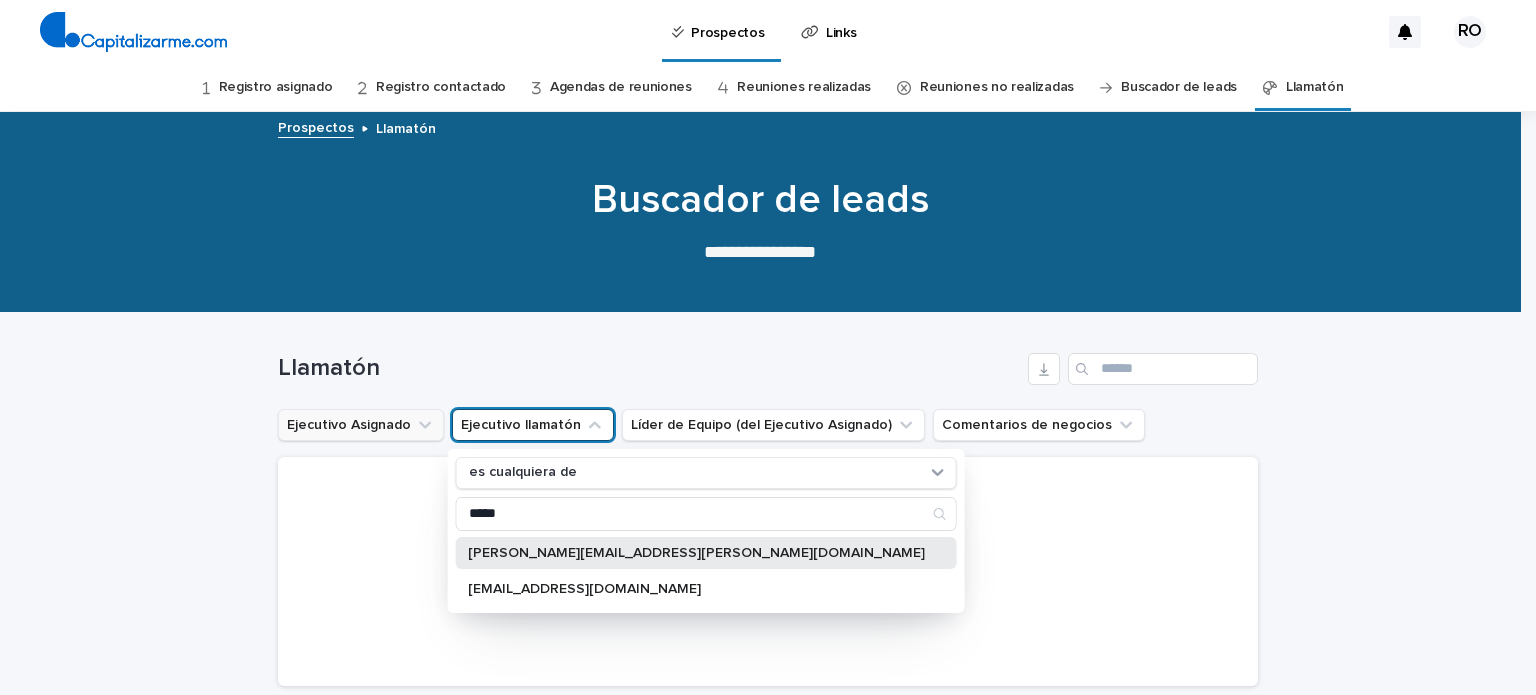 click on "[PERSON_NAME][EMAIL_ADDRESS][PERSON_NAME][DOMAIN_NAME]" at bounding box center (696, 553) 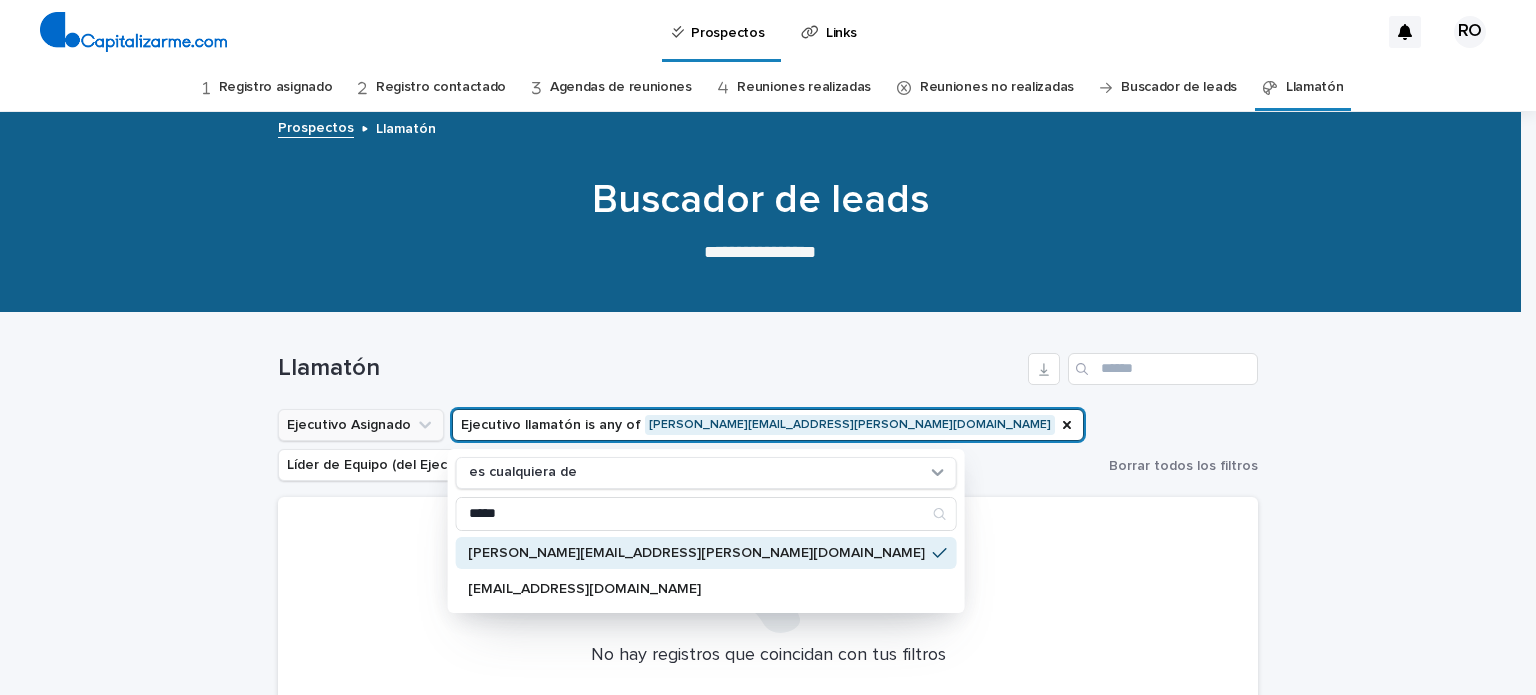 click on "Cargando... Ahorro… Cargando... Ahorro… Llamatón Ejecutivo Asignado Ejecutivo llamatón is any of ronan.rojas@capitalizarme.com es cualquiera de ***** ronan.rojas@capitalizarme.com ronancapitalizarme@gmail.com Líder de Equipo (del Ejecutivo Asignado) Comentarios de negocios Borrar todos los filtros No hay registros que coincidan con tus filtros Limpia tus filtros y vuelve a intentarlo. Borrar filtros" at bounding box center [768, 610] 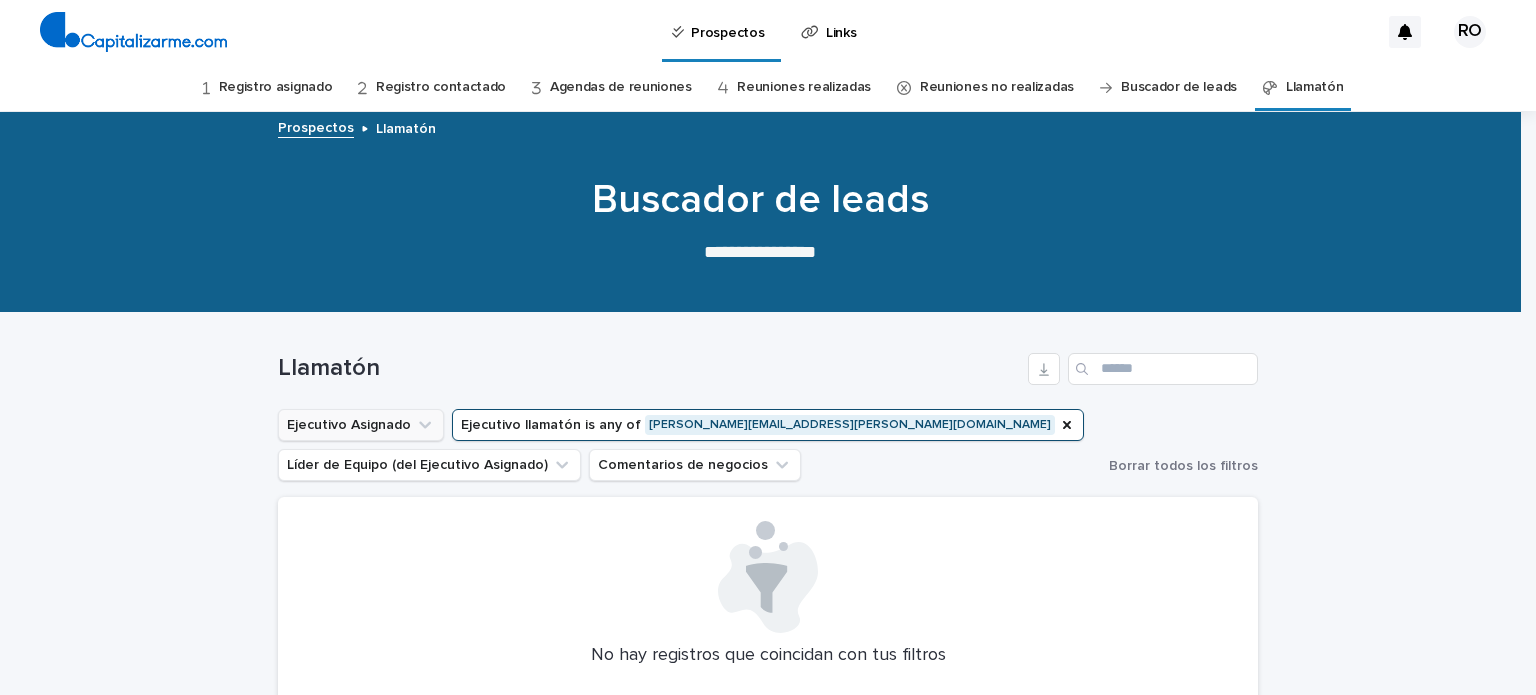 type 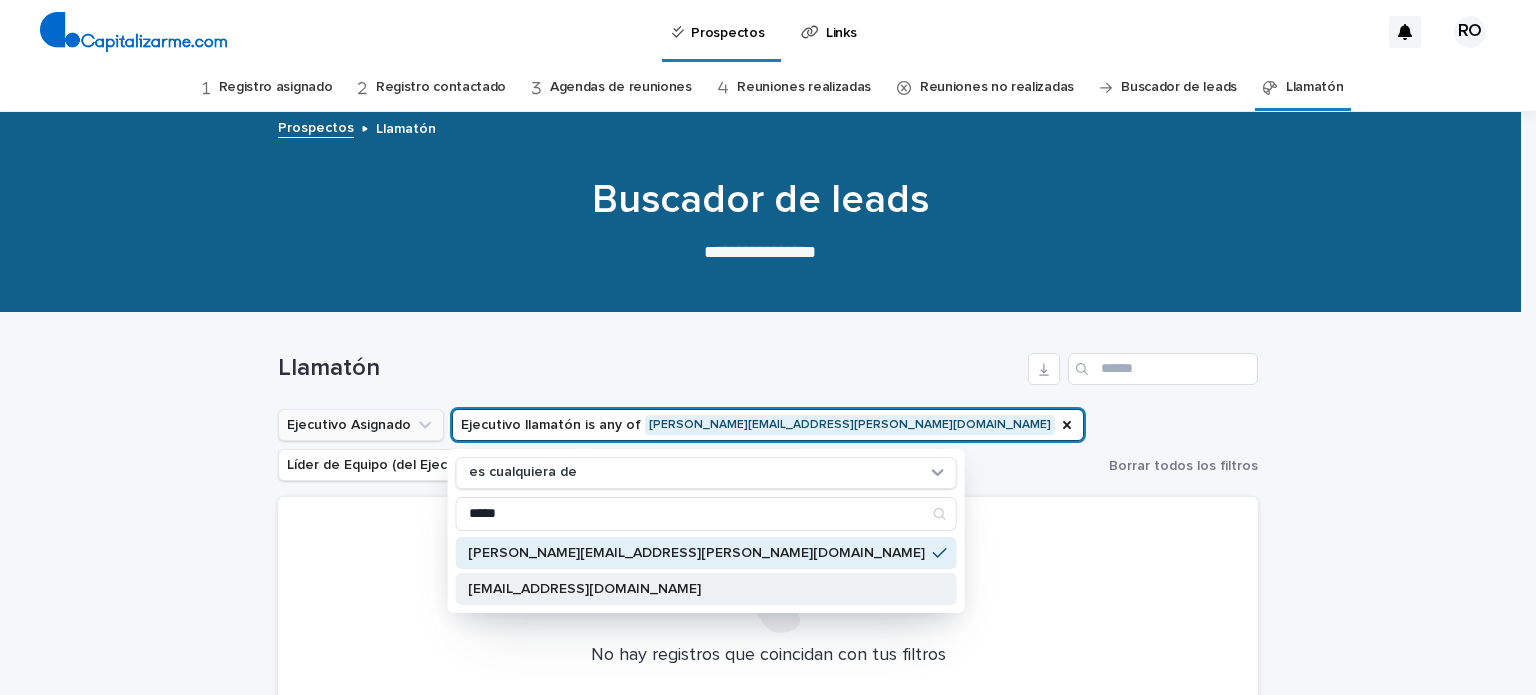 type on "*****" 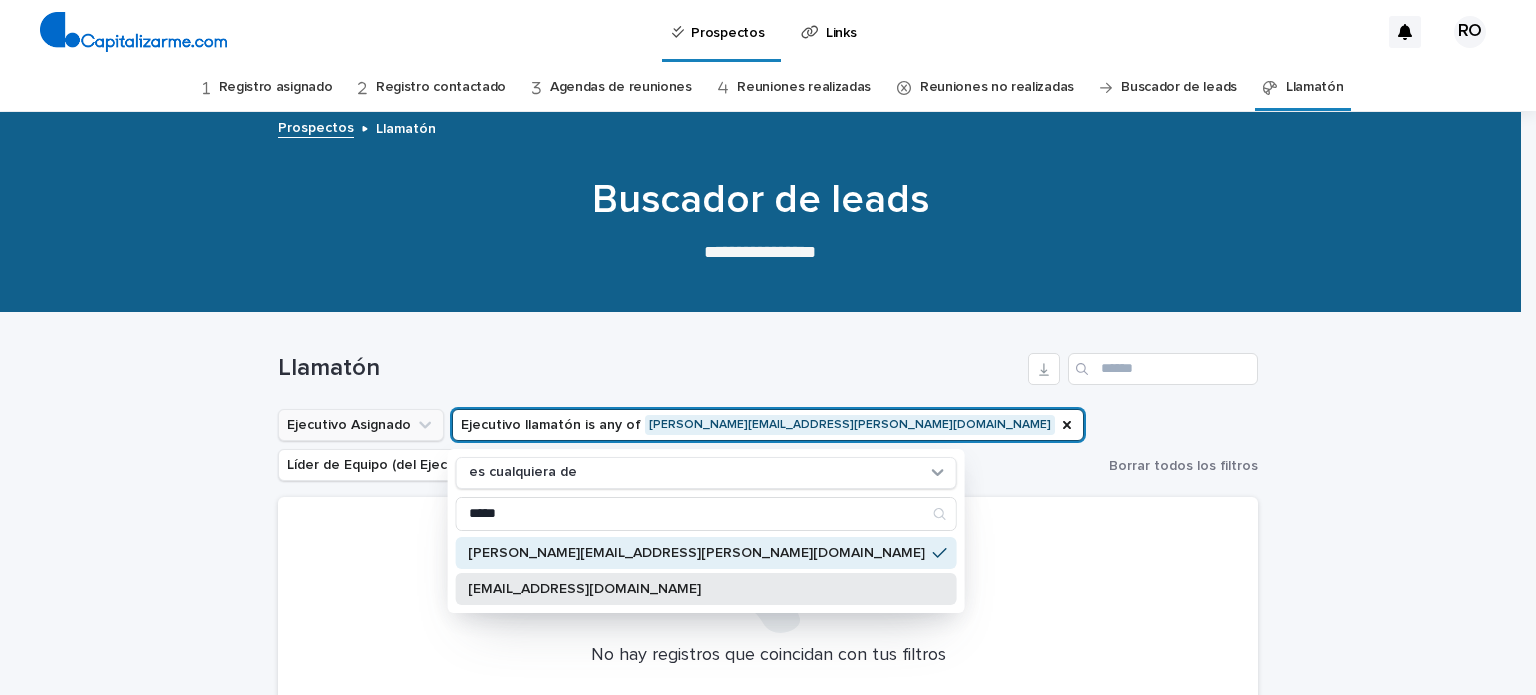 click on "[EMAIL_ADDRESS][DOMAIN_NAME]" at bounding box center (706, 589) 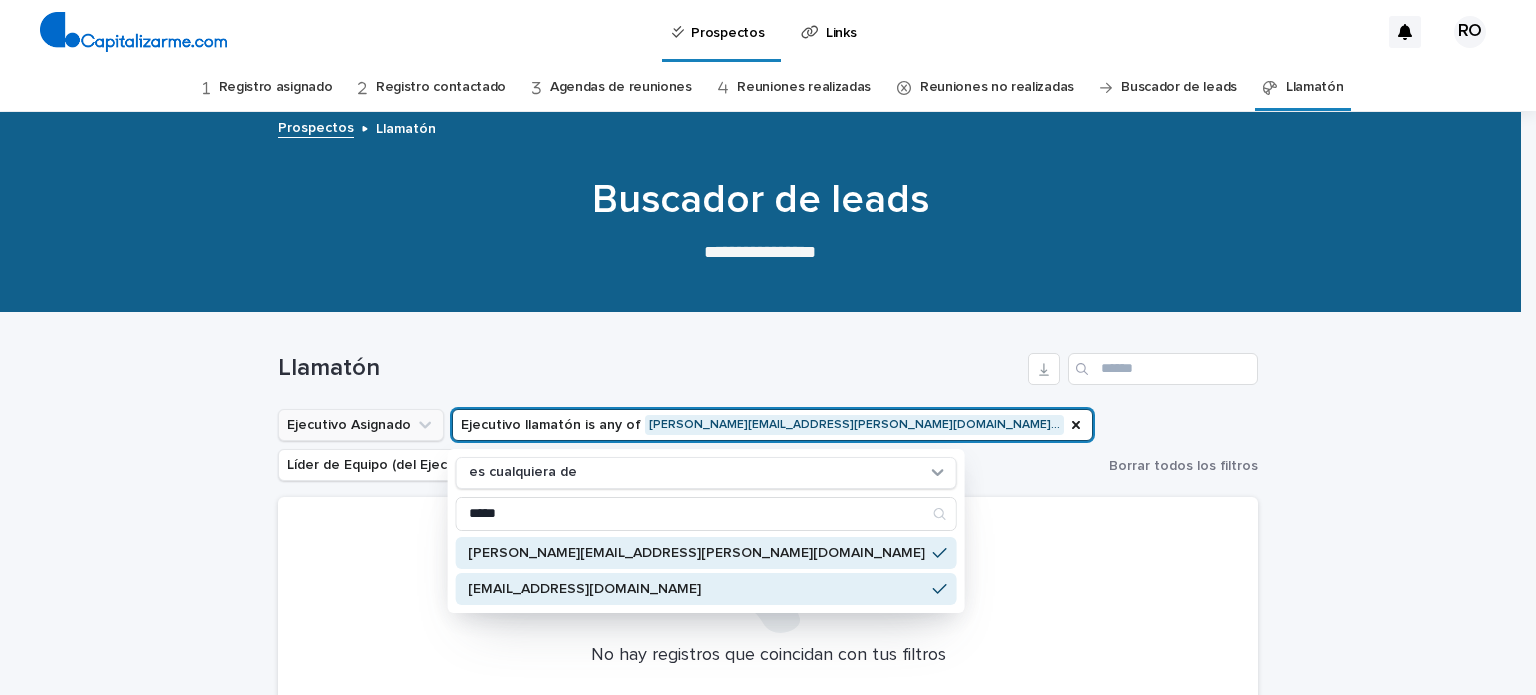 click on "Cargando... Ahorro… Cargando... Ahorro… Llamatón Ejecutivo Asignado Ejecutivo llamatón is any of ronan.rojas@capitalizarme.com… es cualquiera de ***** ronan.rojas@capitalizarme.com ronancapitalizarme@gmail.com Líder de Equipo (del Ejecutivo Asignado) Comentarios de negocios Borrar todos los filtros No hay registros que coincidan con tus filtros Limpia tus filtros y vuelve a intentarlo. Borrar filtros" at bounding box center [768, 610] 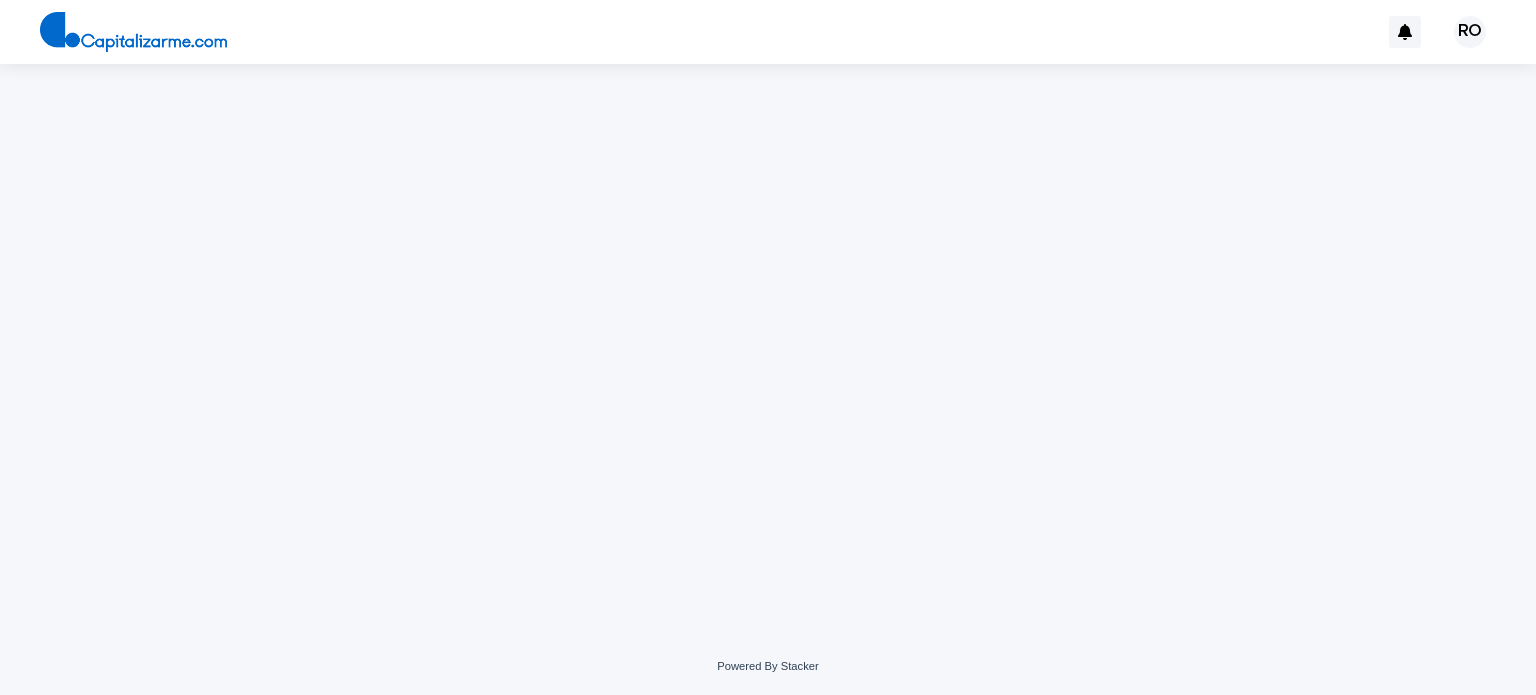 scroll, scrollTop: 0, scrollLeft: 0, axis: both 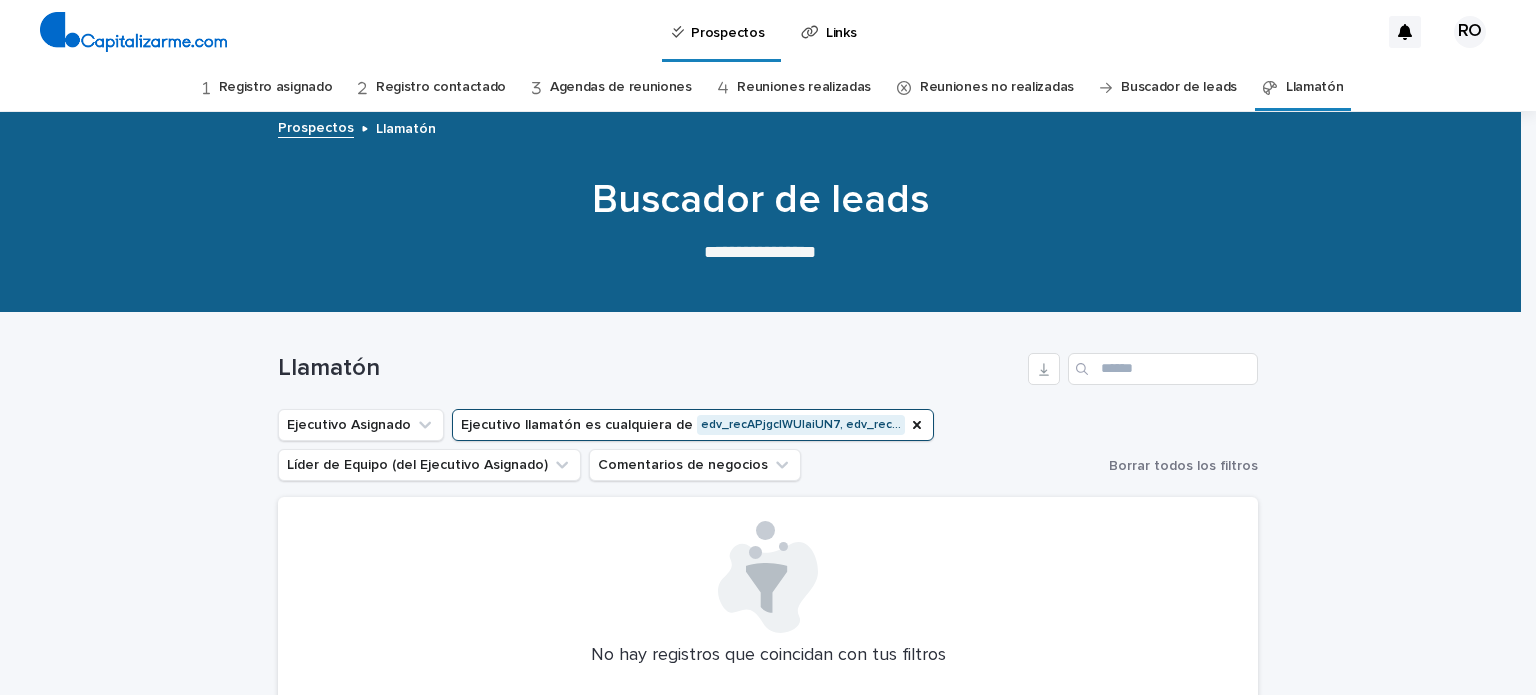 click on "Registro asignado" at bounding box center (276, 87) 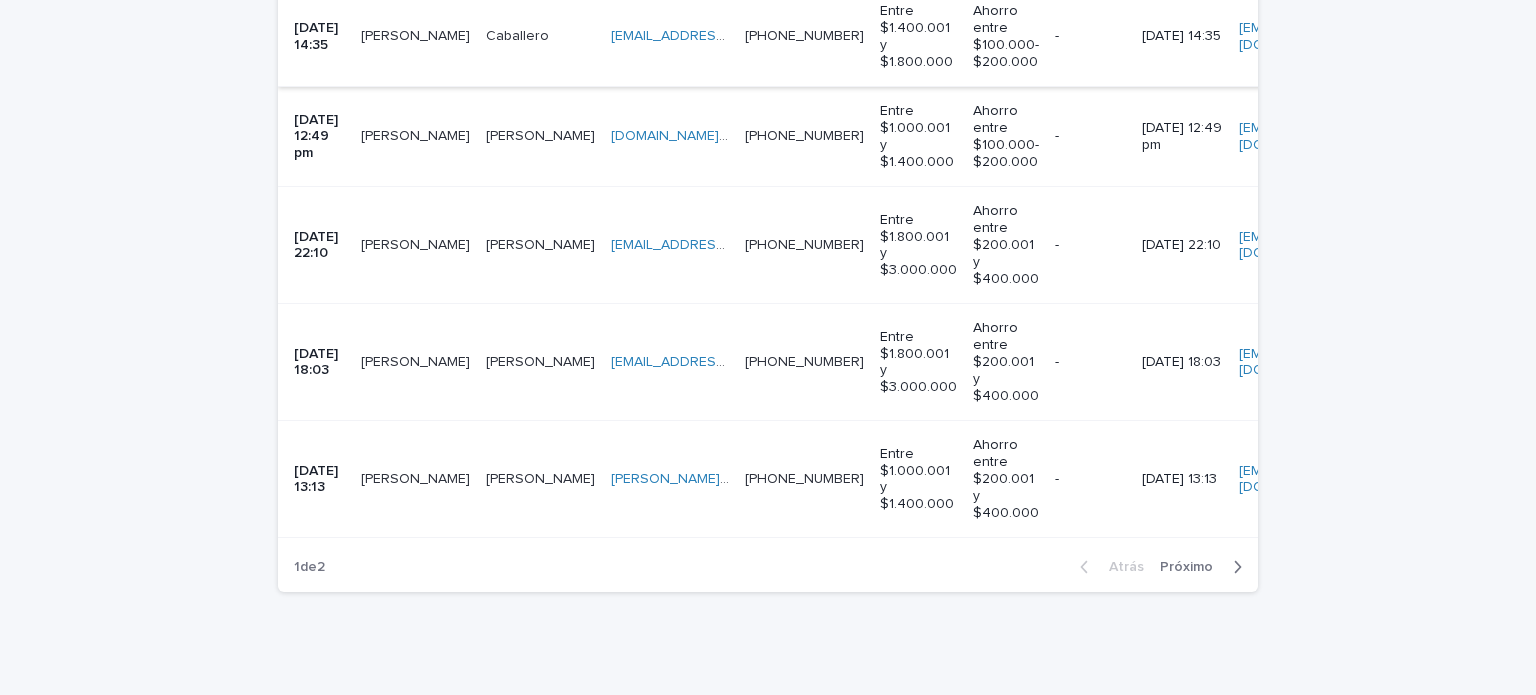 scroll, scrollTop: 912, scrollLeft: 0, axis: vertical 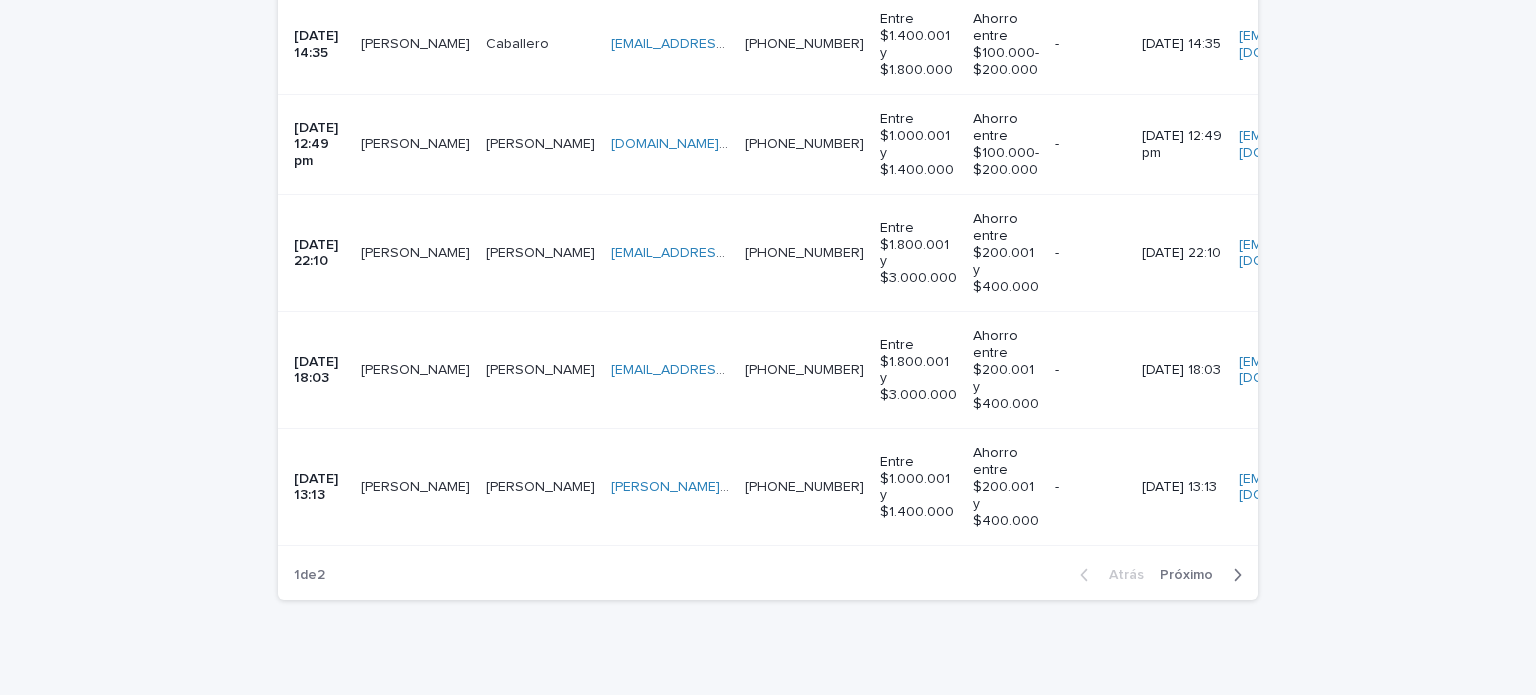 click on "[PERSON_NAME]" at bounding box center (540, 487) 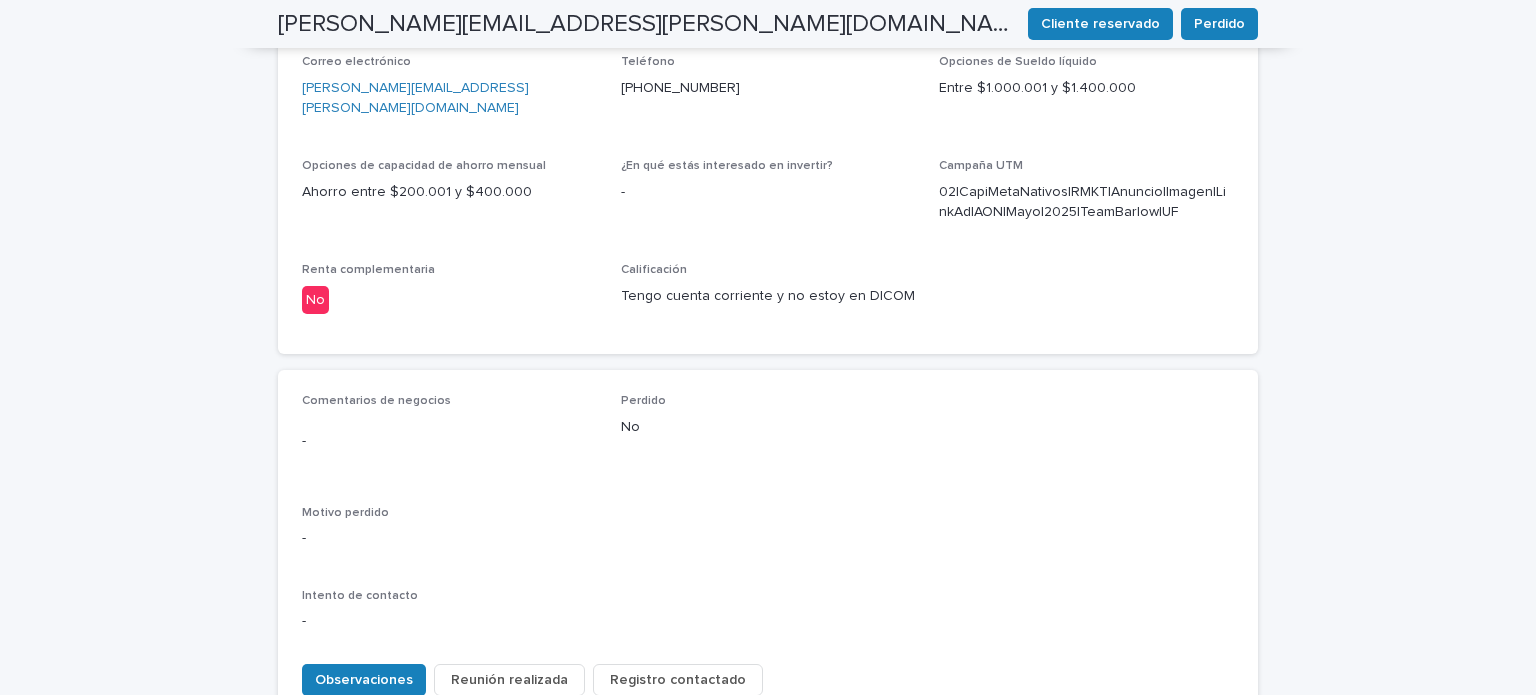 scroll, scrollTop: 776, scrollLeft: 0, axis: vertical 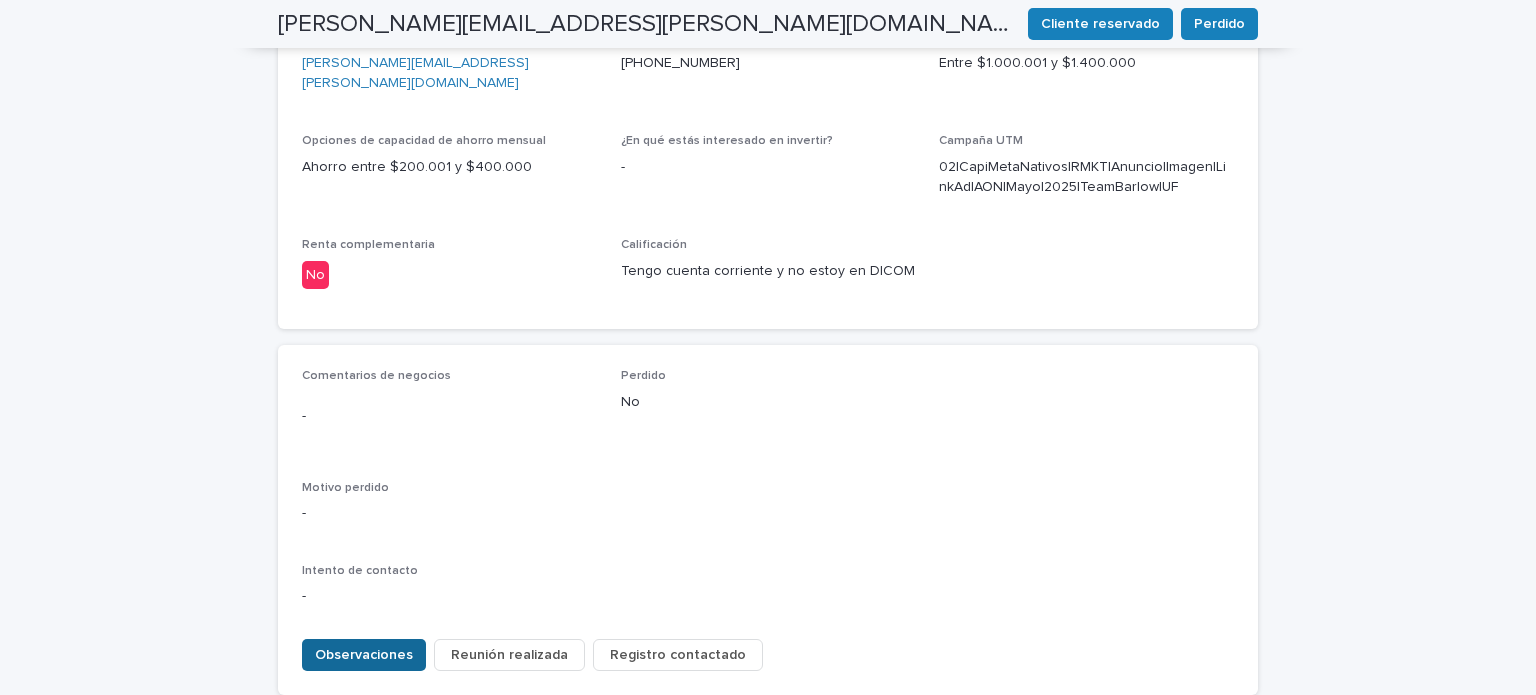 click on "Observaciones" at bounding box center (364, 655) 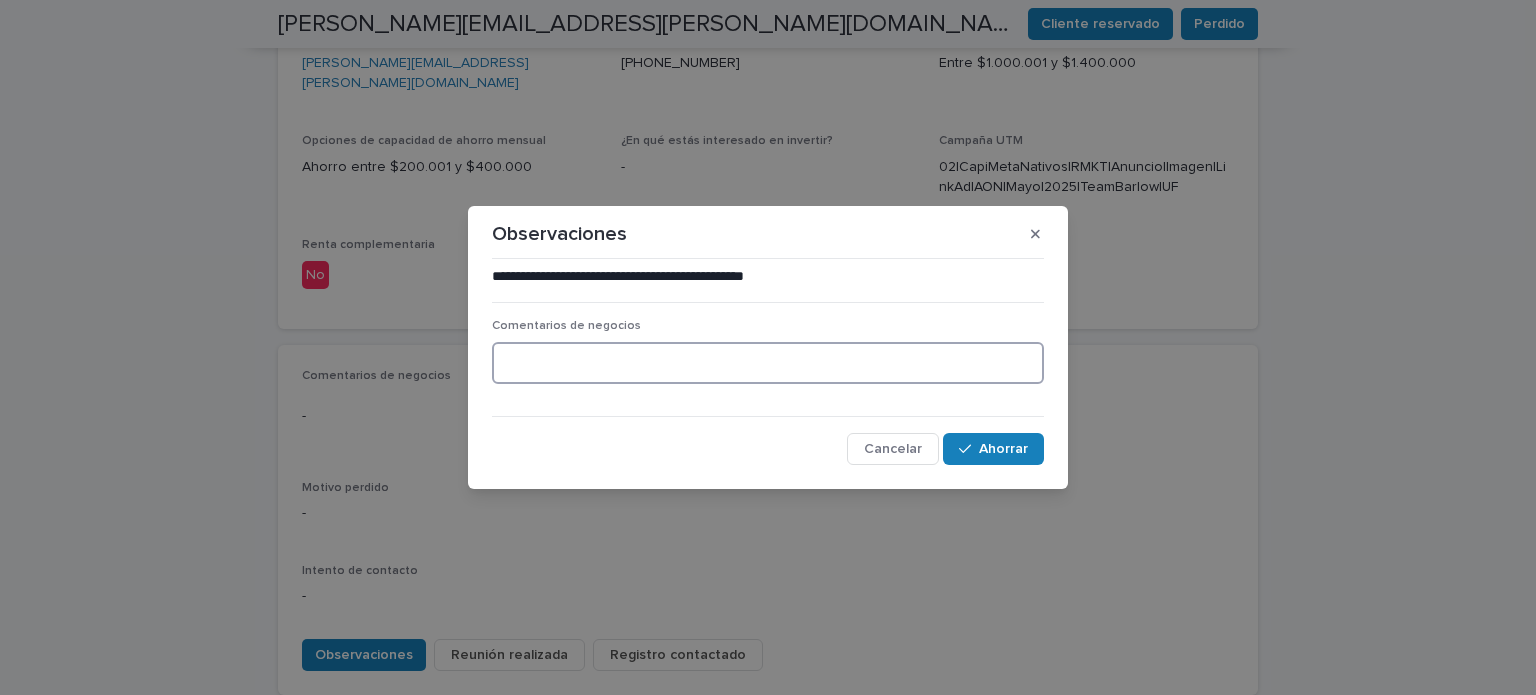 click at bounding box center (768, 363) 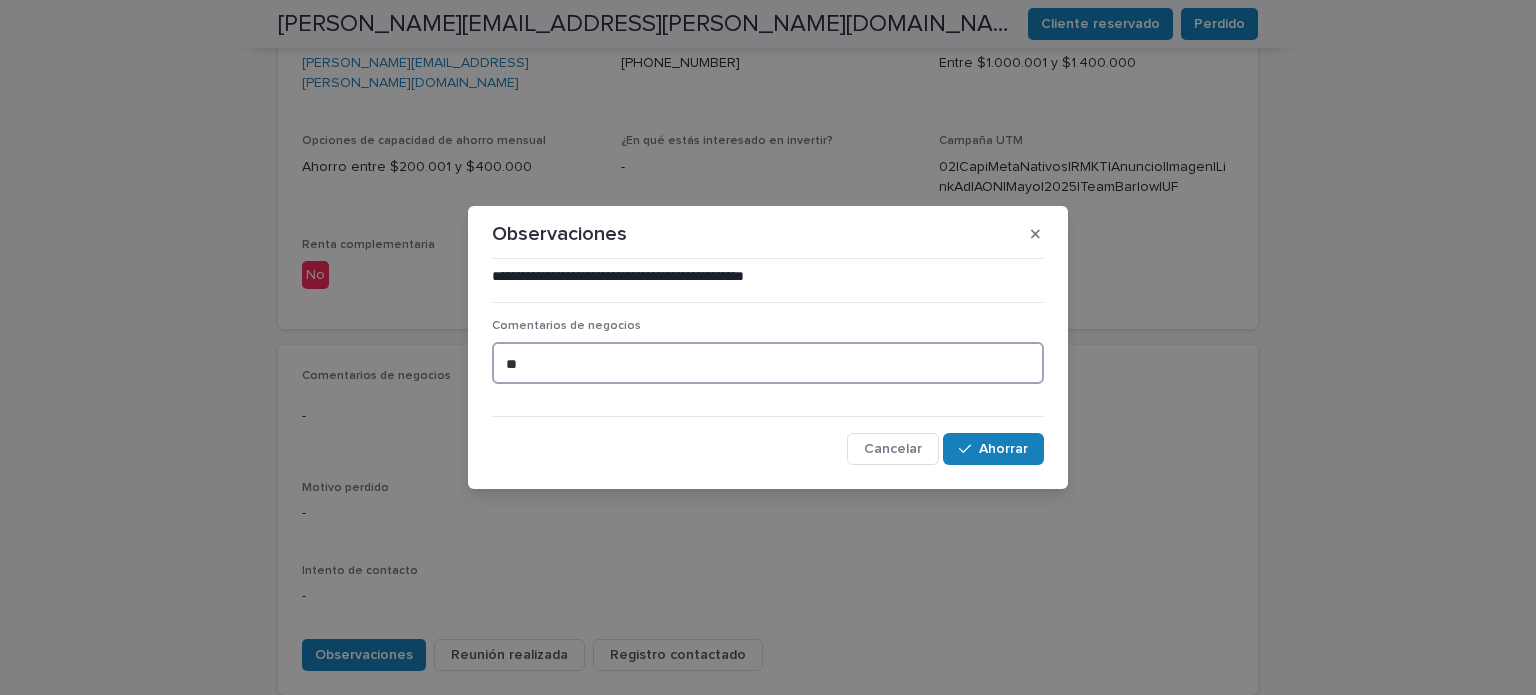 type on "*" 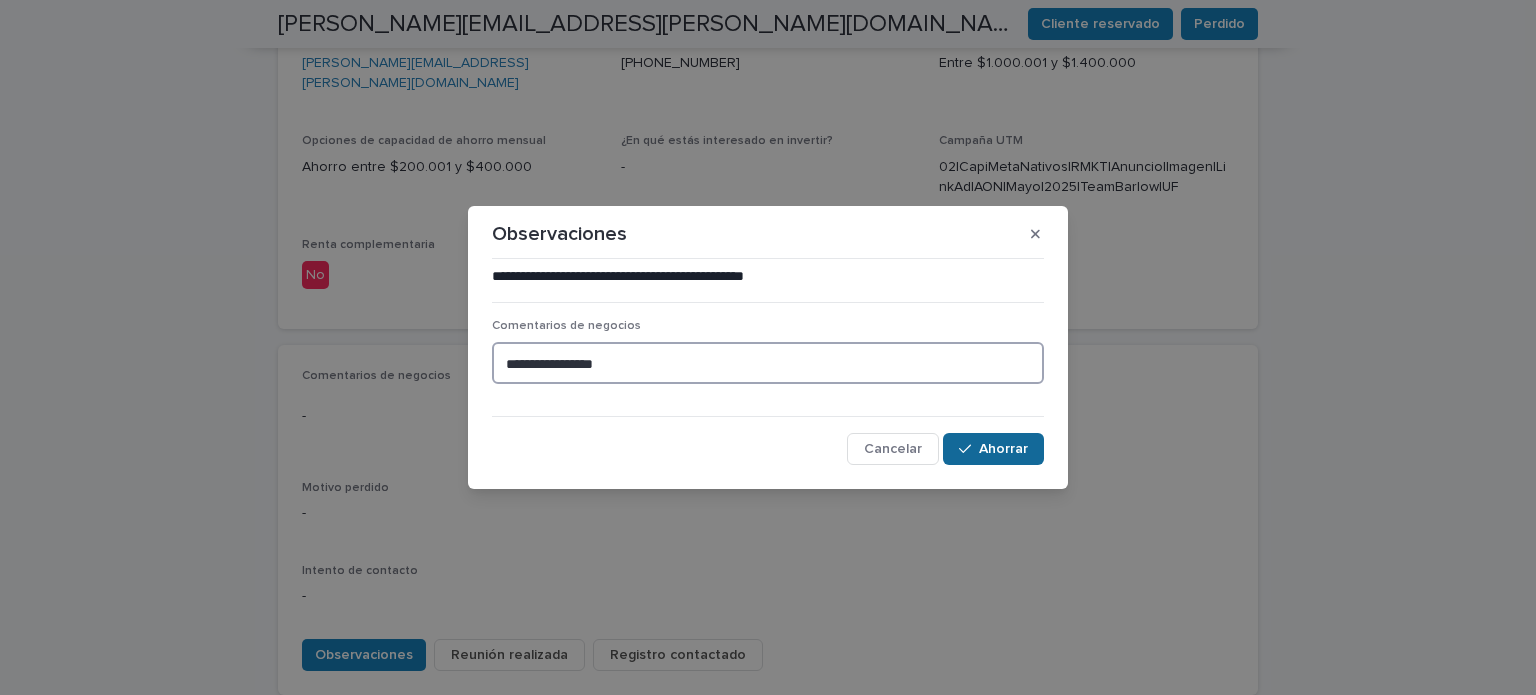 type on "**********" 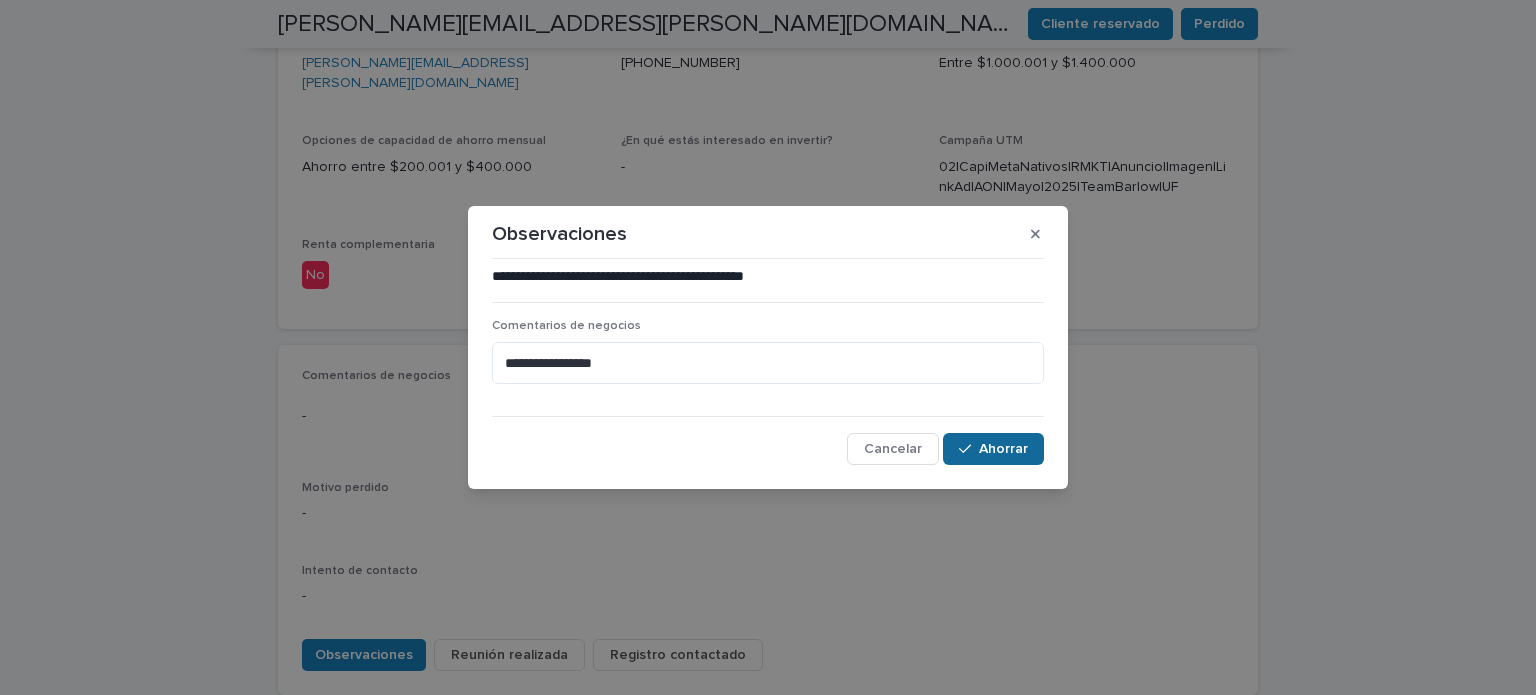 click on "Ahorrar" at bounding box center [993, 449] 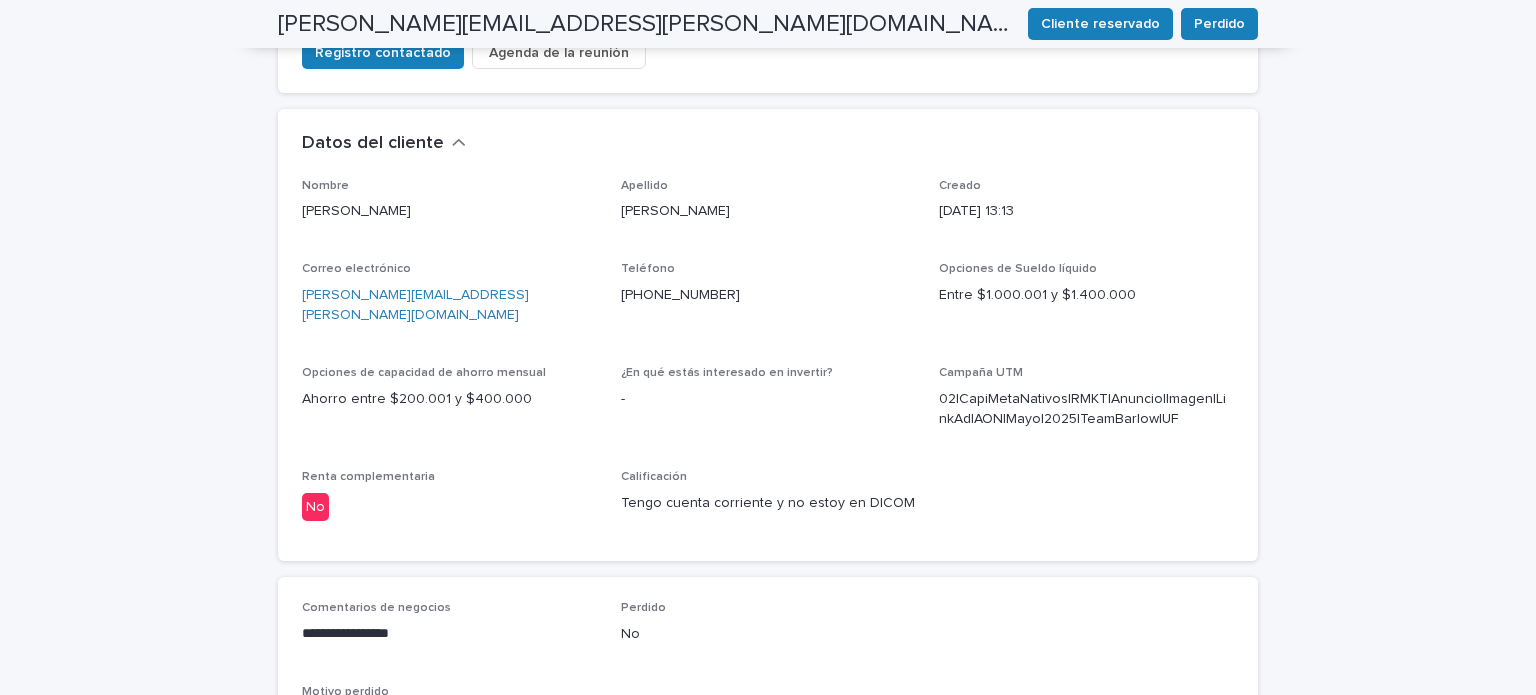 scroll, scrollTop: 544, scrollLeft: 0, axis: vertical 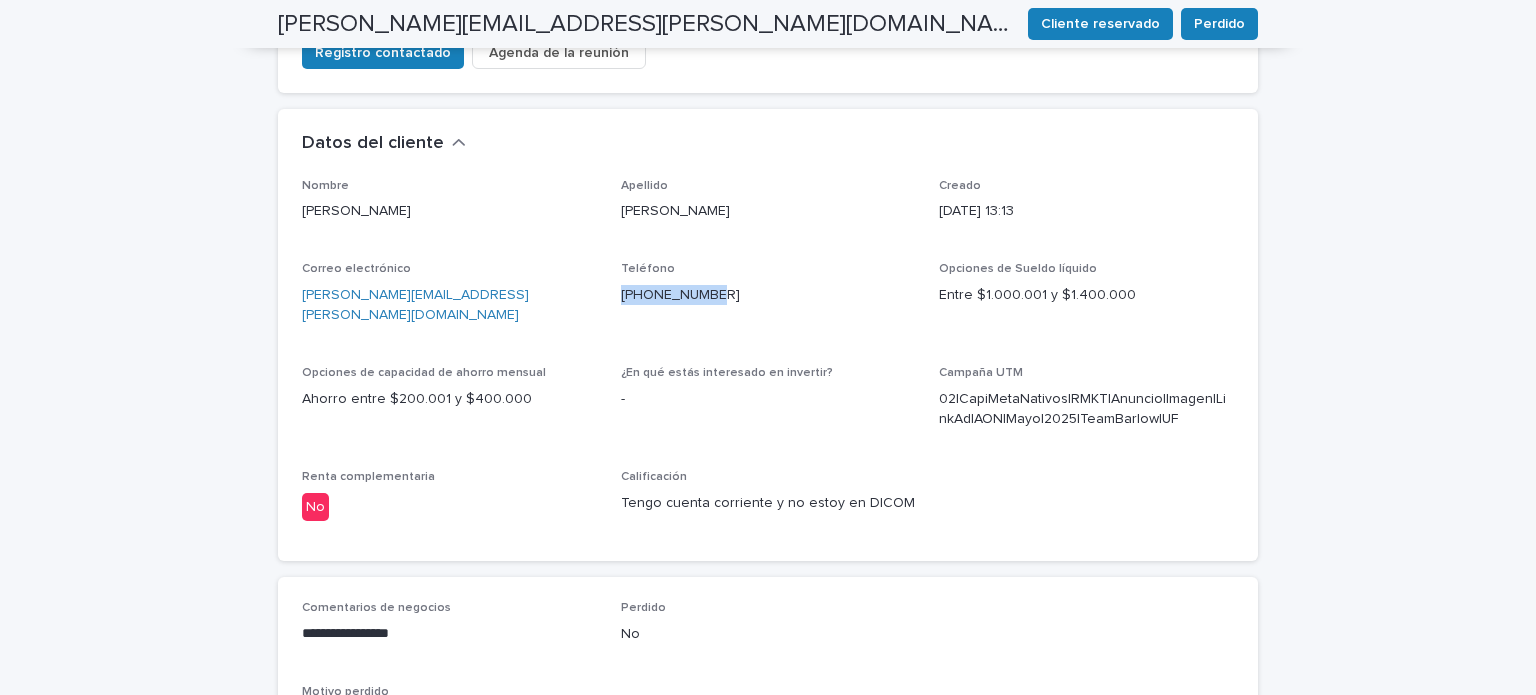 drag, startPoint x: 712, startPoint y: 227, endPoint x: 606, endPoint y: 223, distance: 106.07545 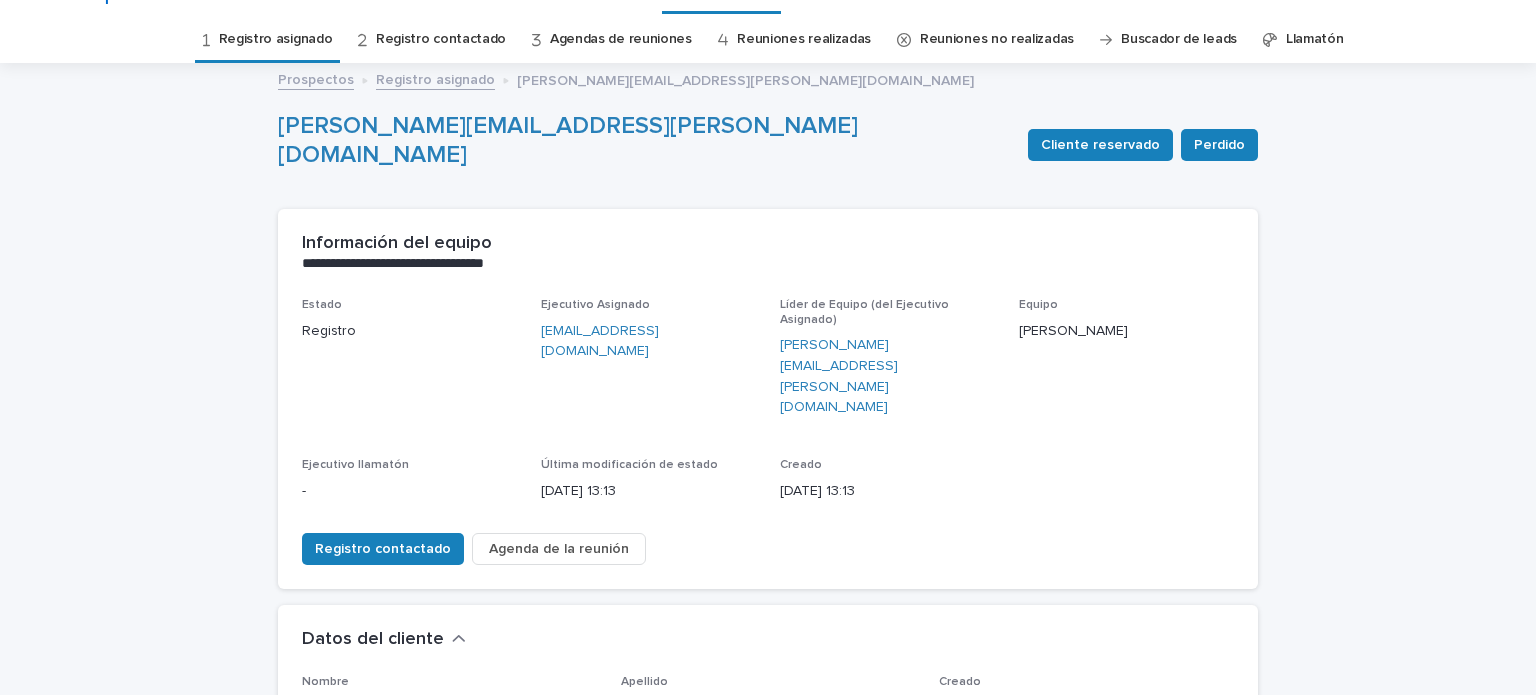scroll, scrollTop: 46, scrollLeft: 0, axis: vertical 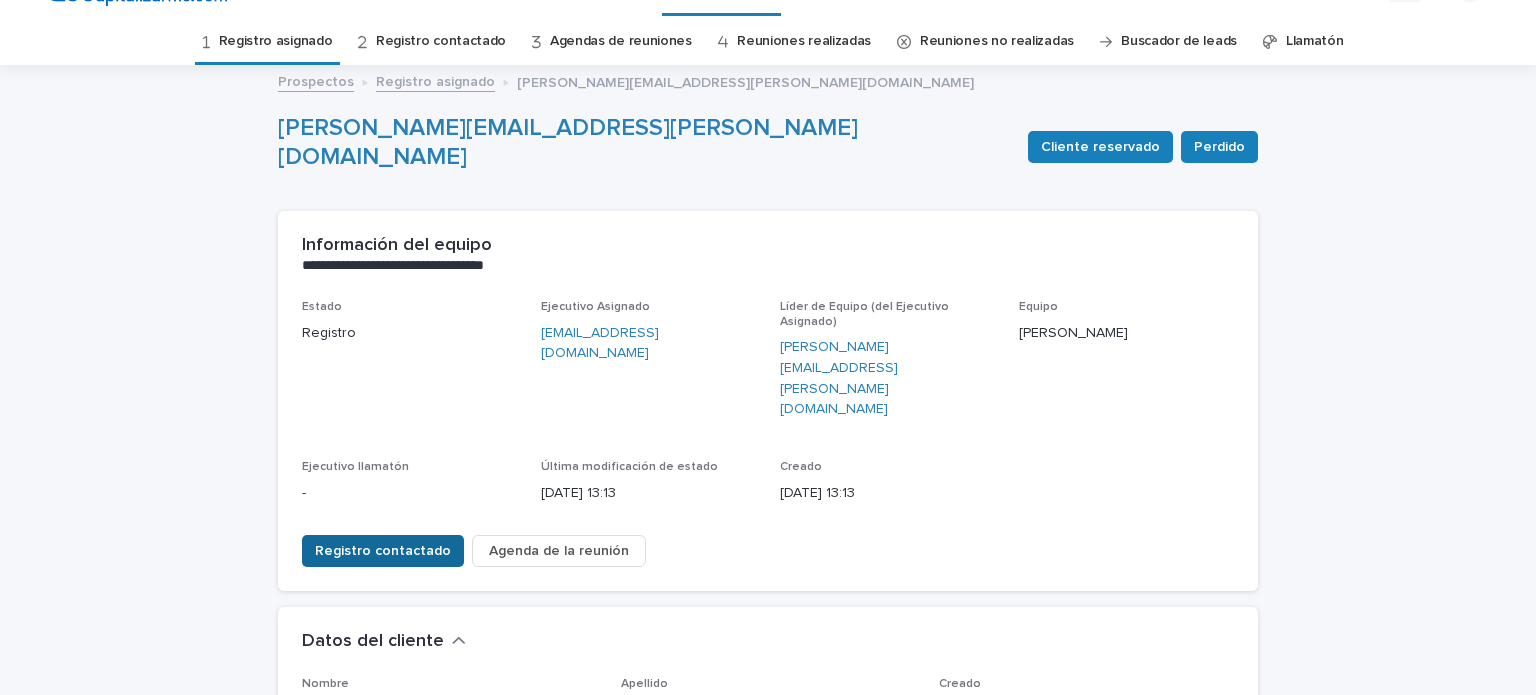 click on "Registro contactado" at bounding box center [383, 551] 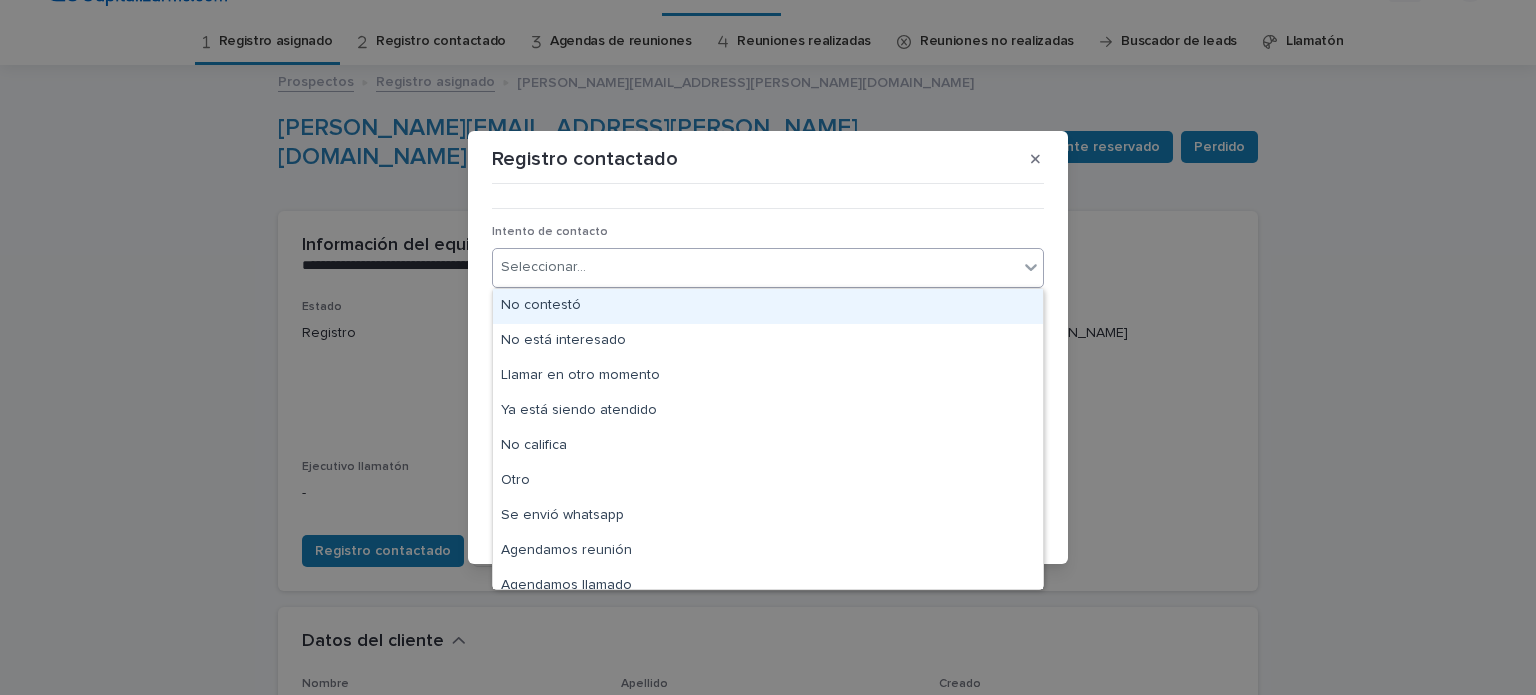 click on "Seleccionar..." at bounding box center (755, 267) 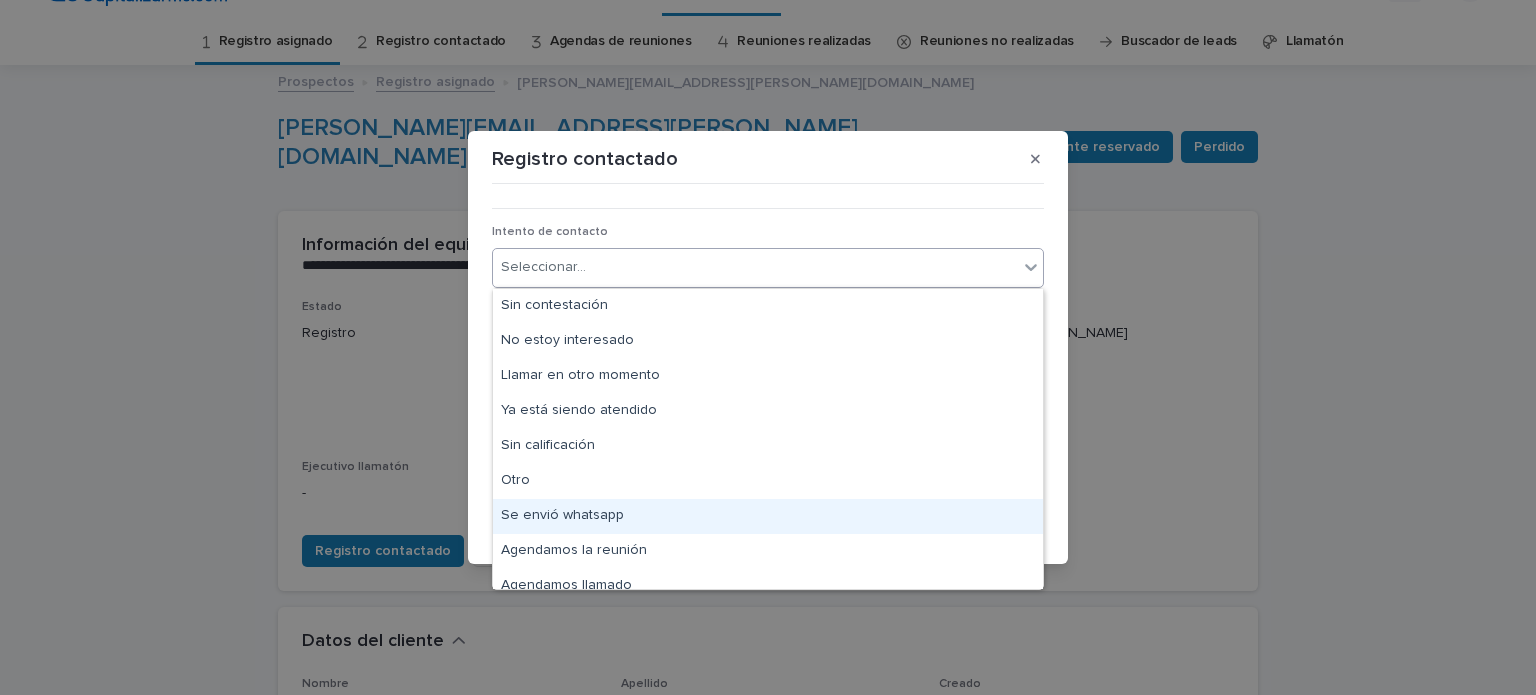 click on "Se envió whatsapp" at bounding box center [768, 516] 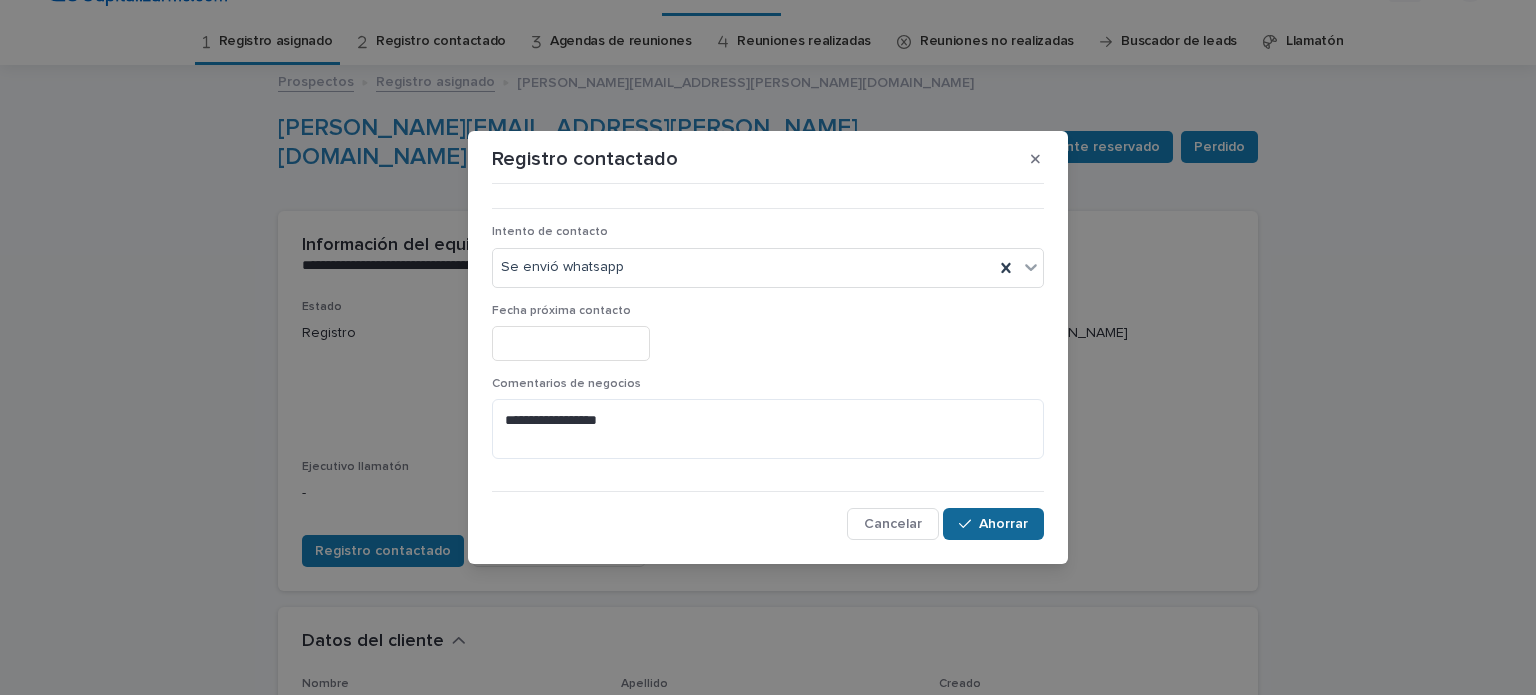 click on "Ahorrar" at bounding box center [1003, 524] 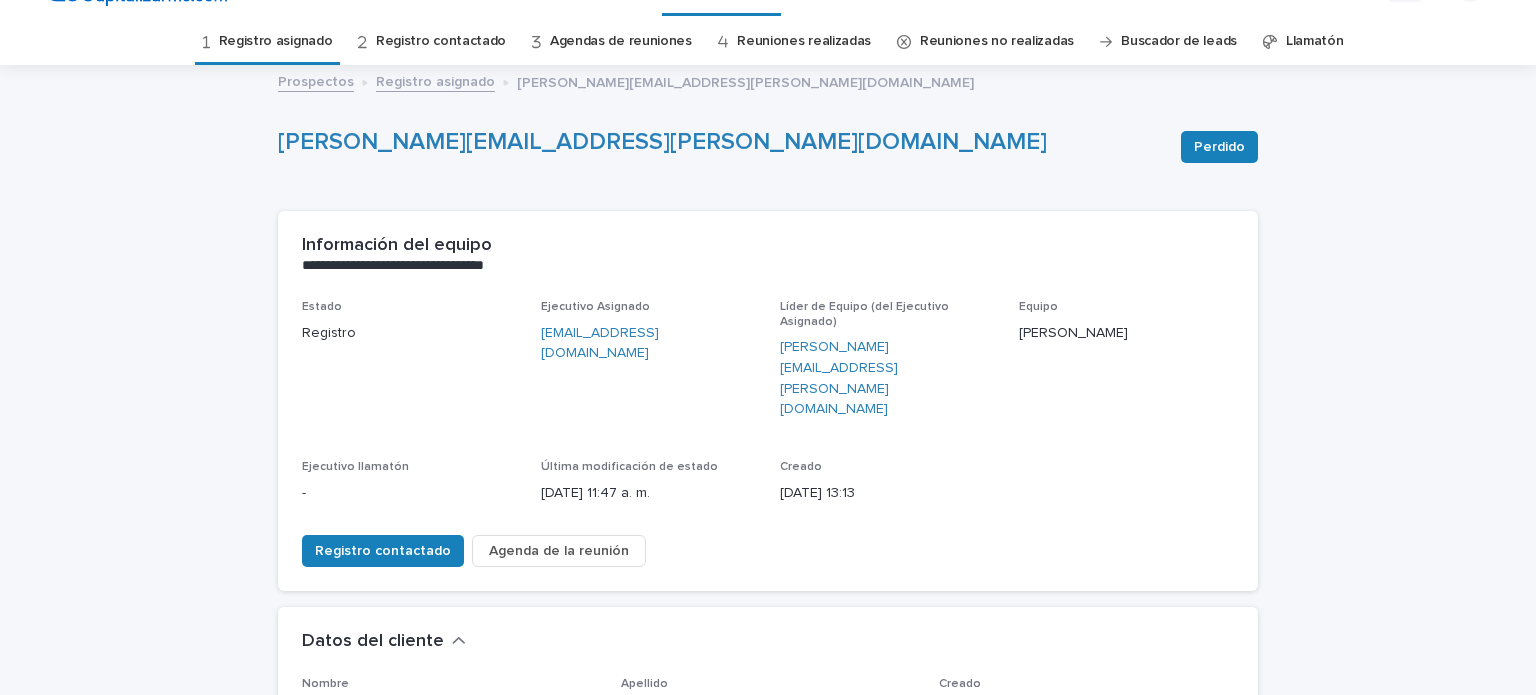 click on "Registro asignado" at bounding box center [276, 41] 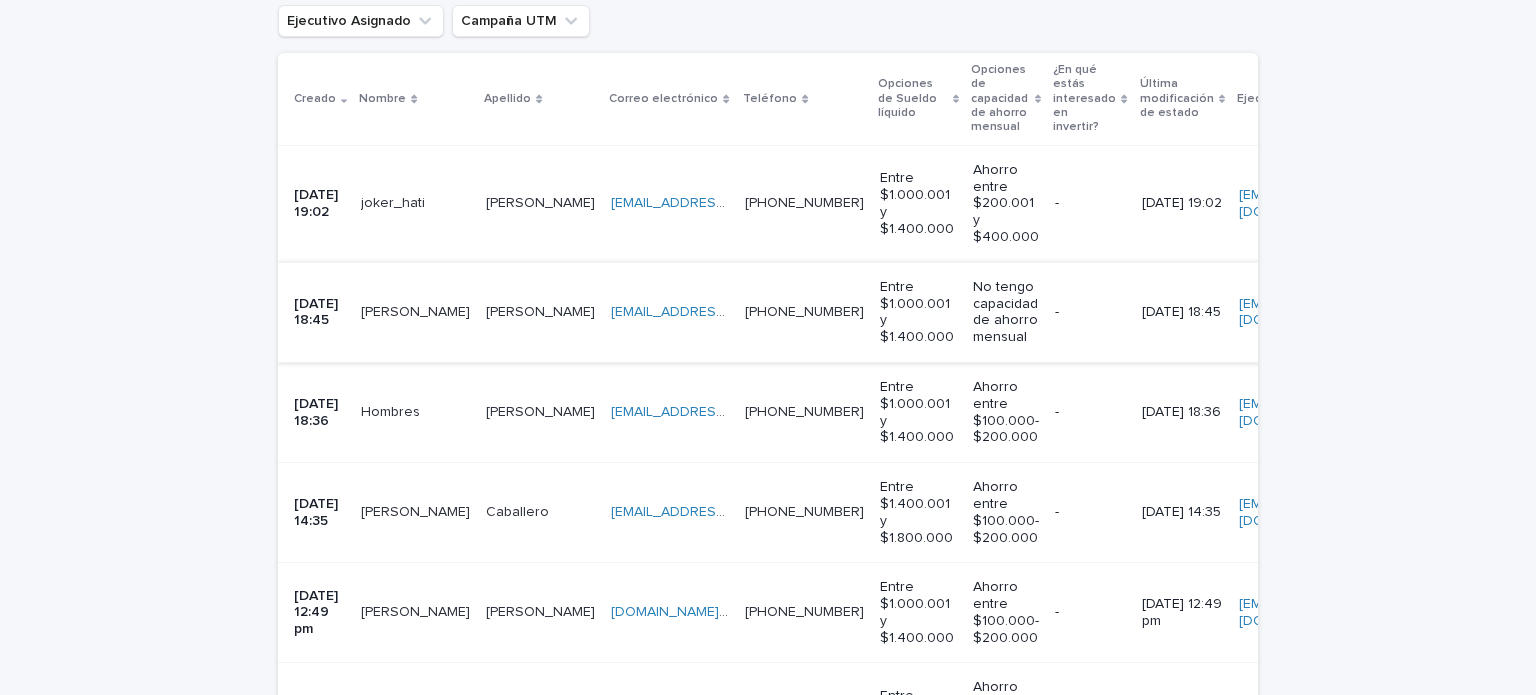 scroll, scrollTop: 446, scrollLeft: 0, axis: vertical 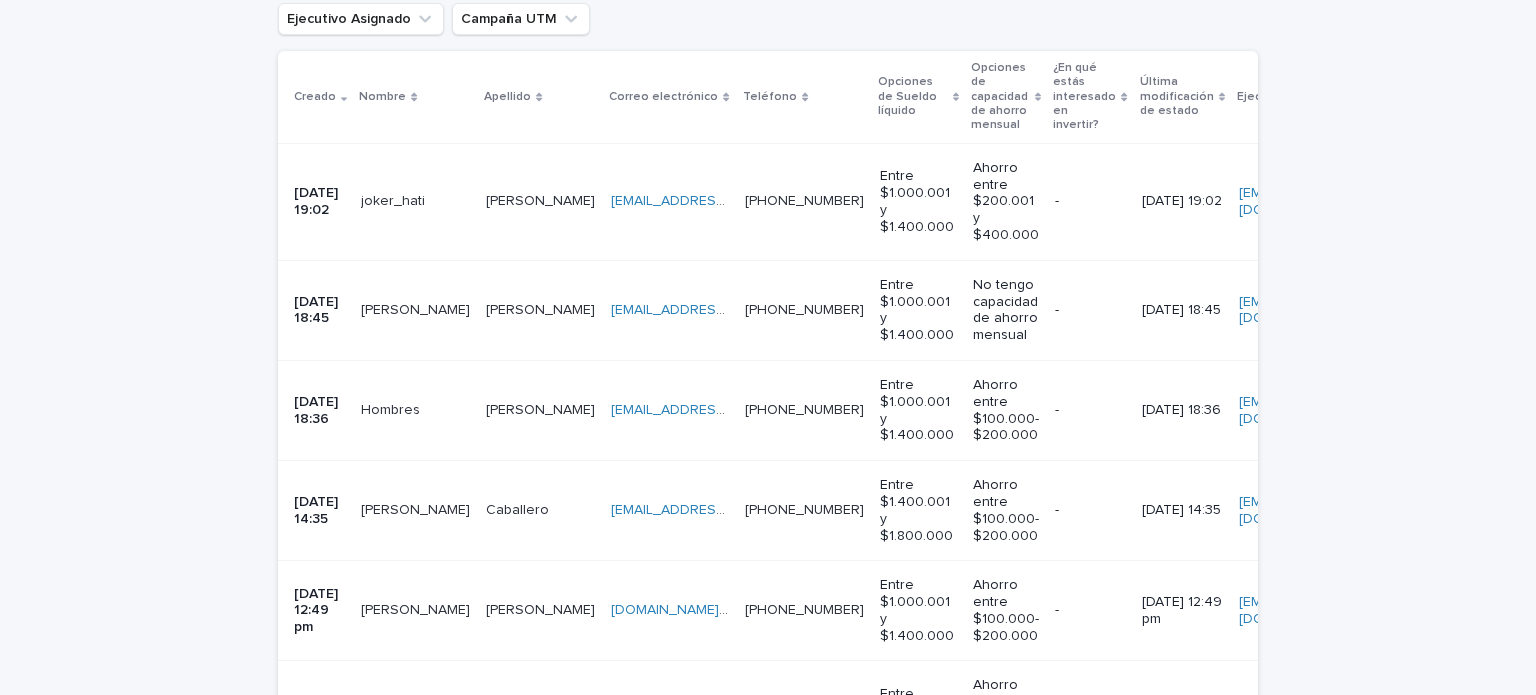 click at bounding box center [670, 310] 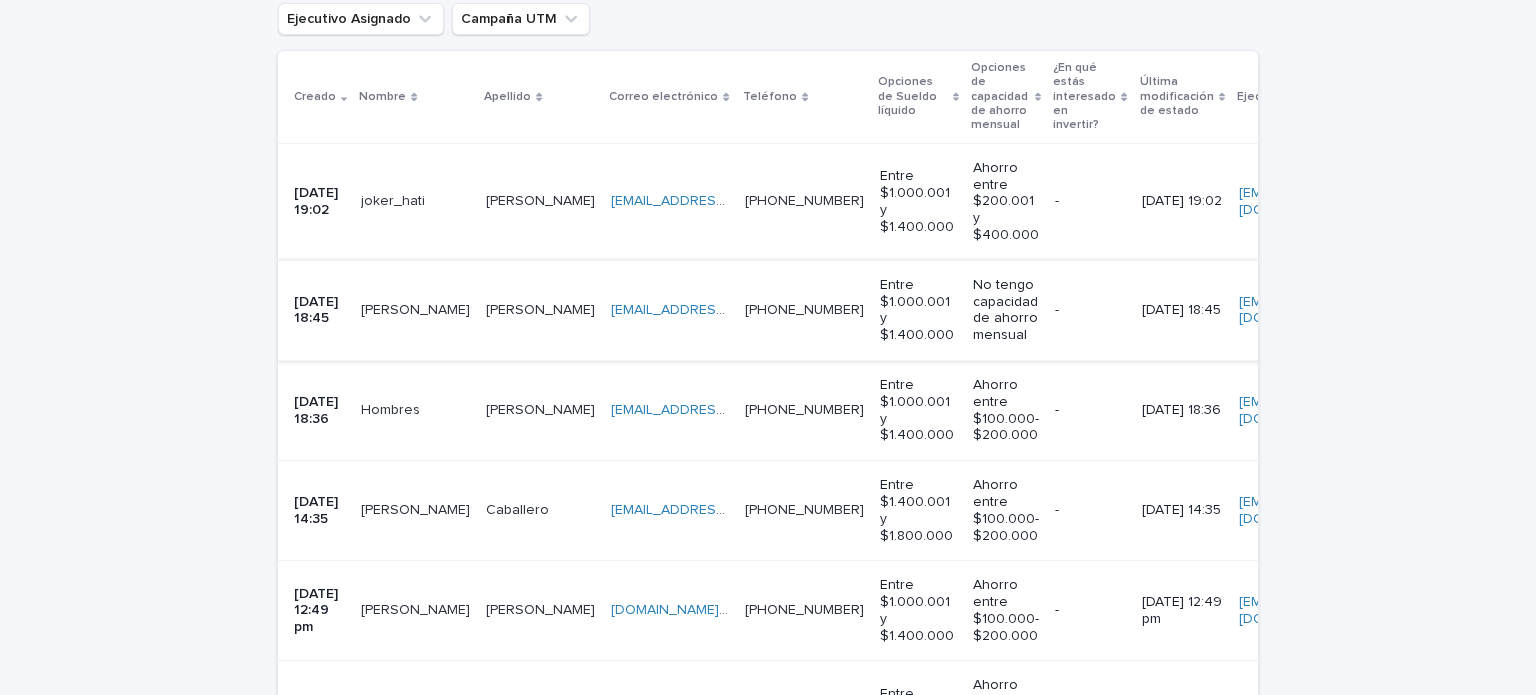 scroll, scrollTop: 0, scrollLeft: 0, axis: both 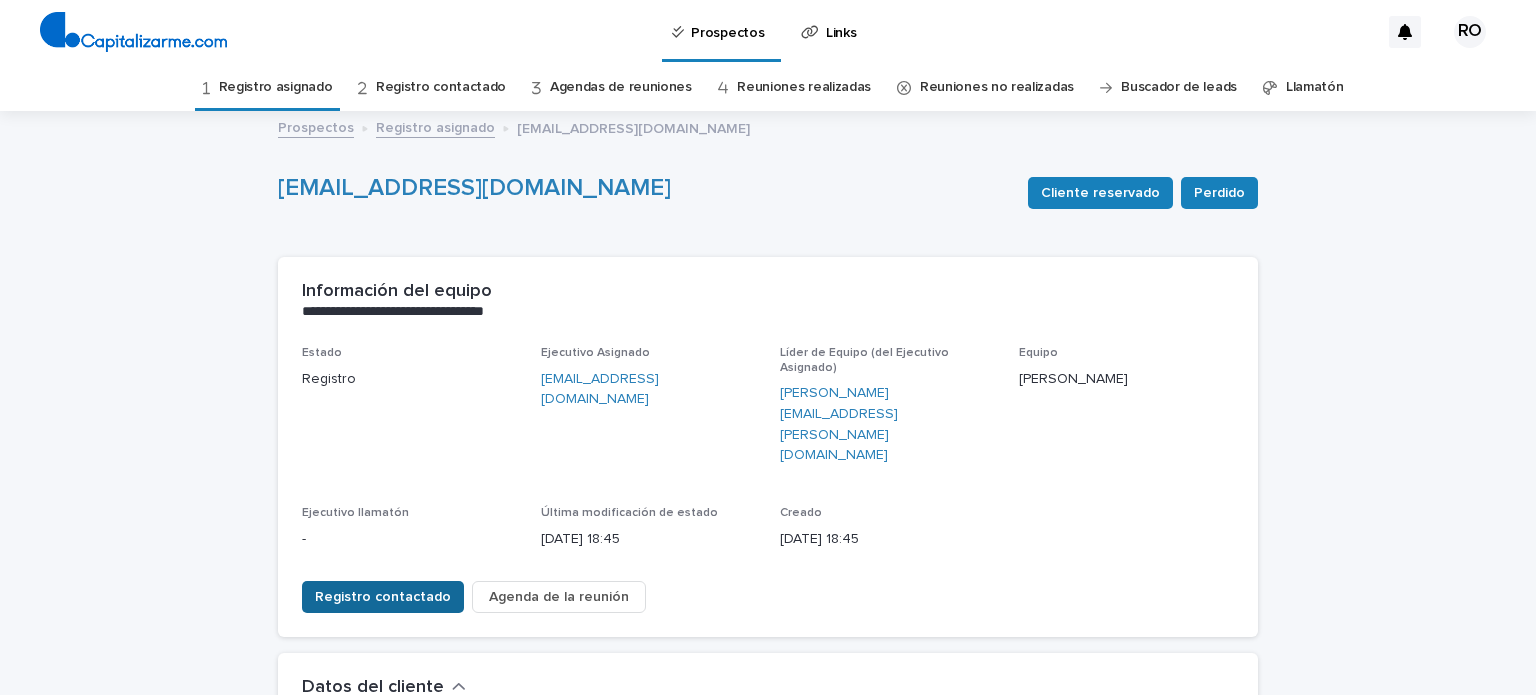 click on "Registro contactado" at bounding box center [383, 597] 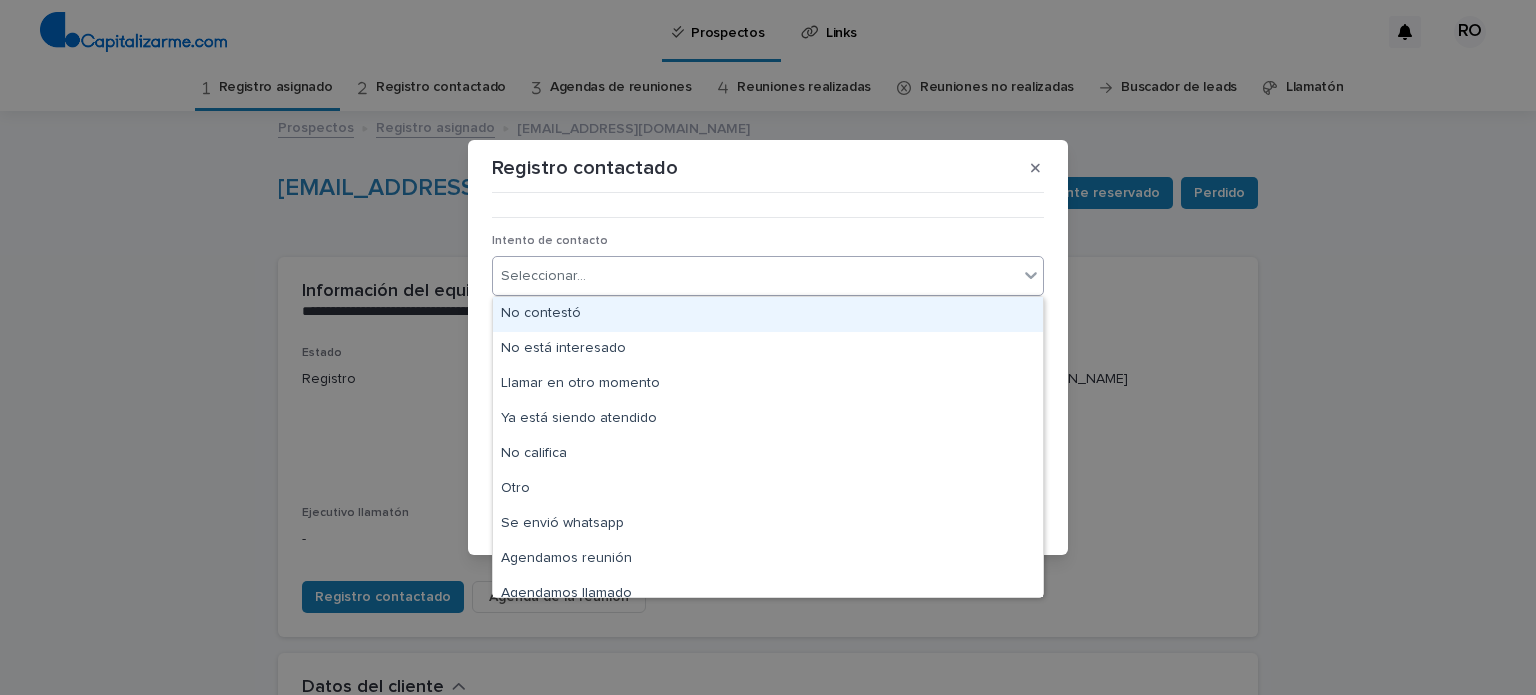 click on "Seleccionar..." at bounding box center [755, 276] 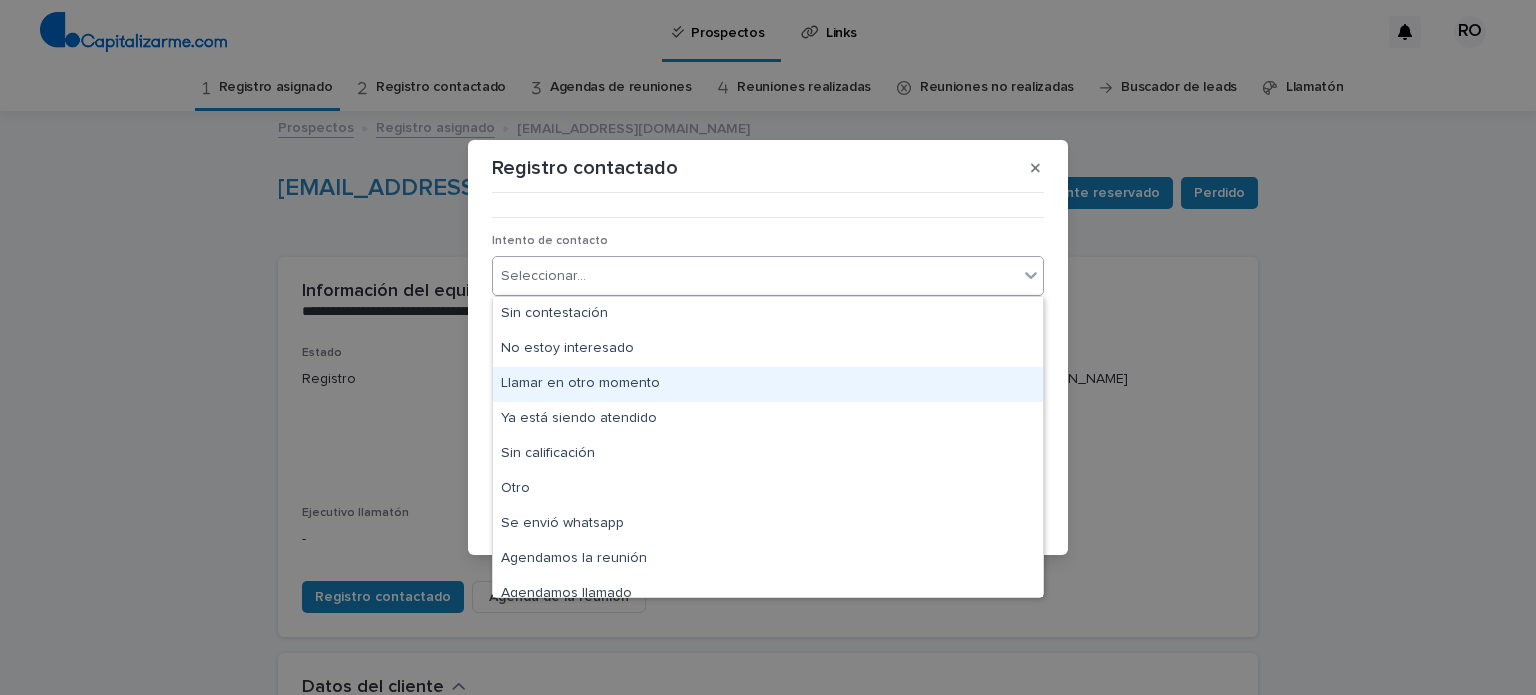 scroll, scrollTop: 15, scrollLeft: 0, axis: vertical 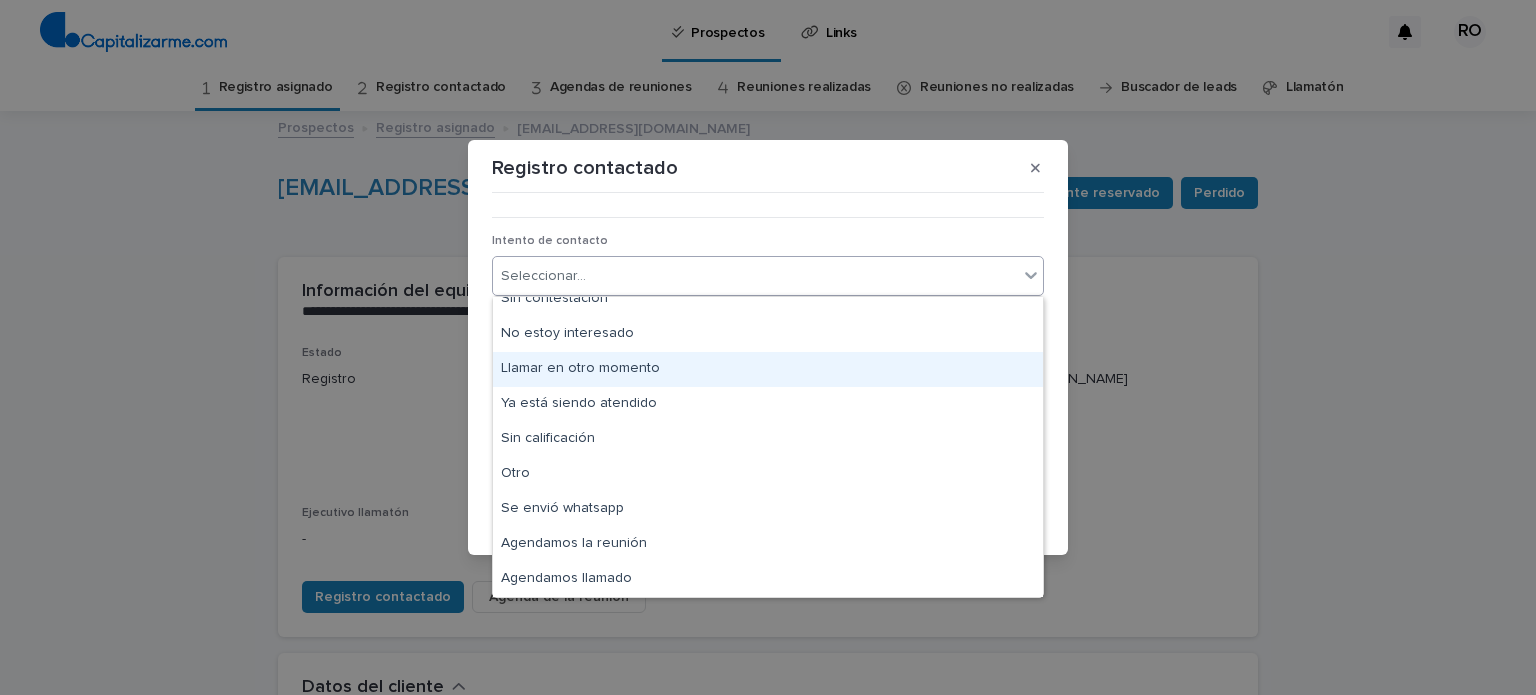 click on "Llamar en otro momento" at bounding box center [768, 369] 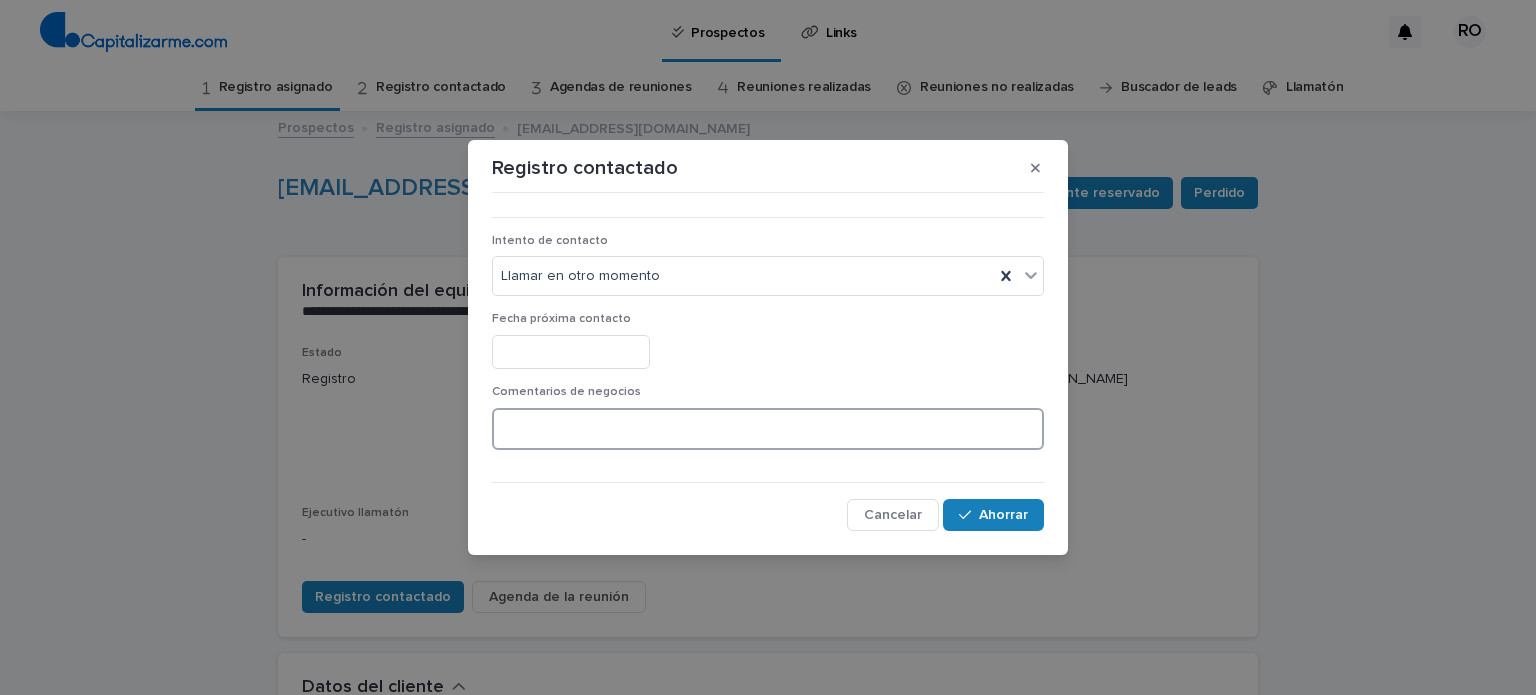 click at bounding box center (768, 429) 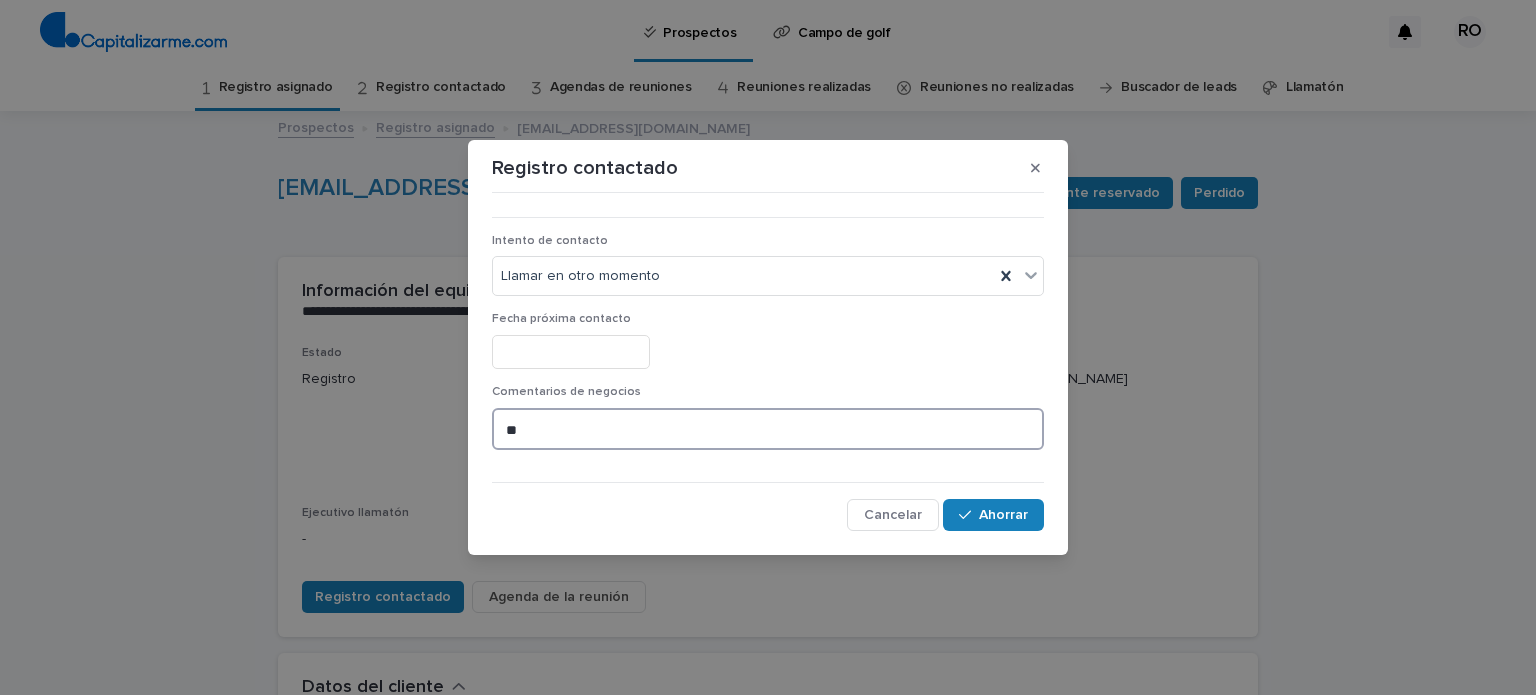 type on "*" 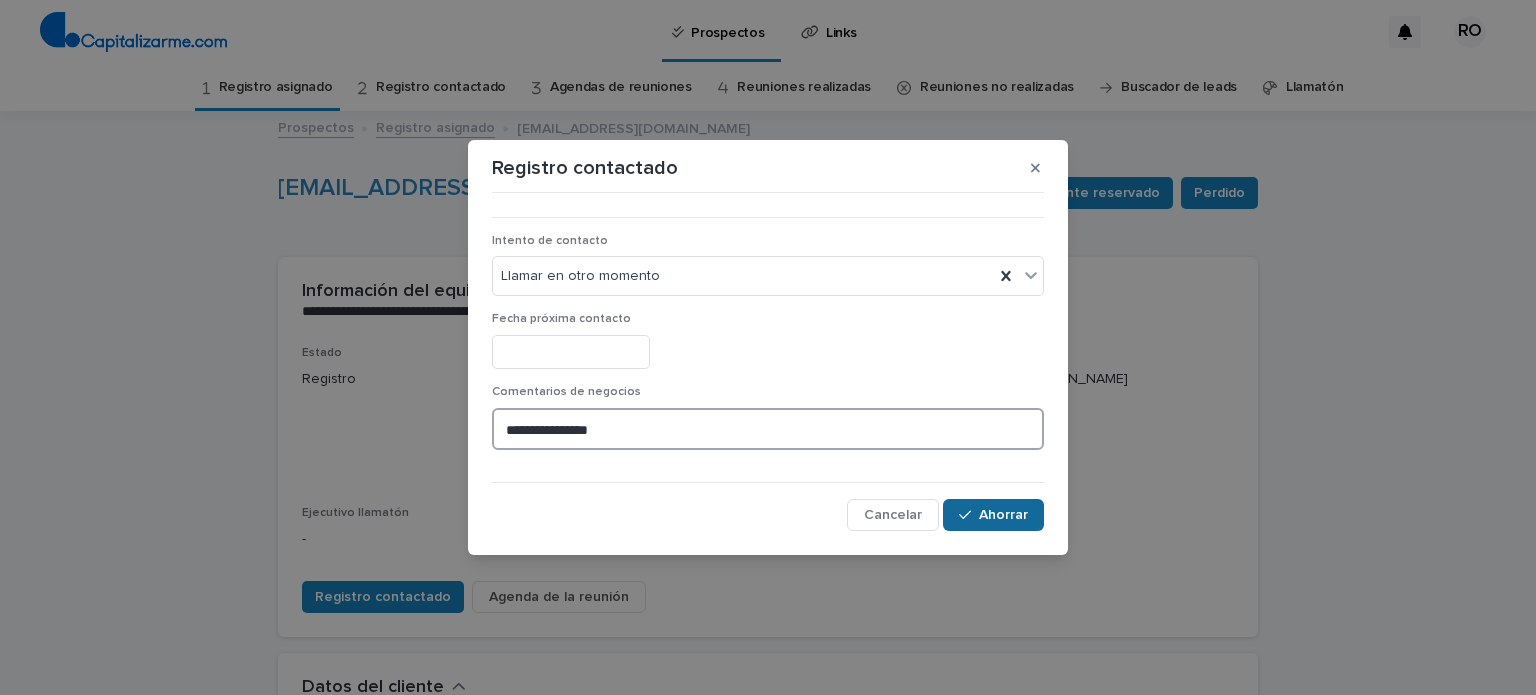 type on "**********" 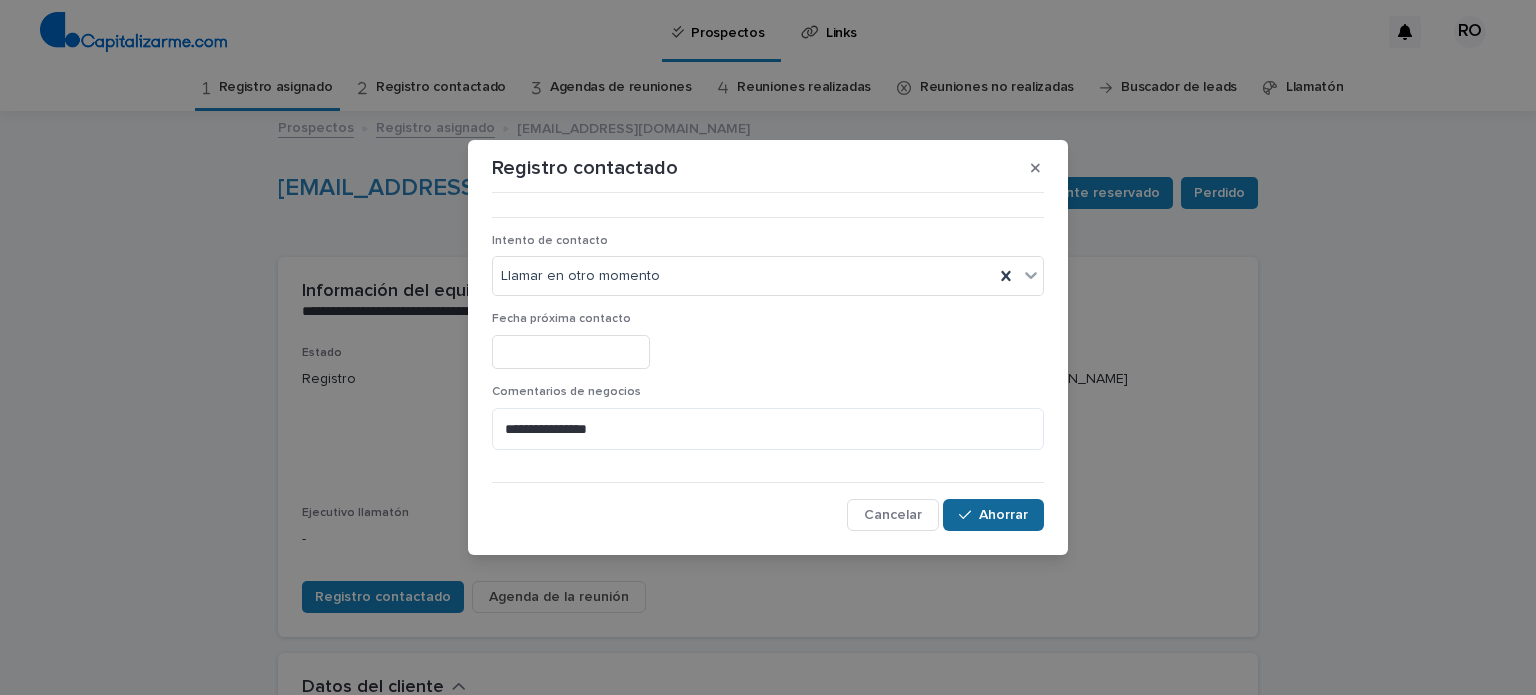 click on "Ahorrar" at bounding box center [1003, 515] 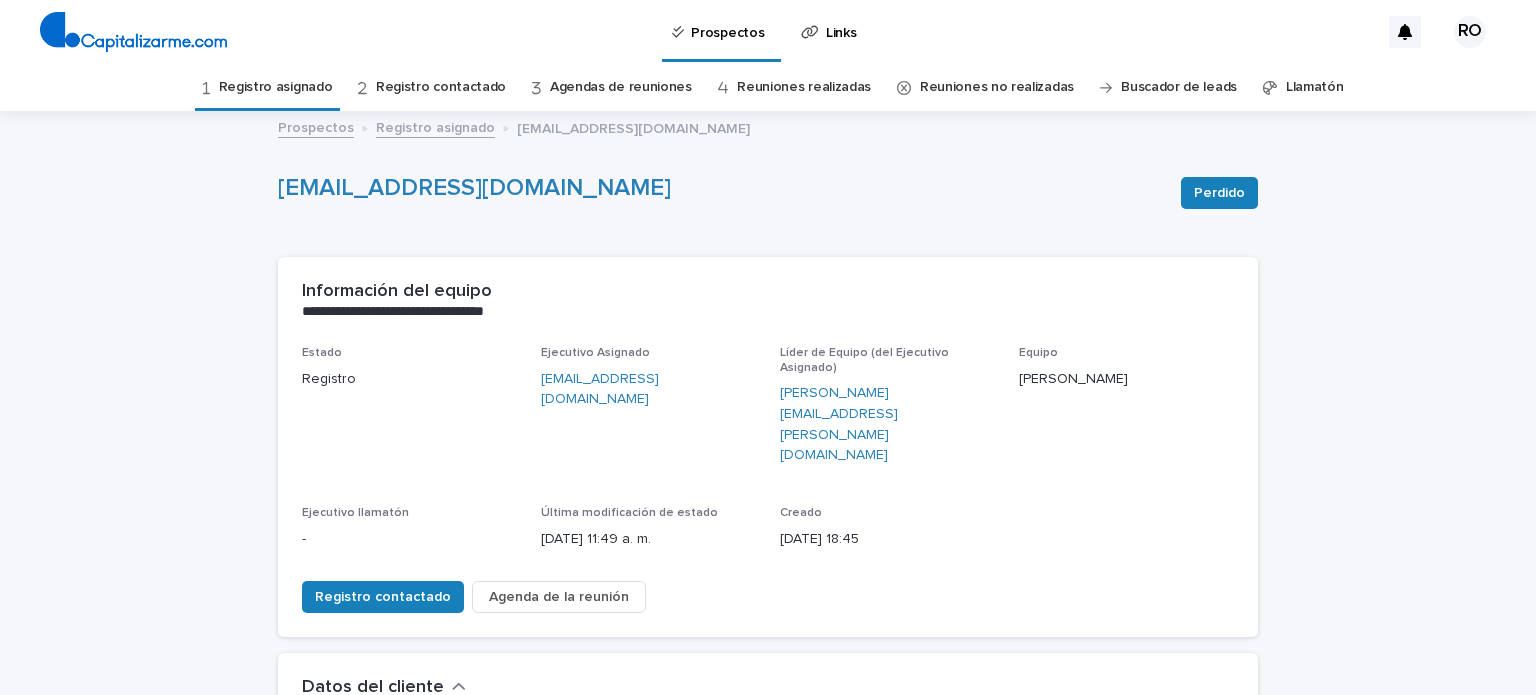 click on "Registro asignado" at bounding box center [276, 87] 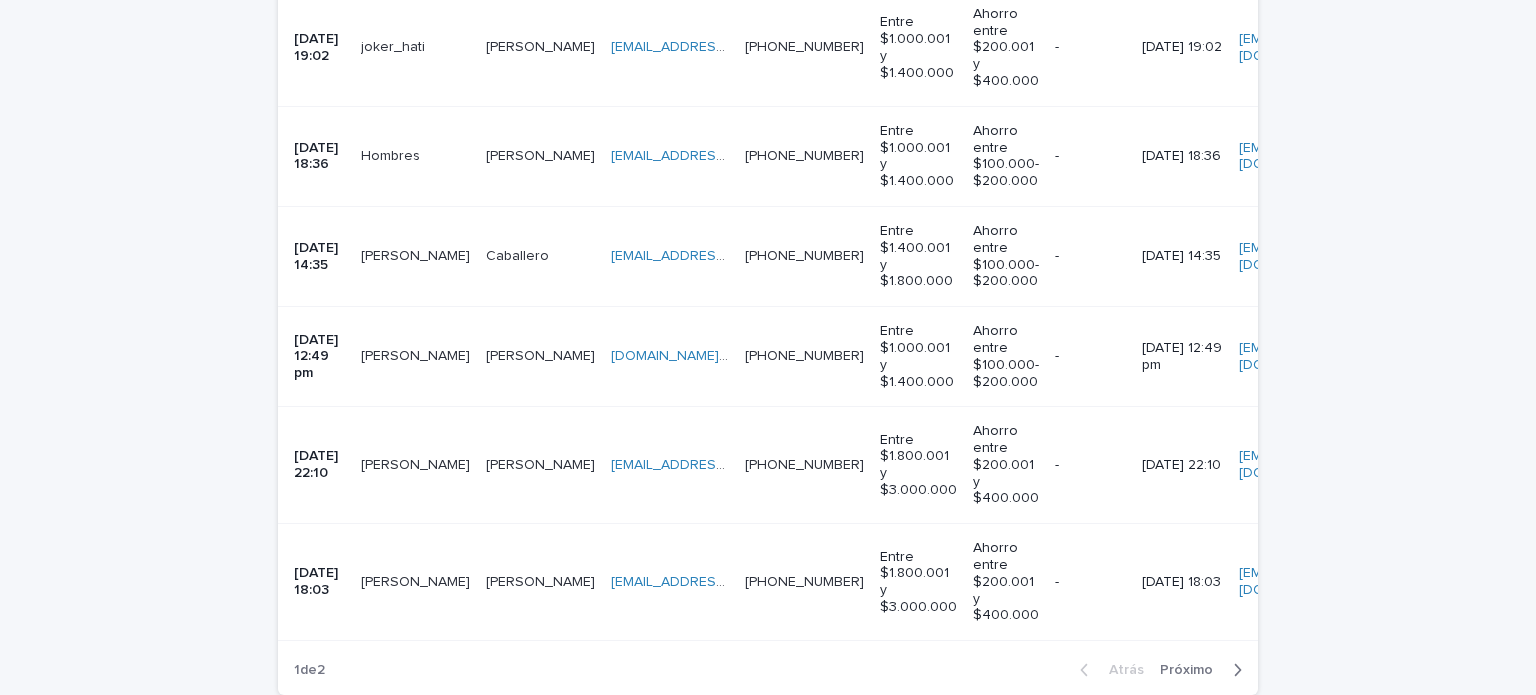 scroll, scrollTop: 599, scrollLeft: 0, axis: vertical 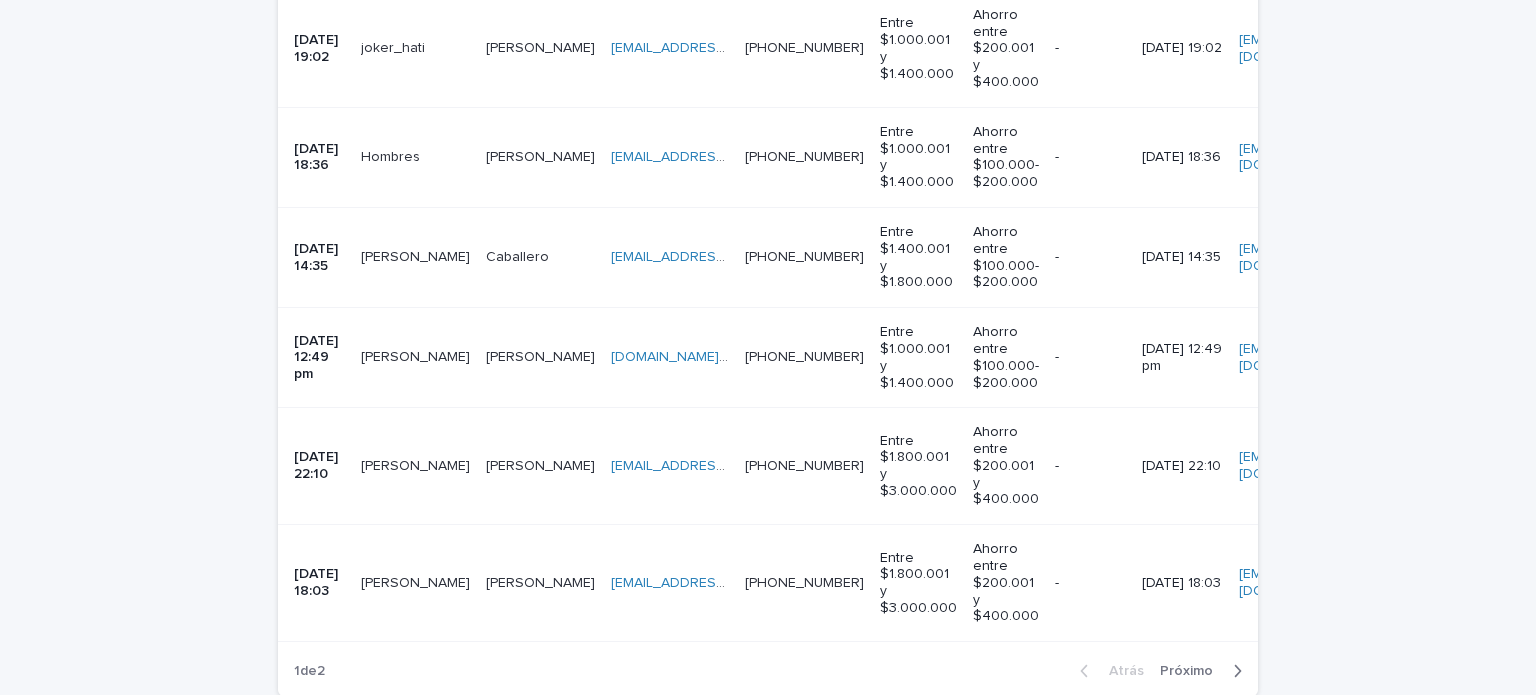 click on "[PERSON_NAME] [PERSON_NAME]" at bounding box center [540, 358] 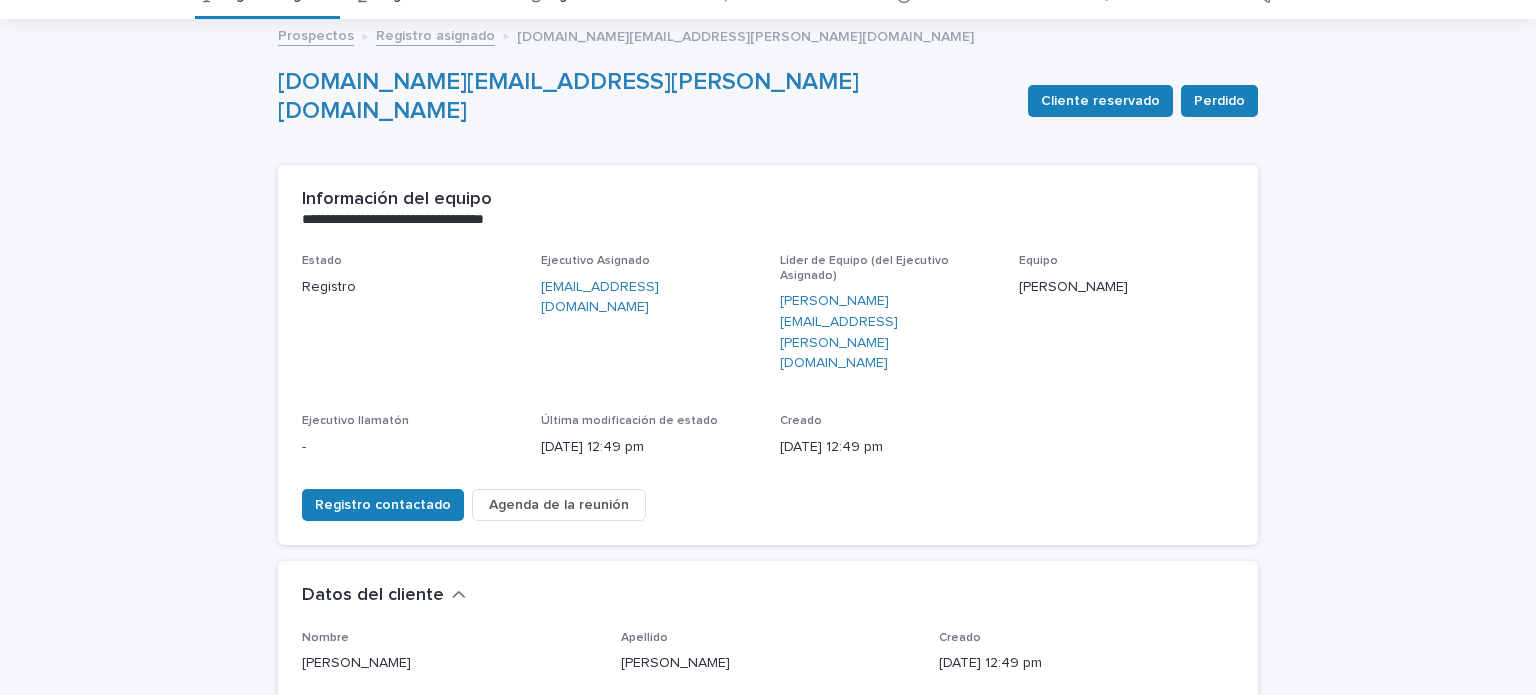 scroll, scrollTop: 100, scrollLeft: 0, axis: vertical 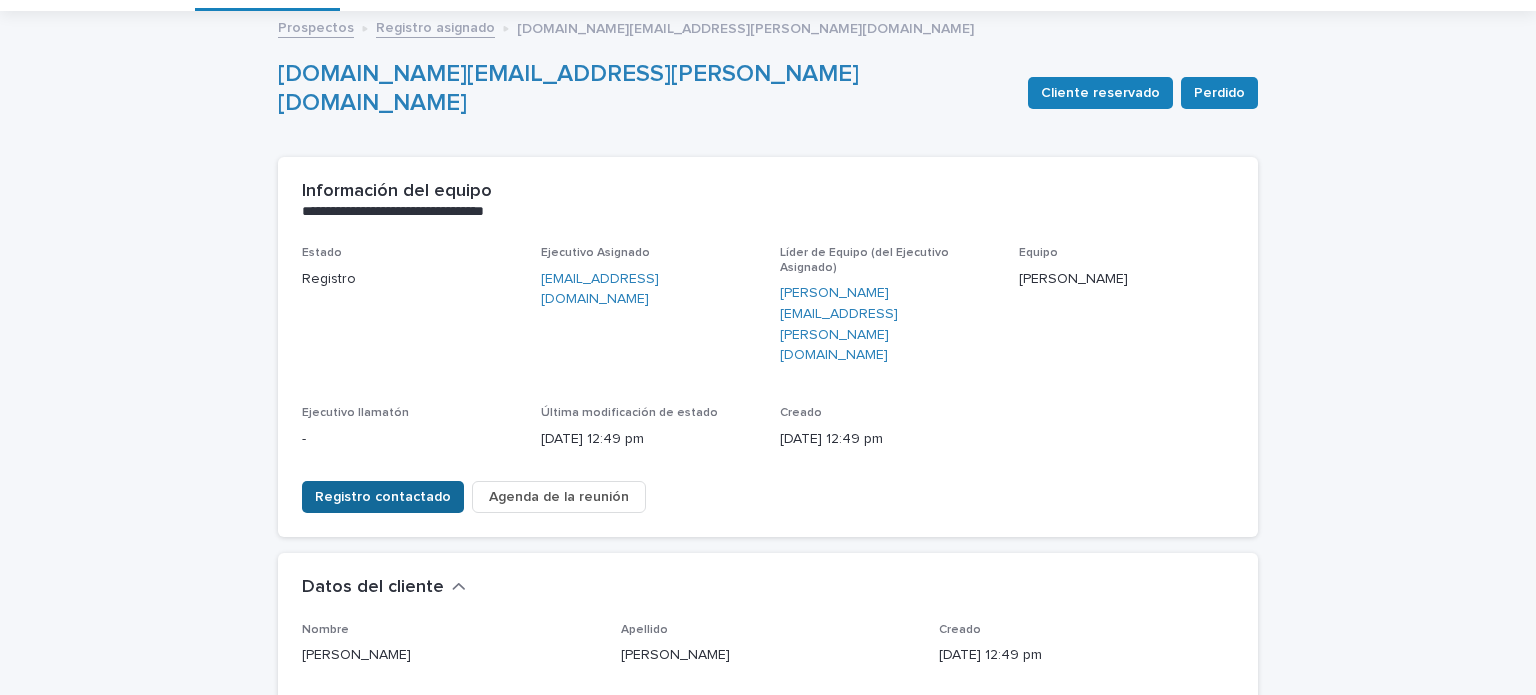 click on "Registro contactado" at bounding box center [383, 497] 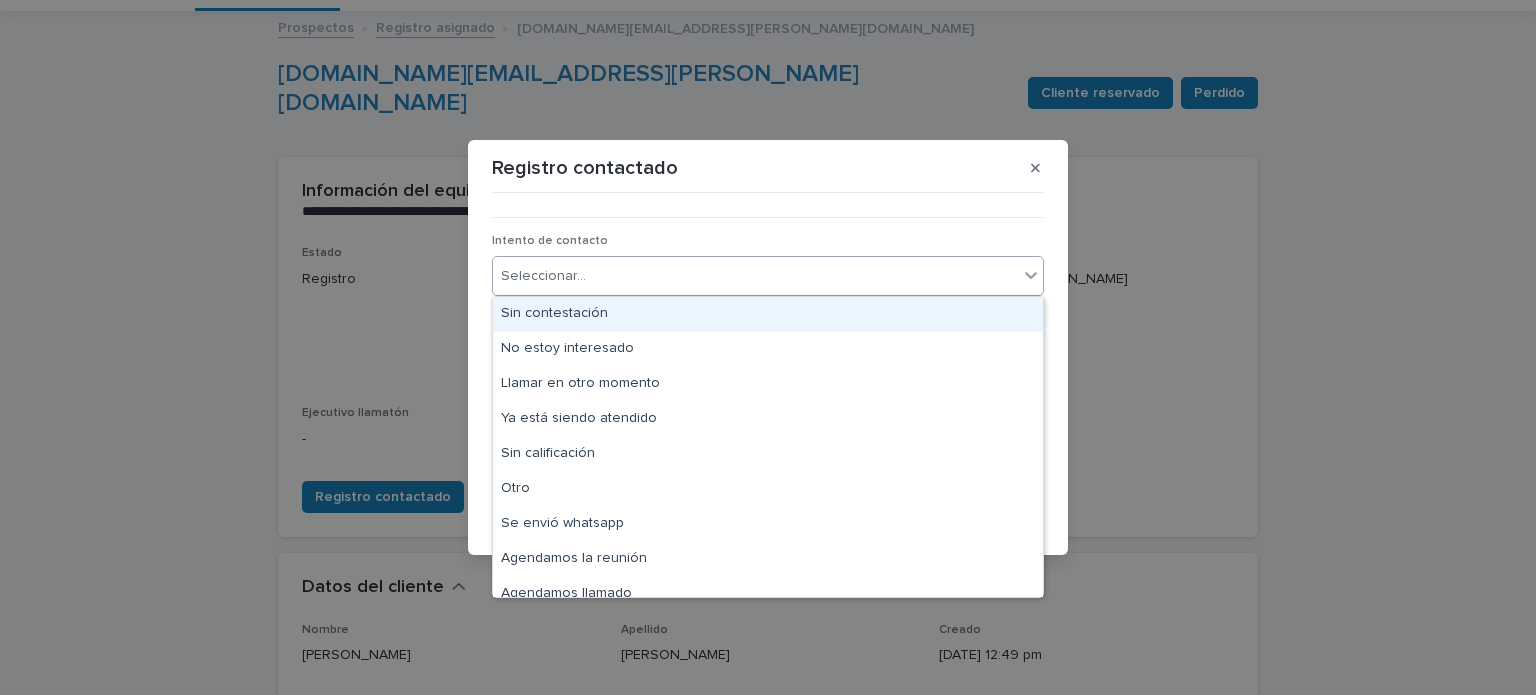 click on "Seleccionar..." at bounding box center [768, 276] 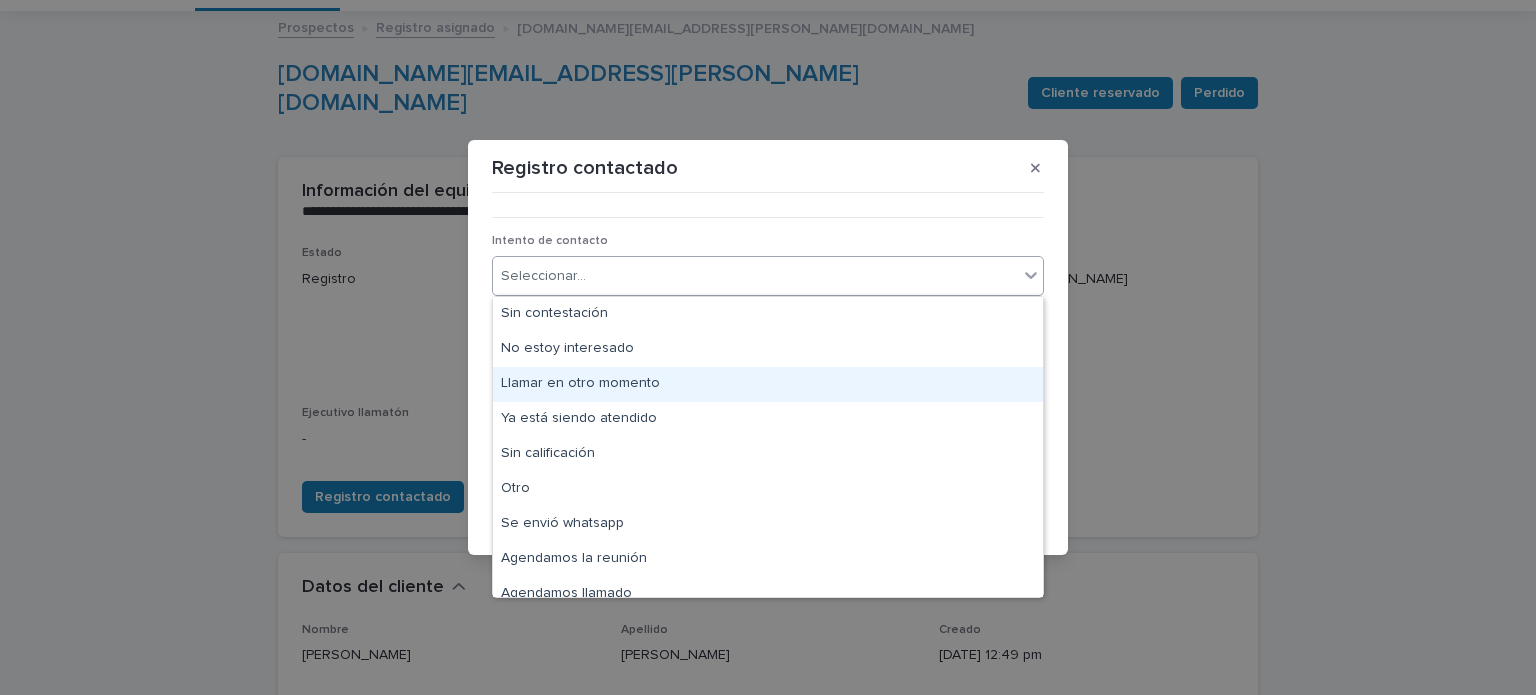 click on "Llamar en otro momento" at bounding box center (580, 383) 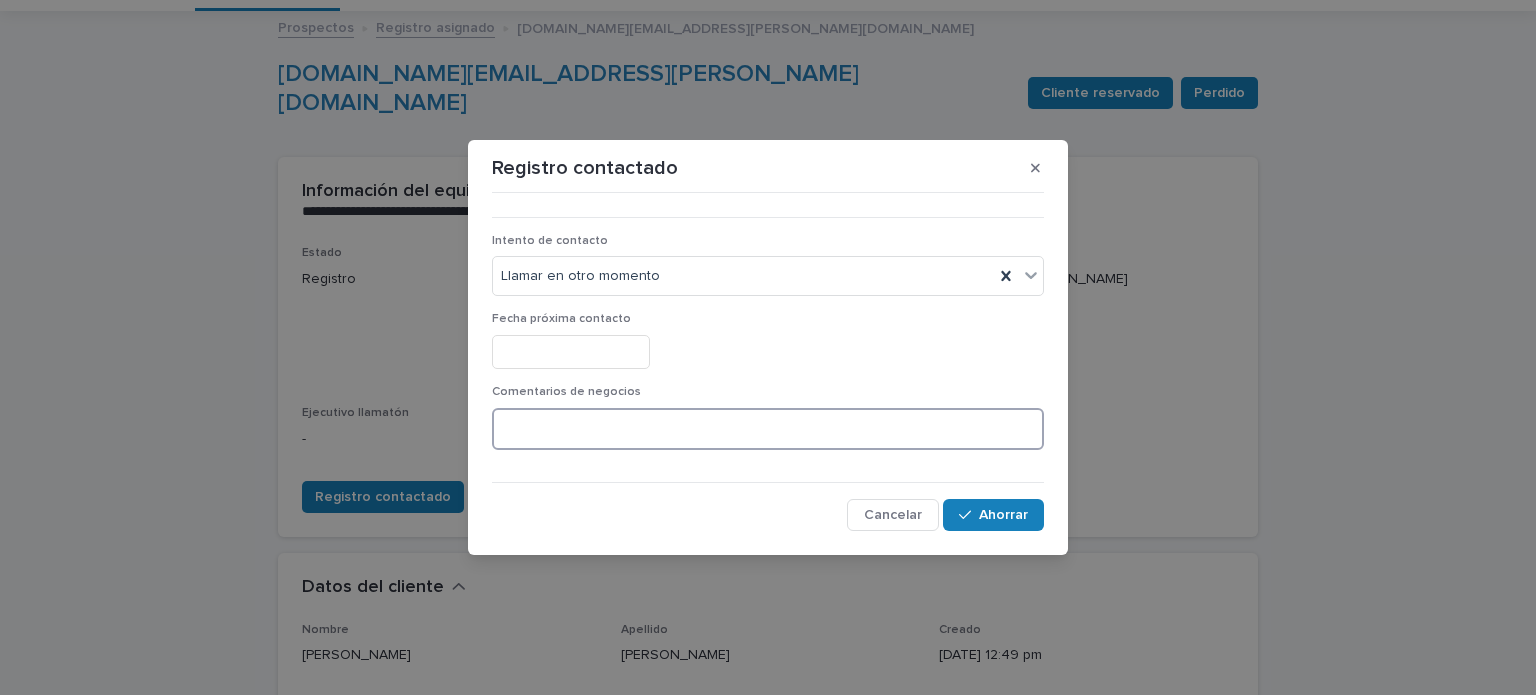 click at bounding box center (768, 429) 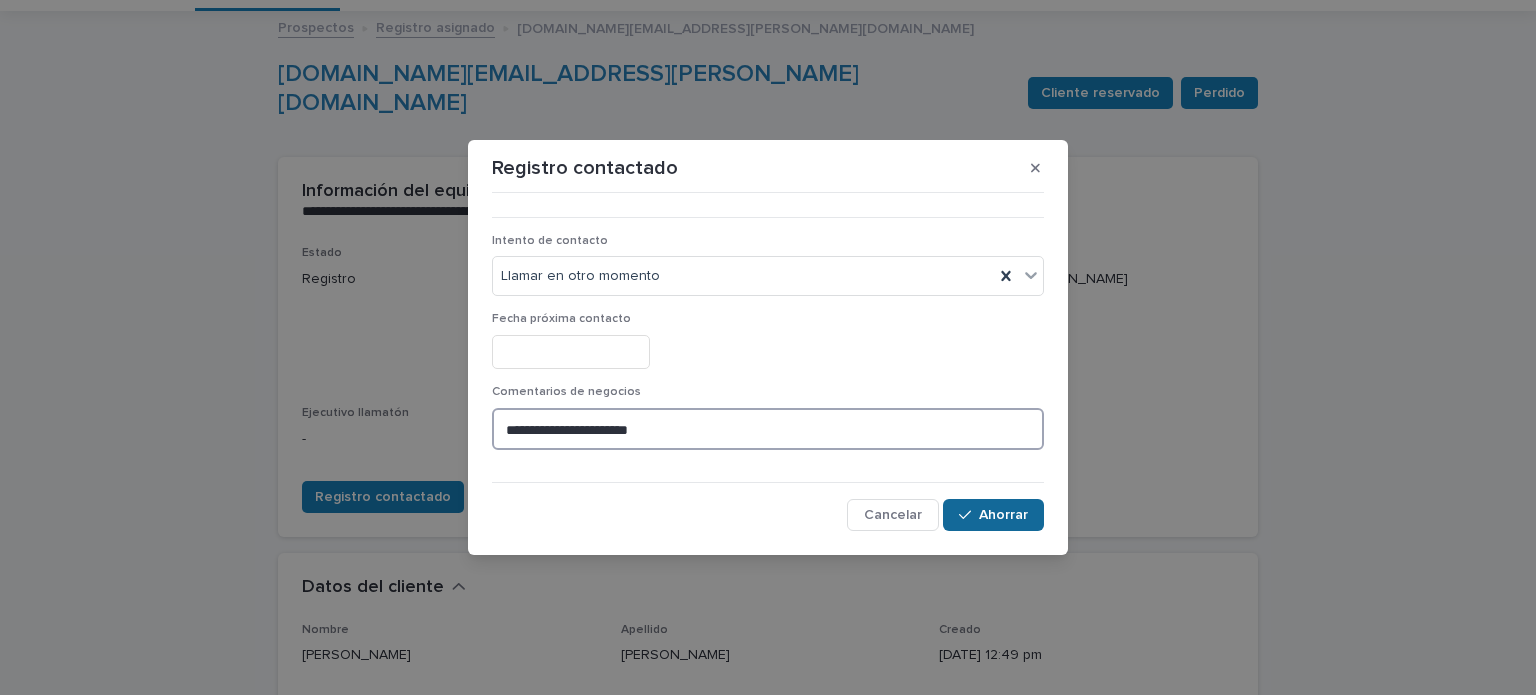type on "**********" 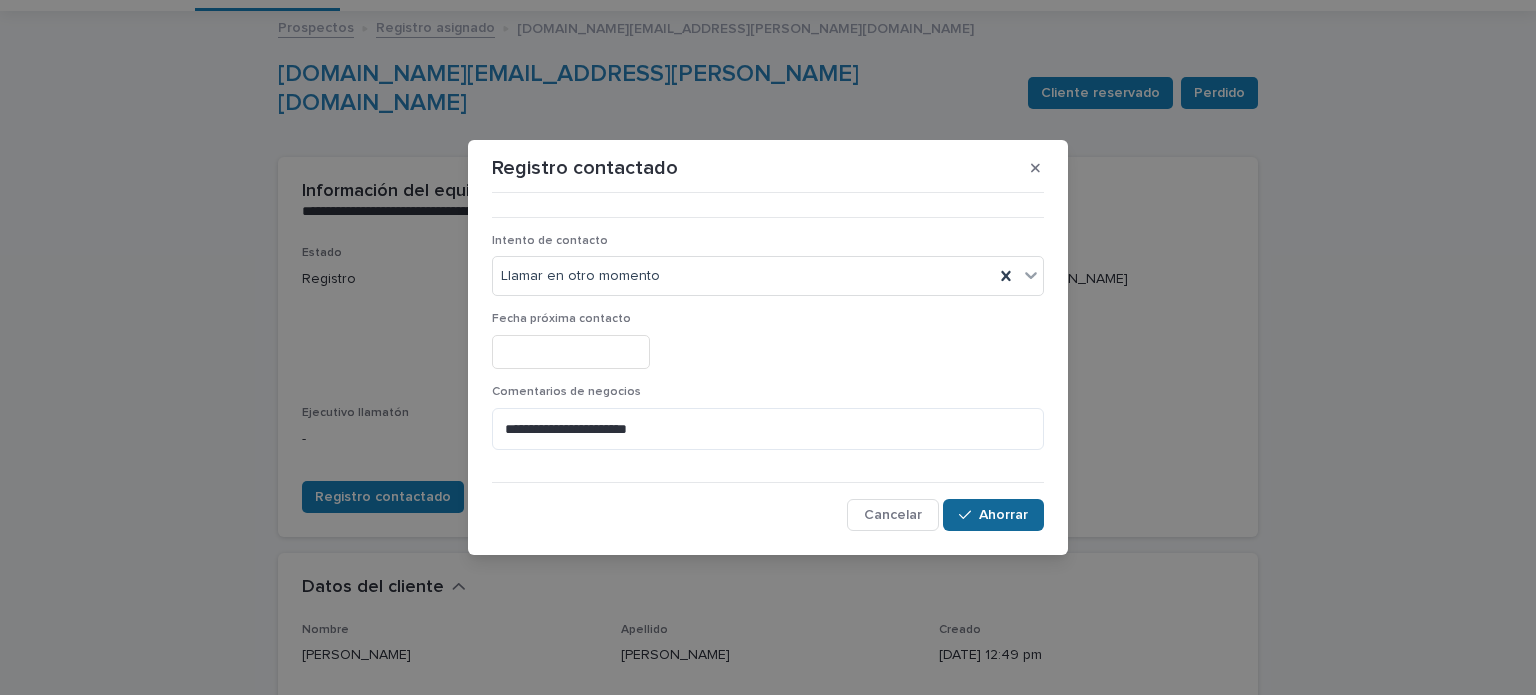 click on "Ahorrar" at bounding box center (993, 515) 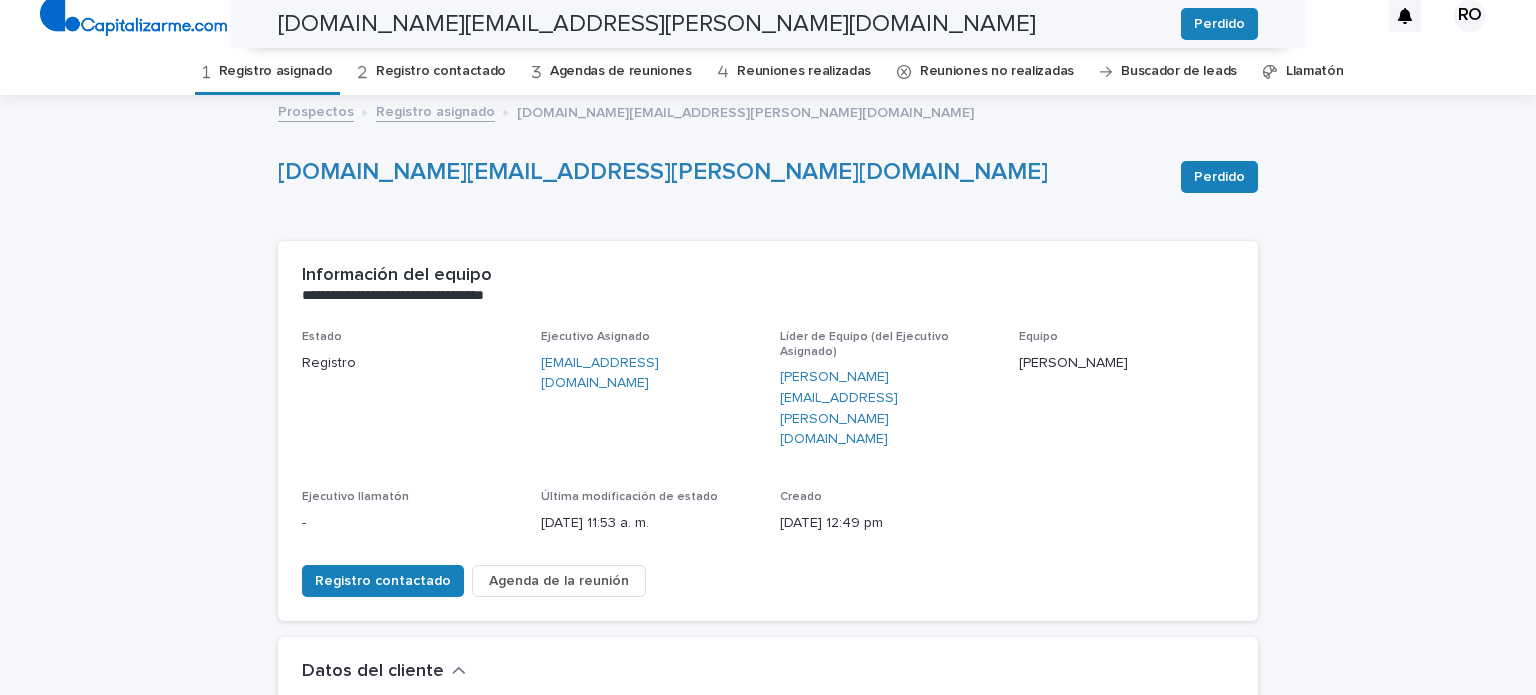 scroll, scrollTop: 0, scrollLeft: 0, axis: both 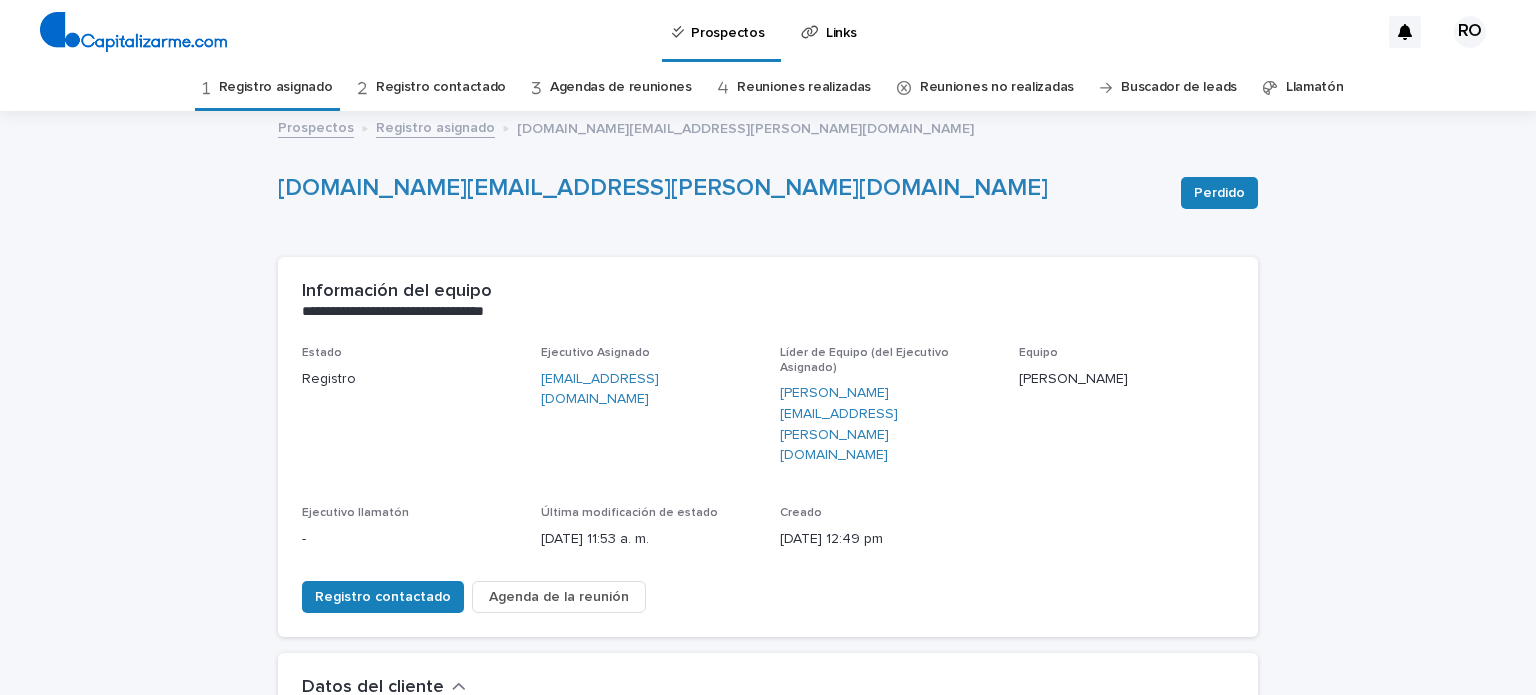 click on "Registro asignado" at bounding box center [276, 87] 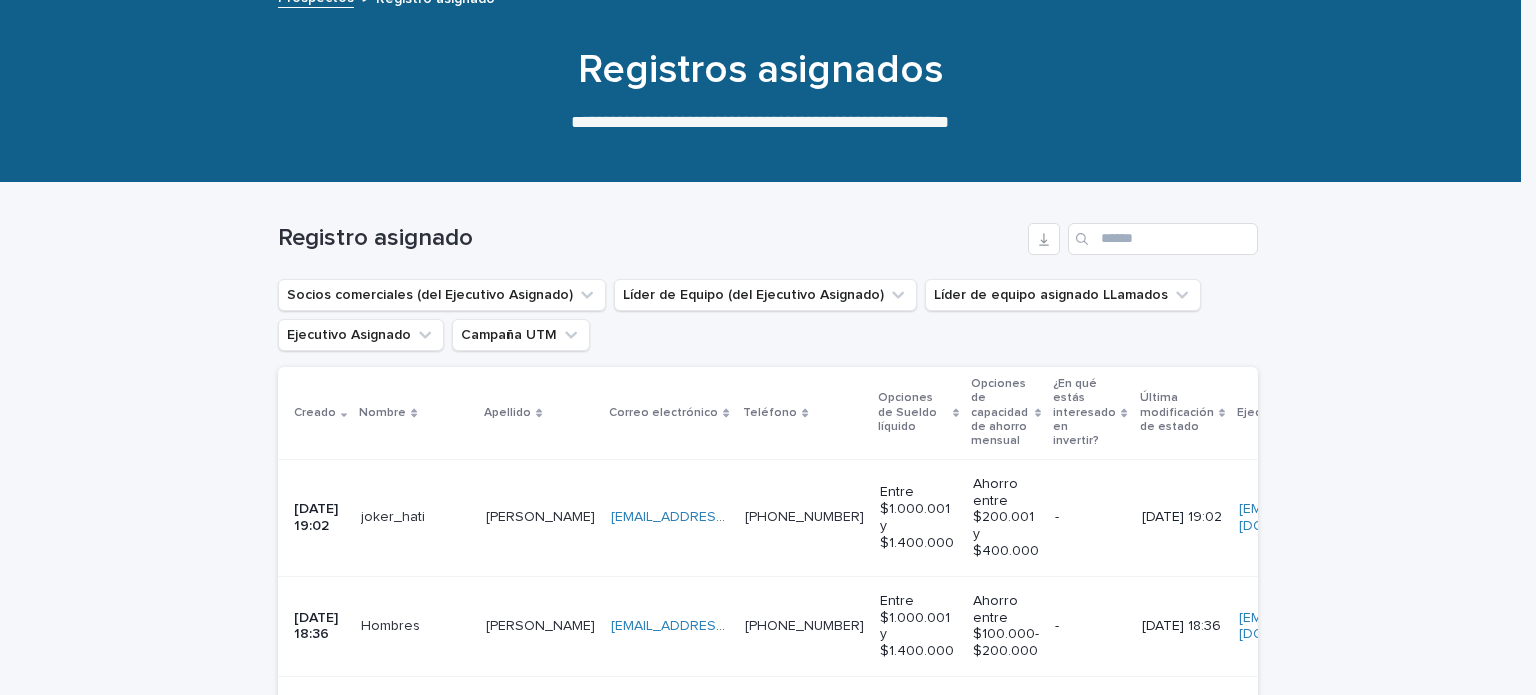 scroll, scrollTop: 0, scrollLeft: 0, axis: both 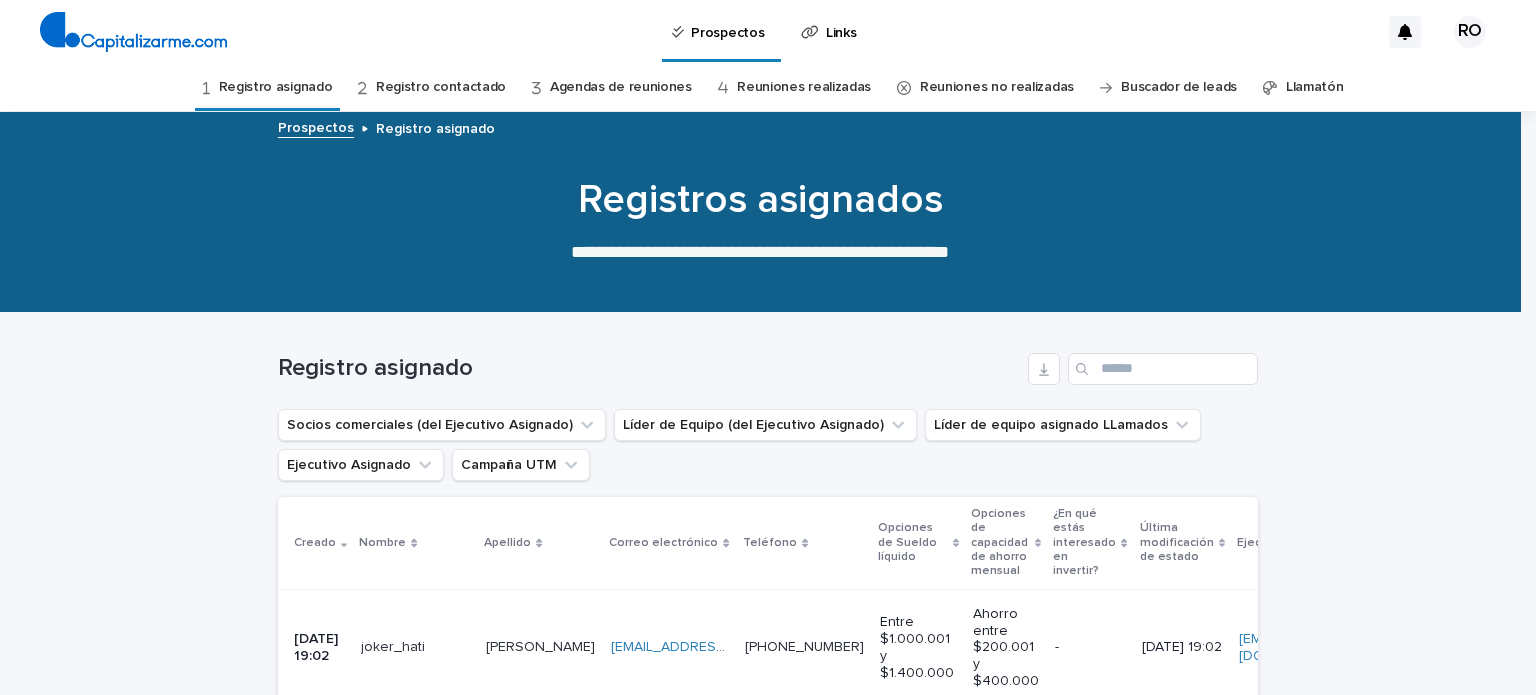 click on "Registro contactado" at bounding box center [441, 87] 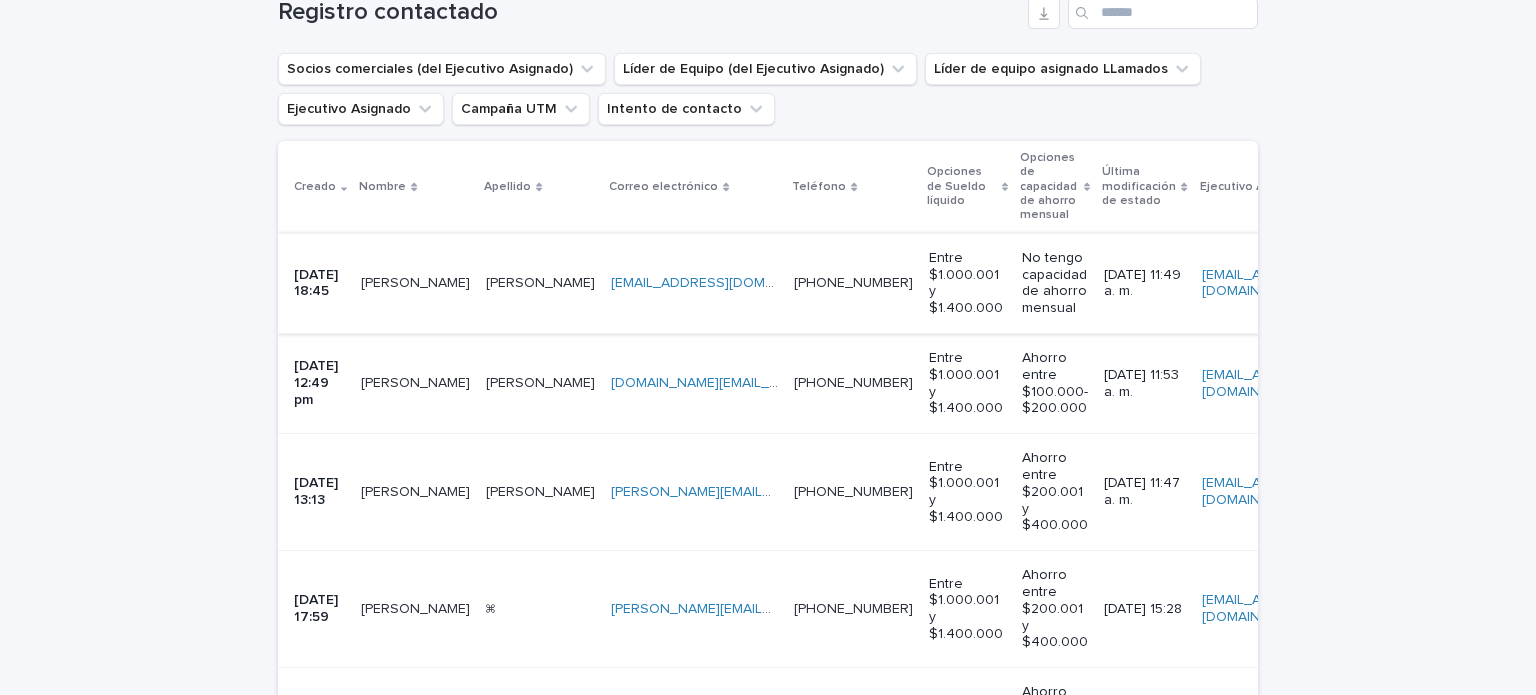 scroll, scrollTop: 356, scrollLeft: 0, axis: vertical 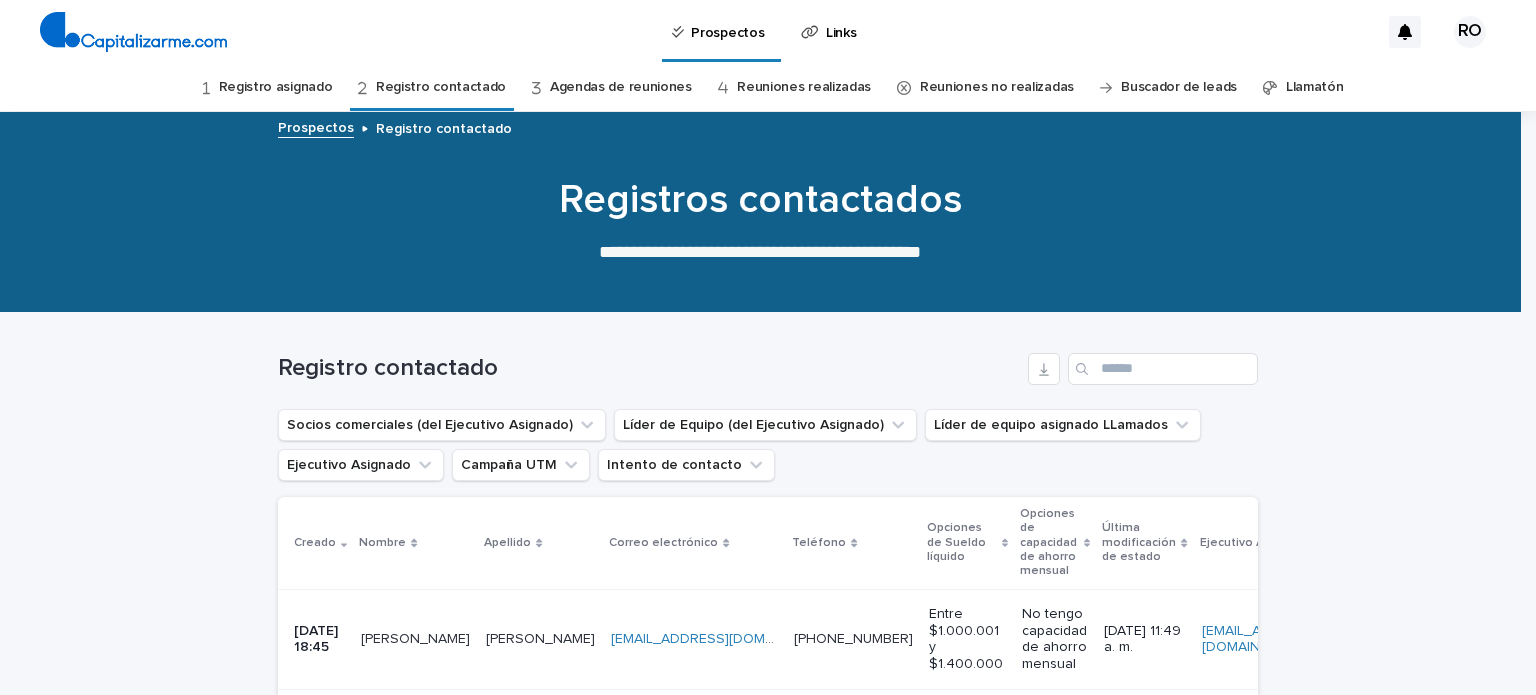 click on "Registro asignado" at bounding box center [276, 87] 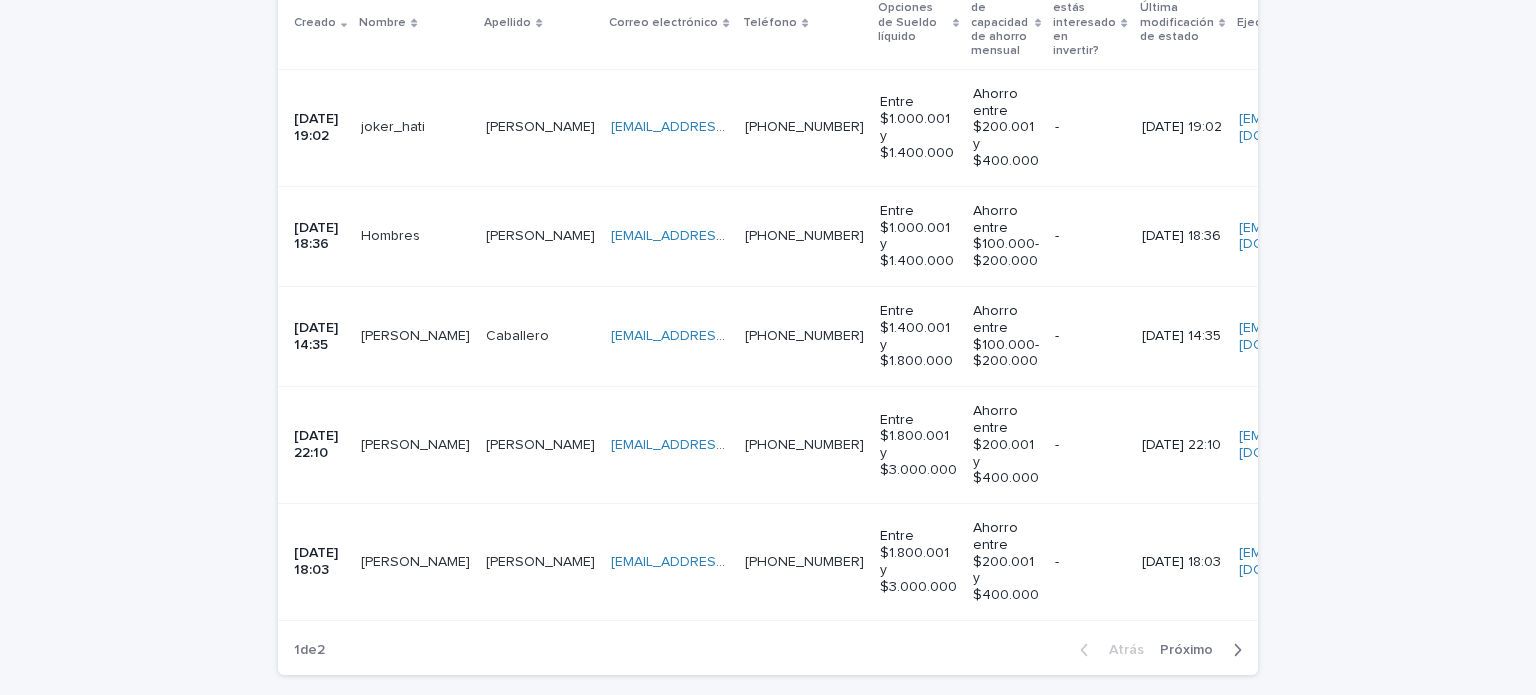 scroll, scrollTop: 516, scrollLeft: 0, axis: vertical 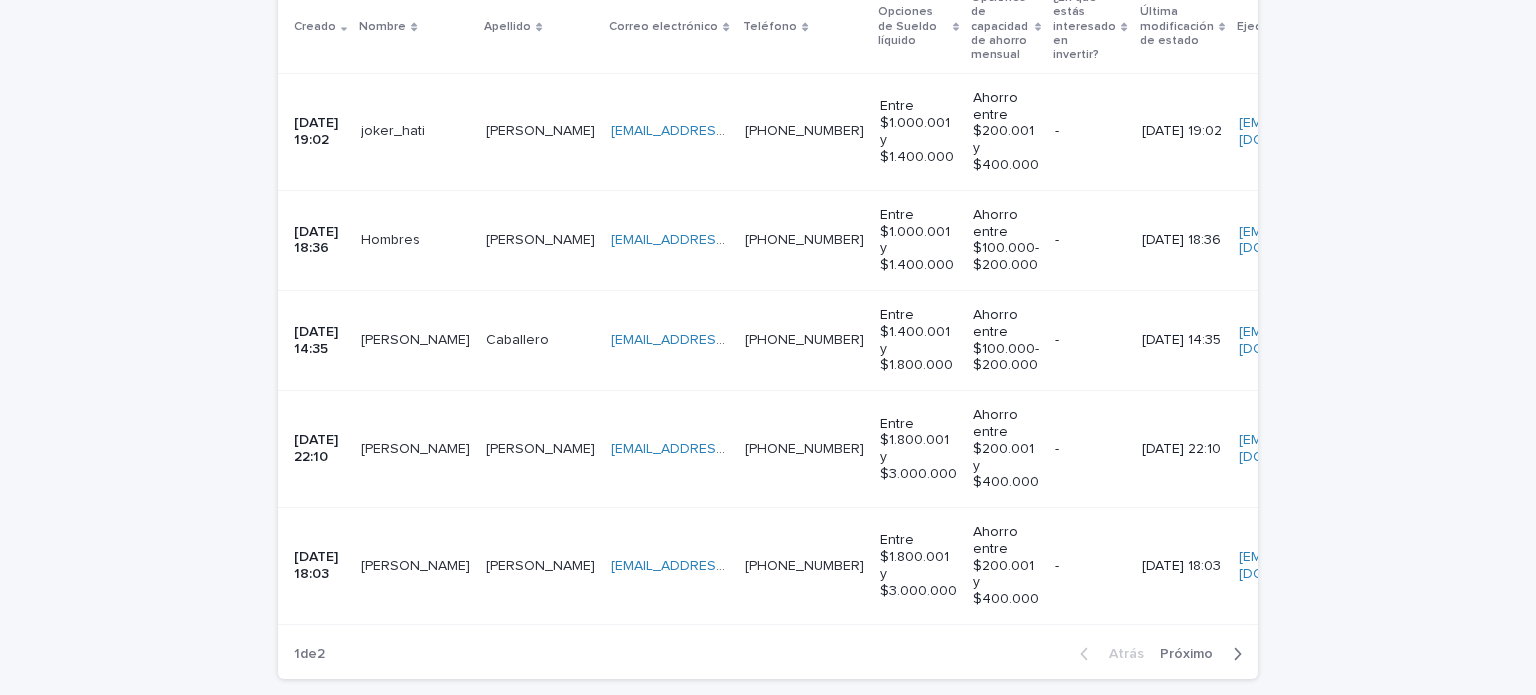click on "[EMAIL_ADDRESS][DOMAIN_NAME] [EMAIL_ADDRESS][DOMAIN_NAME]" at bounding box center [670, 566] 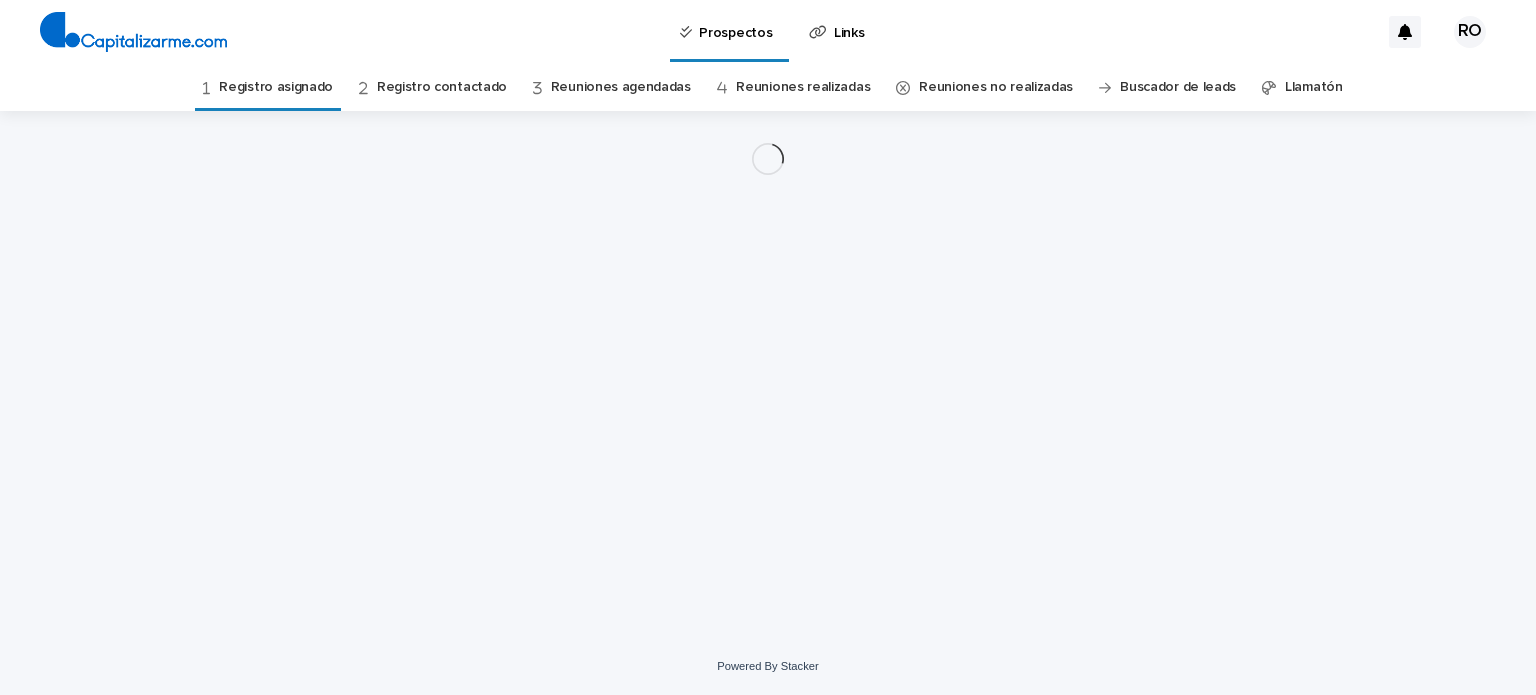 scroll, scrollTop: 0, scrollLeft: 0, axis: both 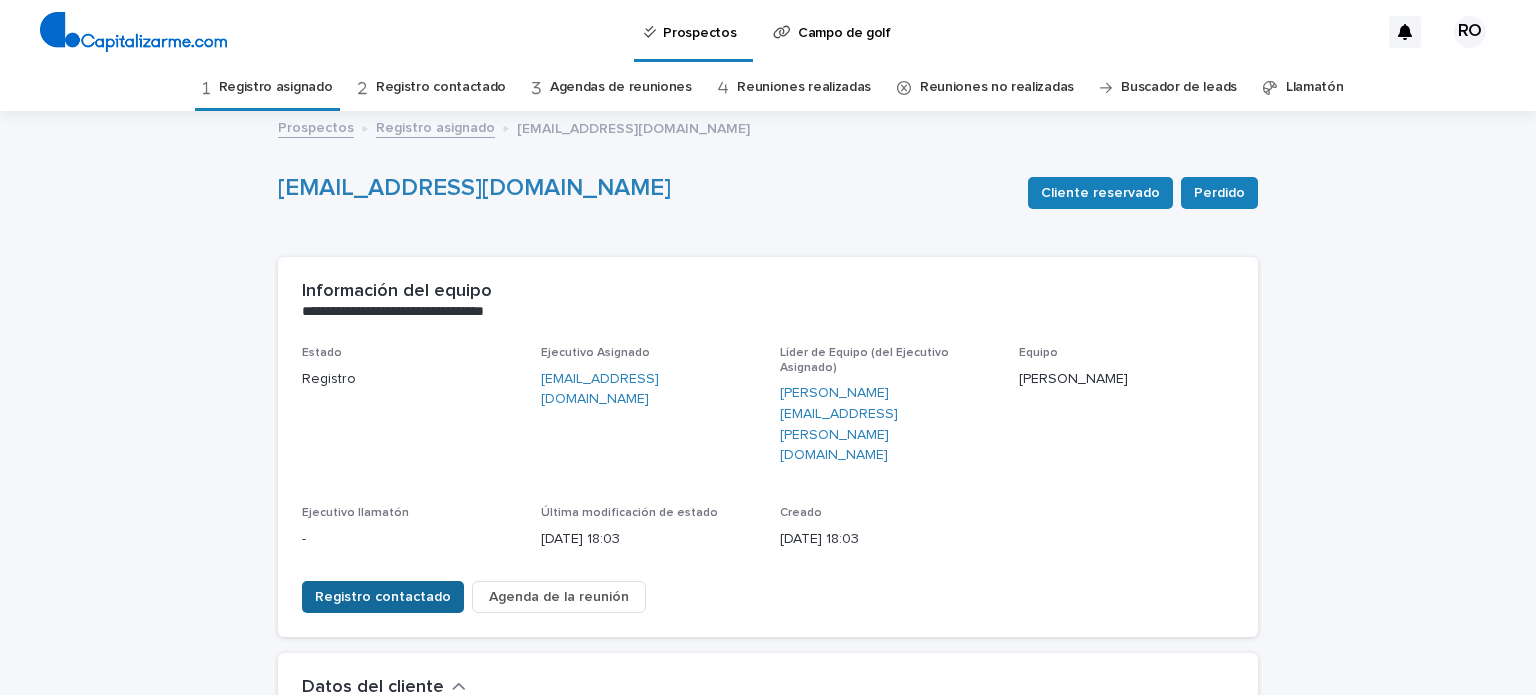 drag, startPoint x: 755, startPoint y: 513, endPoint x: 408, endPoint y: 547, distance: 348.6617 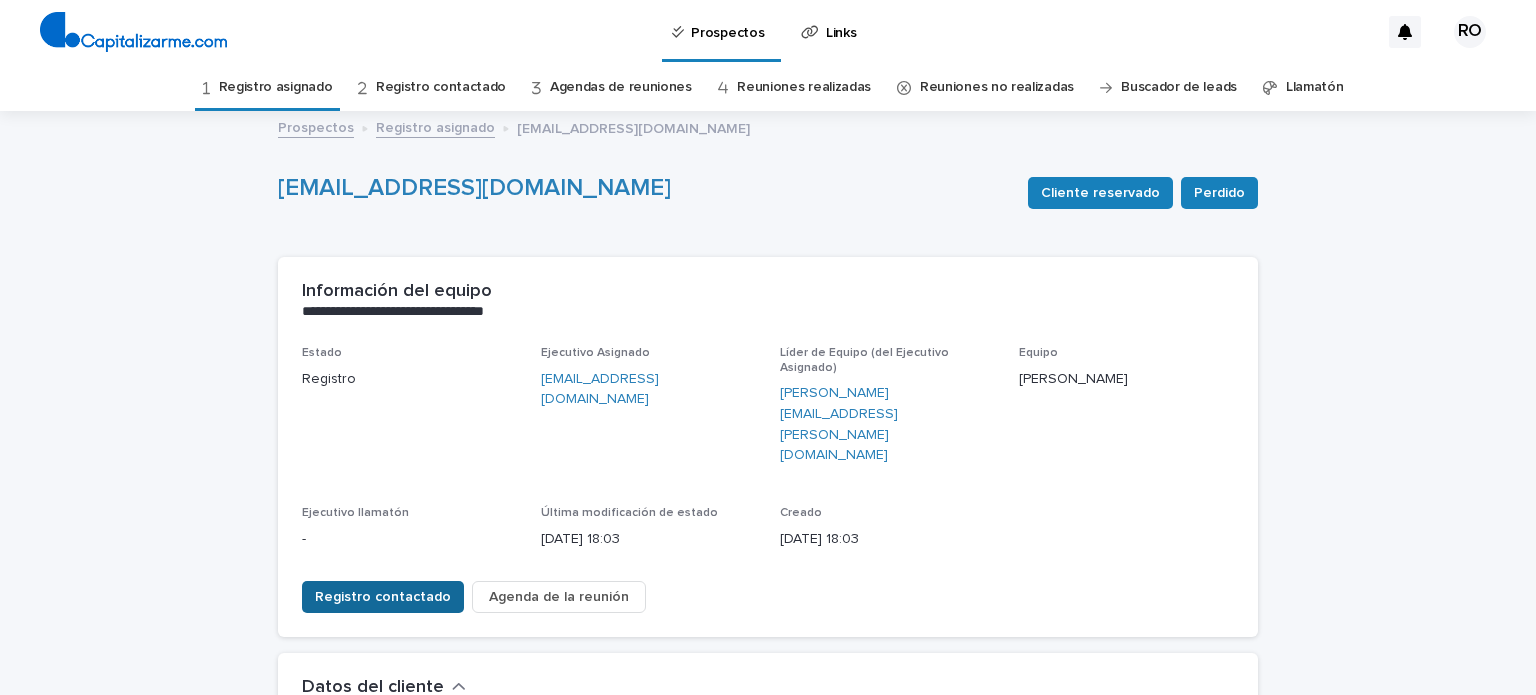click on "Registro contactado" at bounding box center (383, 597) 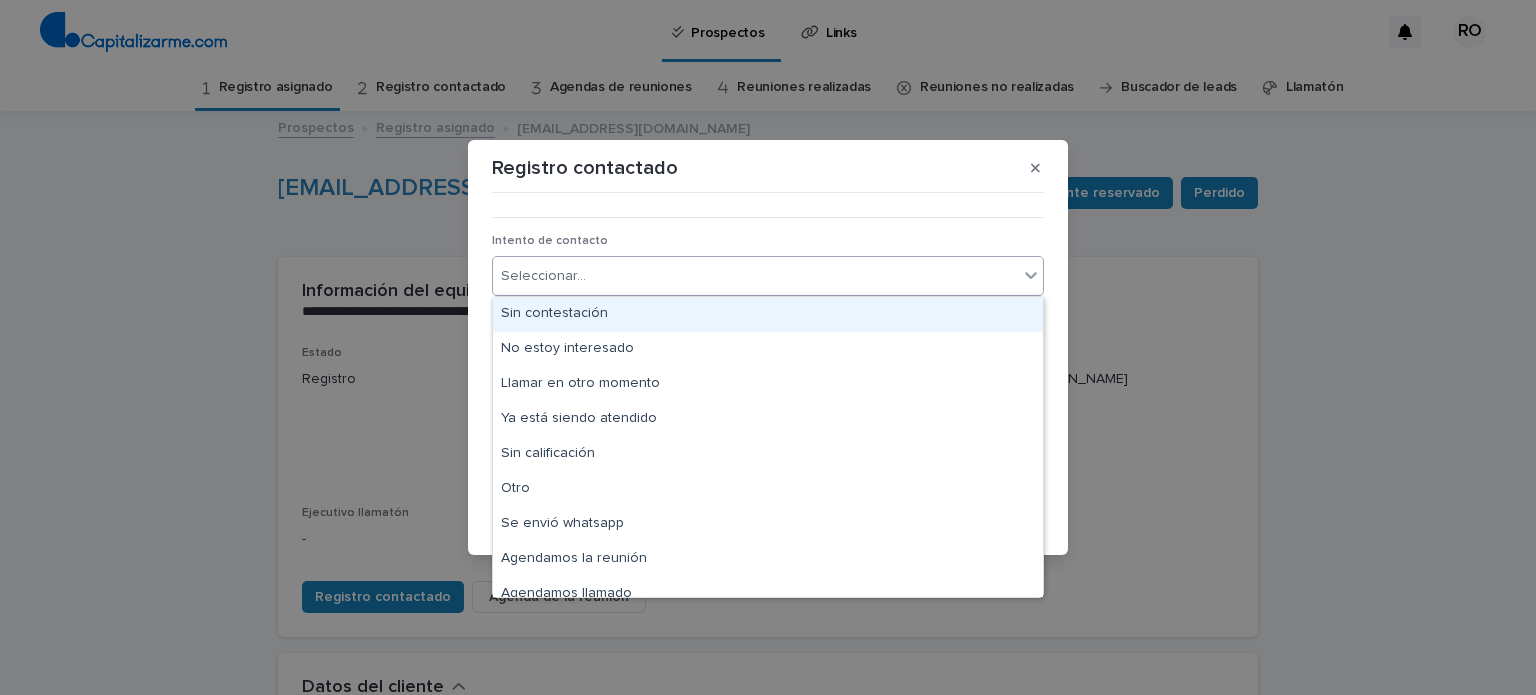 click on "Seleccionar..." at bounding box center (755, 276) 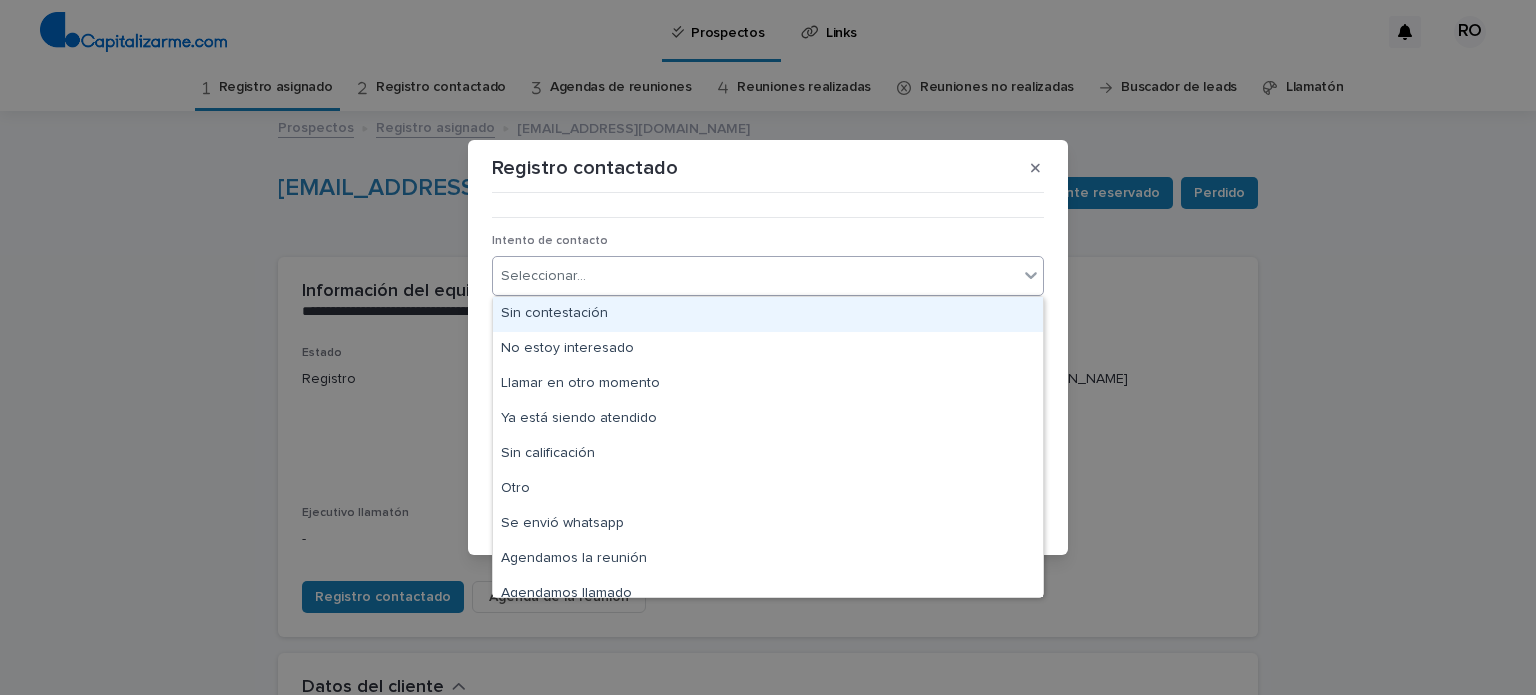 click on "Sin contestación" at bounding box center [768, 314] 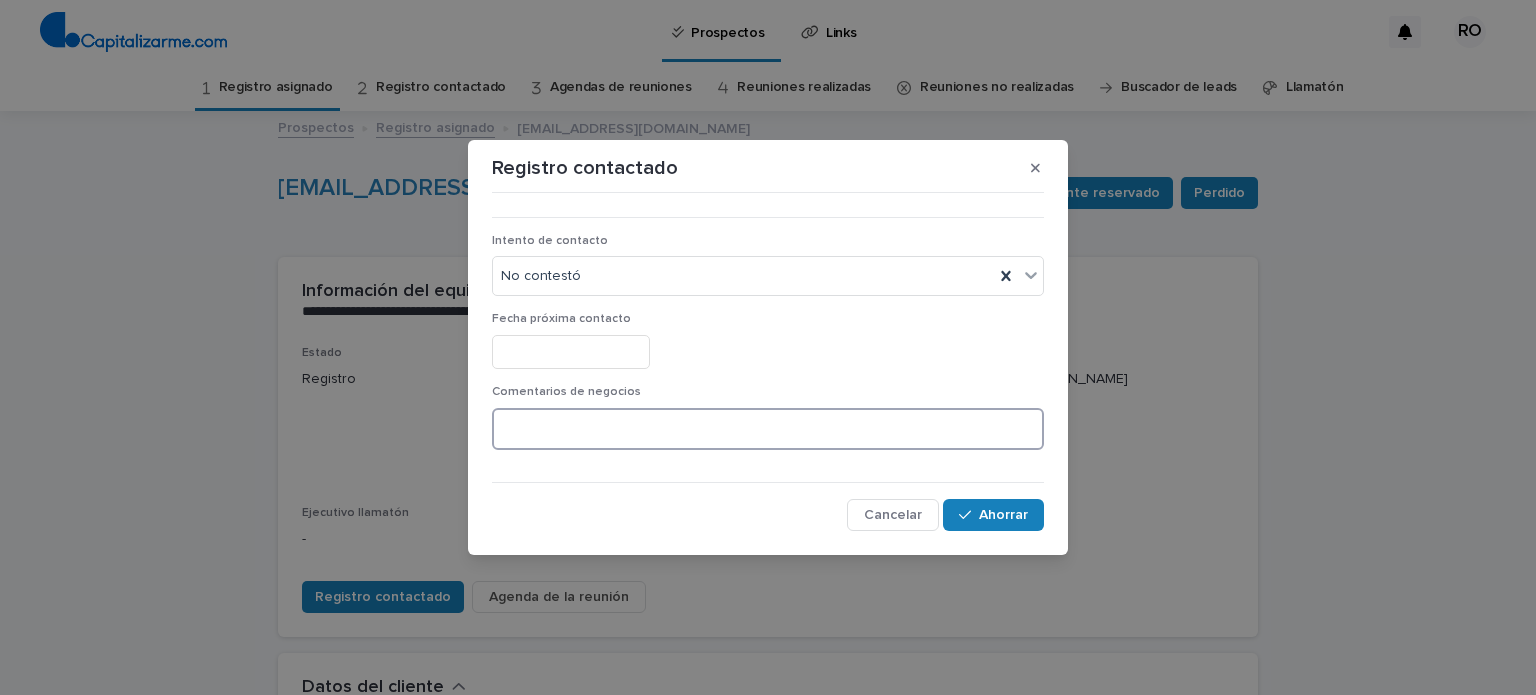 click at bounding box center (768, 429) 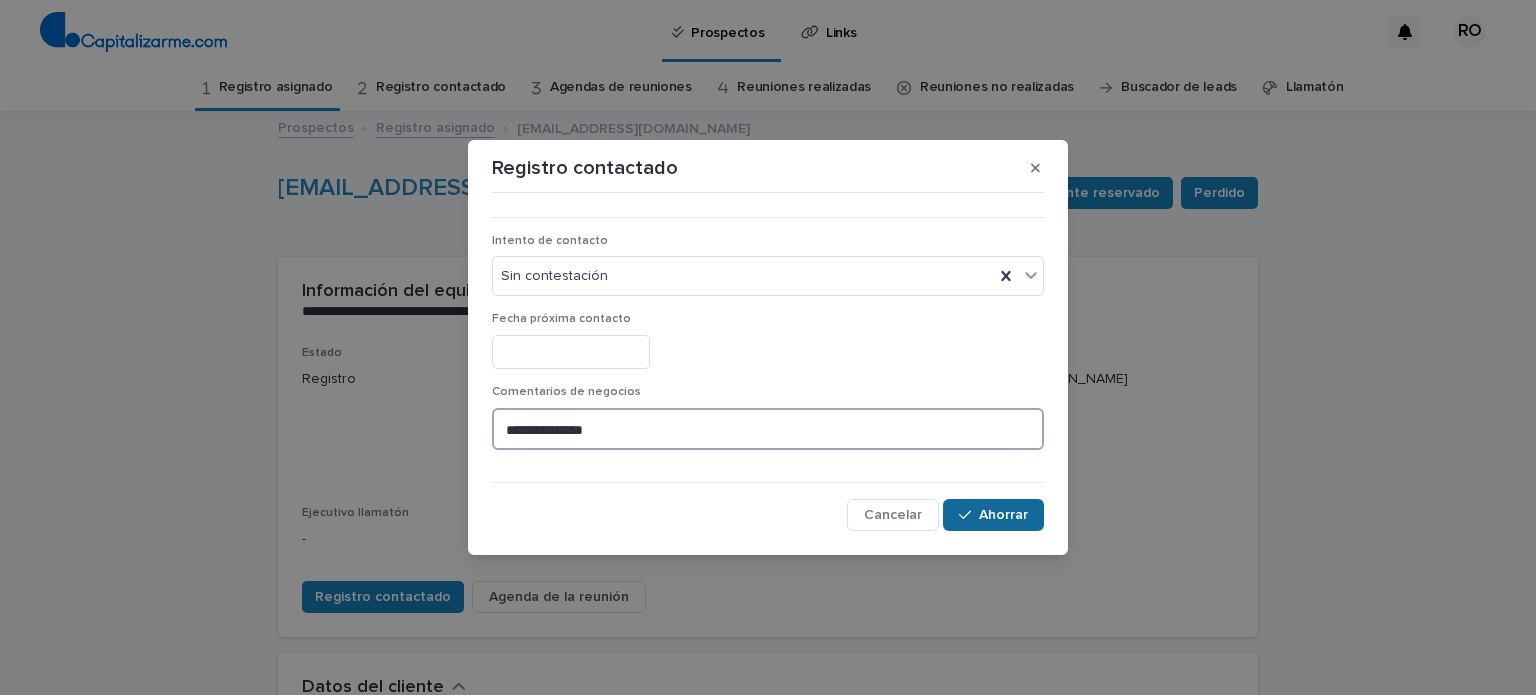 type on "**********" 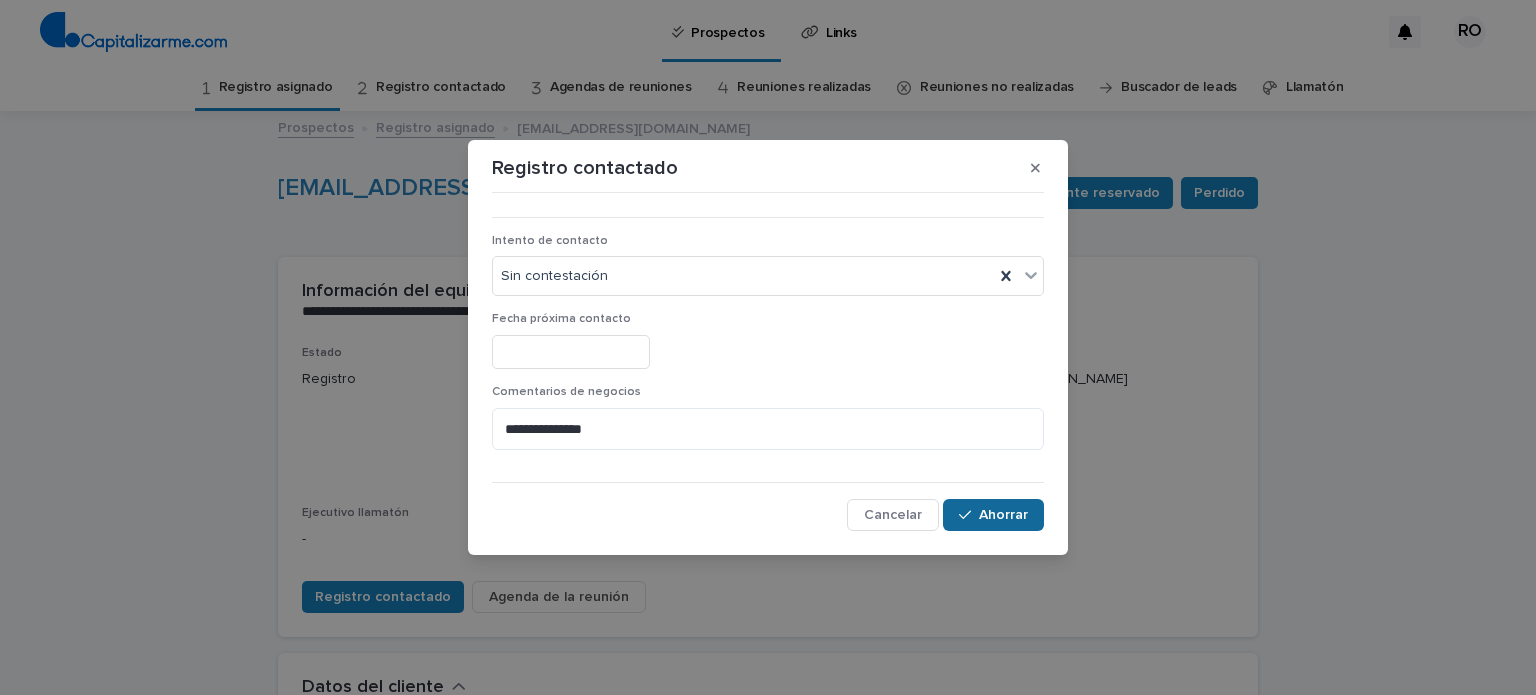 click on "Ahorrar" at bounding box center [993, 515] 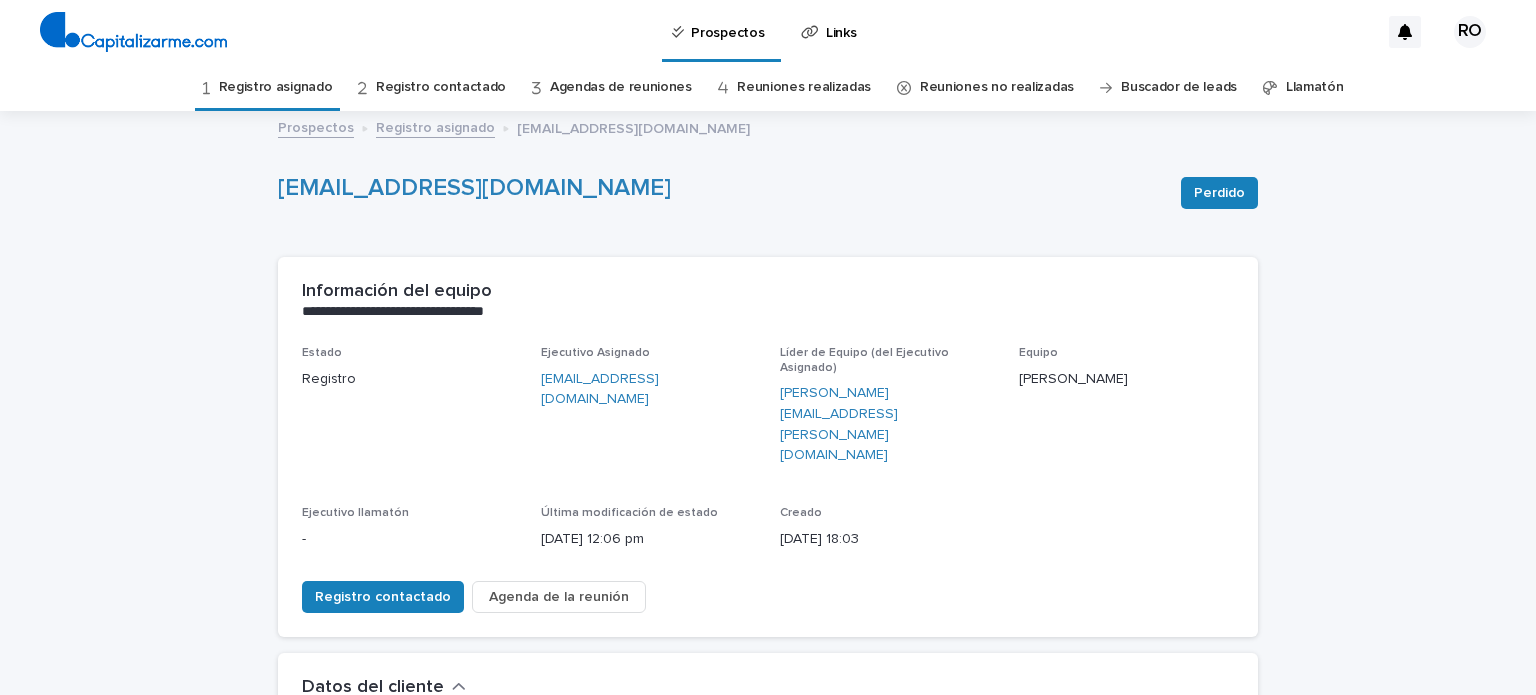 click on "Registro asignado" at bounding box center [276, 87] 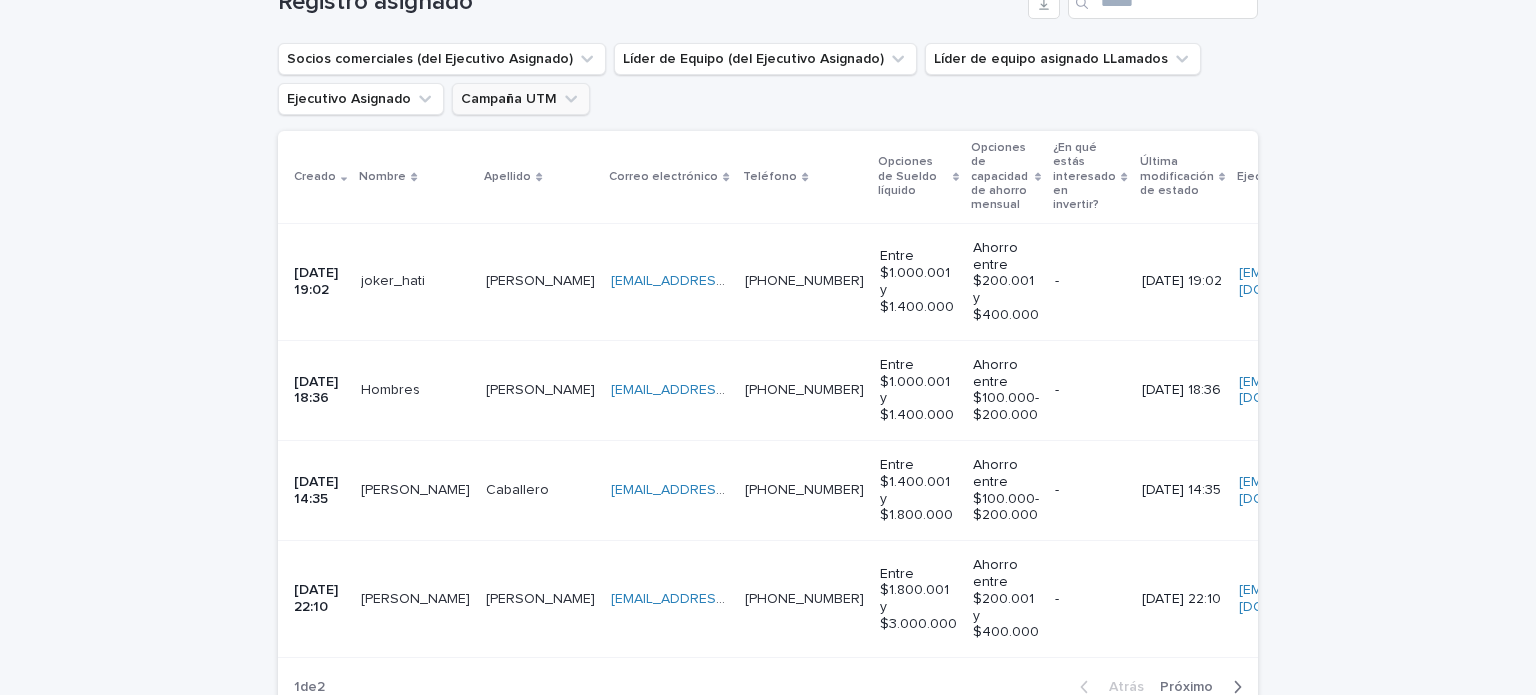 scroll, scrollTop: 364, scrollLeft: 0, axis: vertical 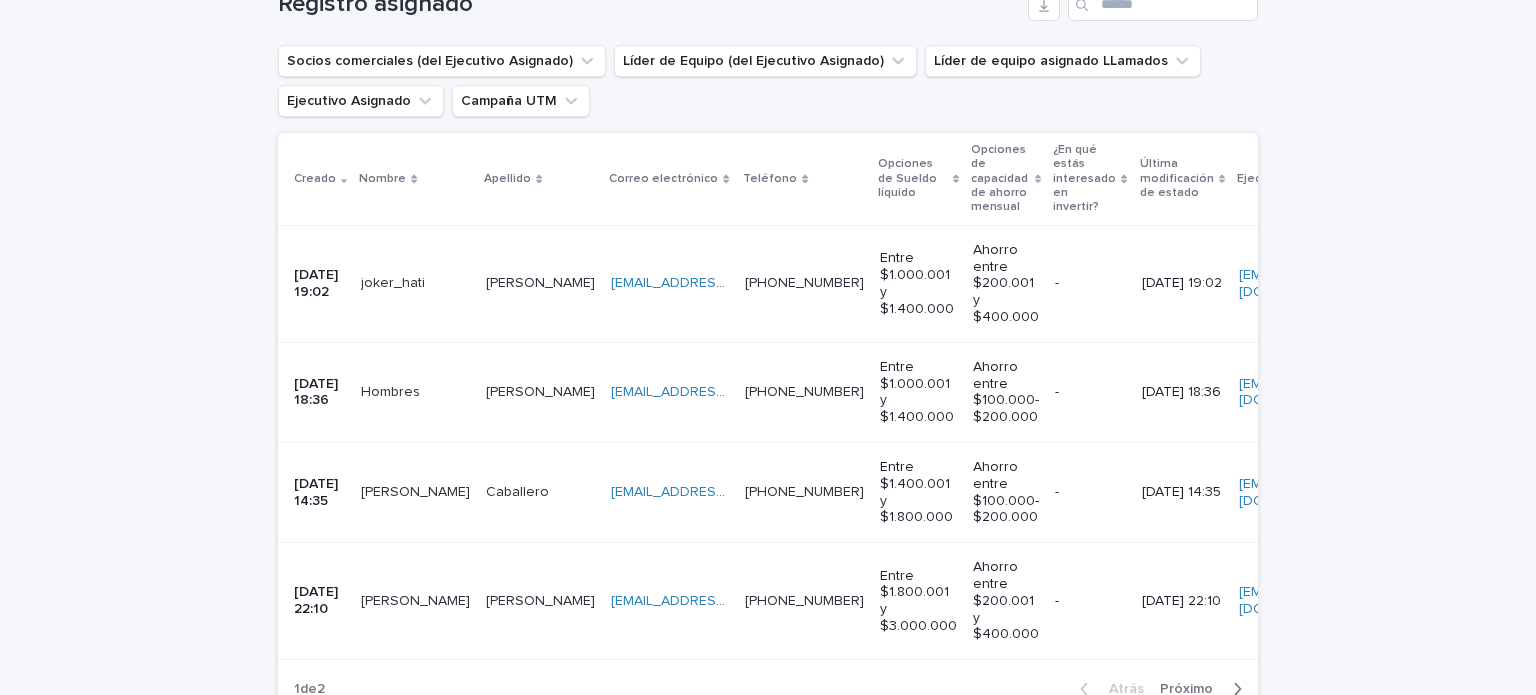 click on "[EMAIL_ADDRESS][DOMAIN_NAME] [EMAIL_ADDRESS][DOMAIN_NAME]" at bounding box center [670, 283] 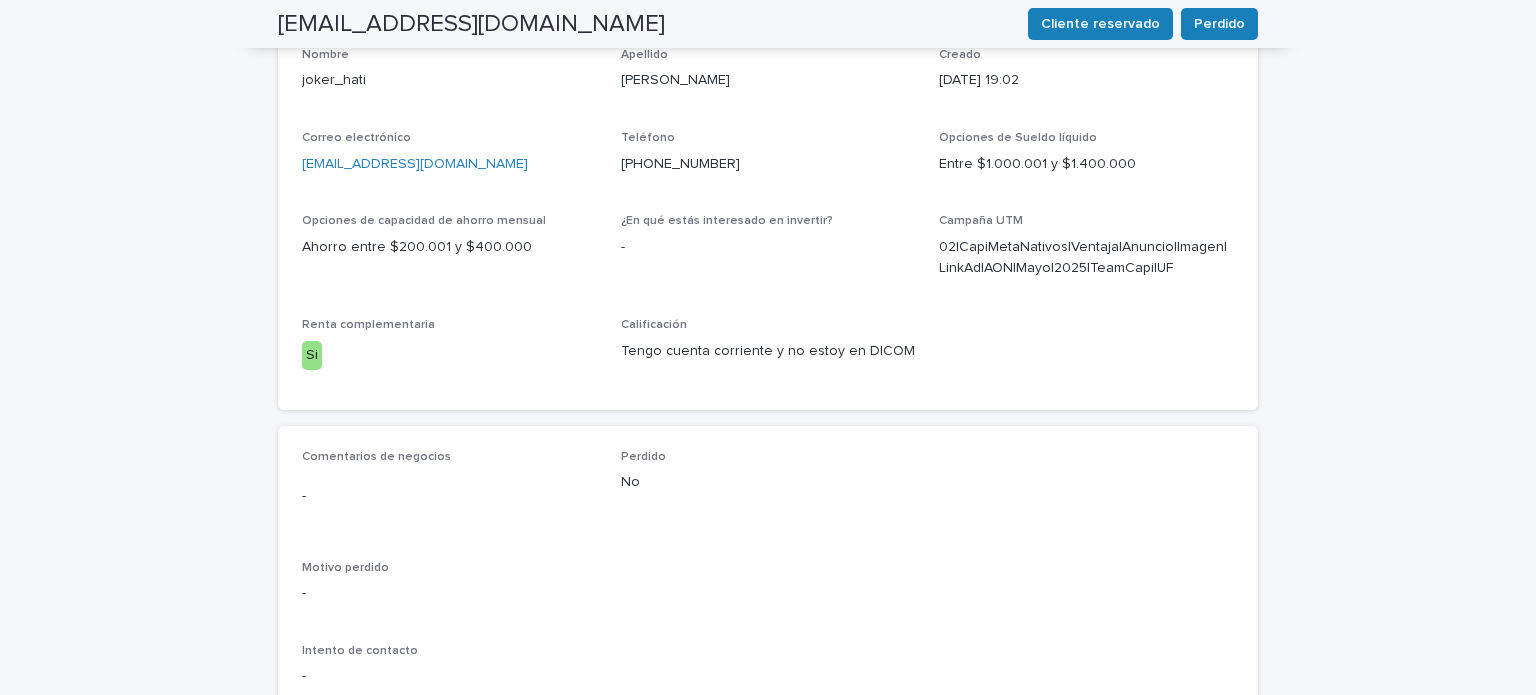 scroll, scrollTop: 678, scrollLeft: 0, axis: vertical 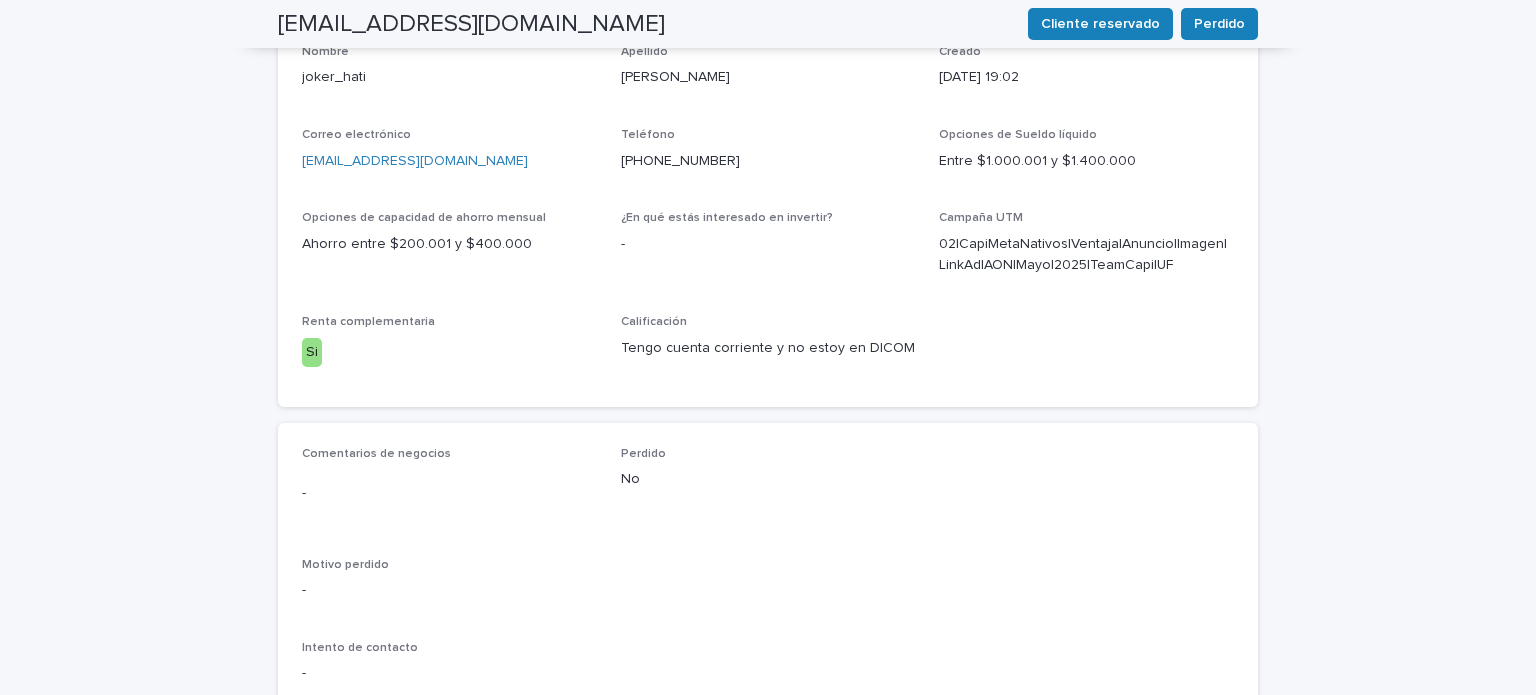 click on "Observaciones" at bounding box center (364, 732) 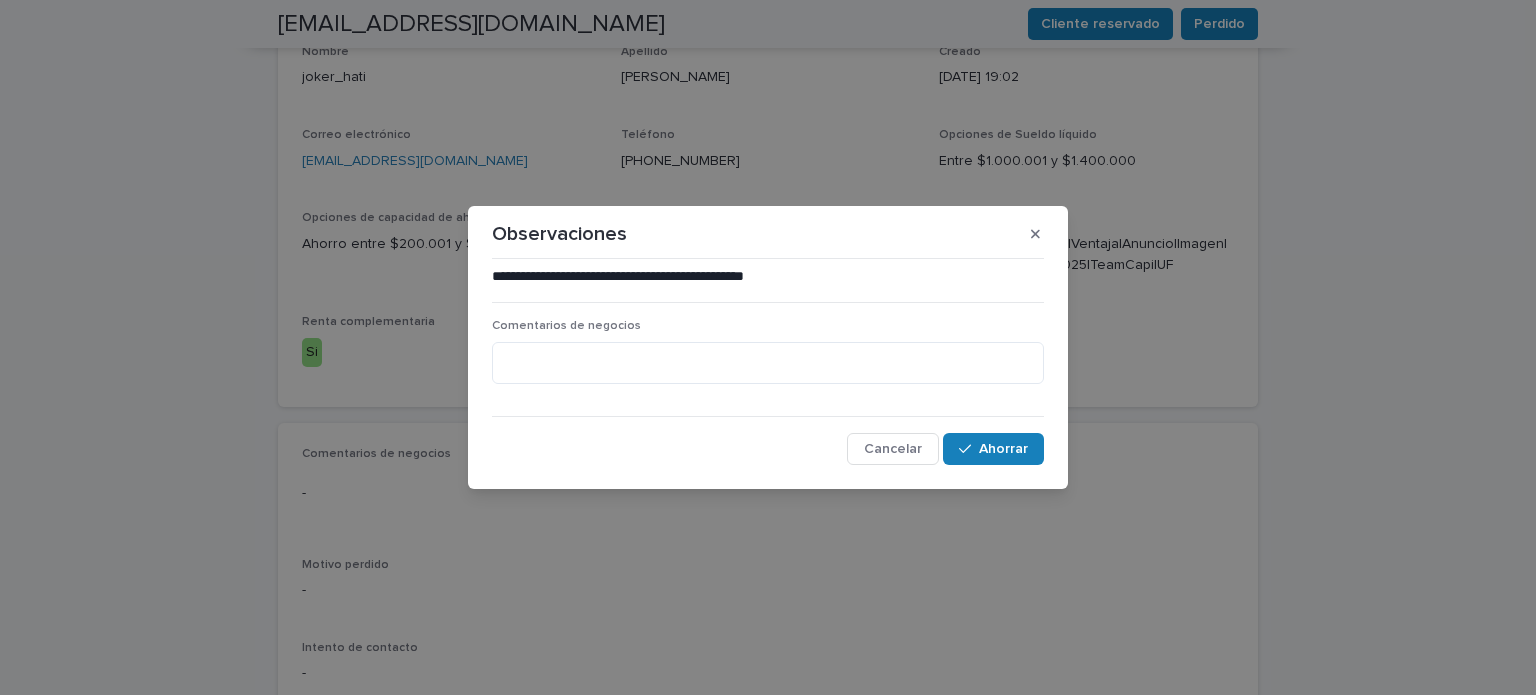 type 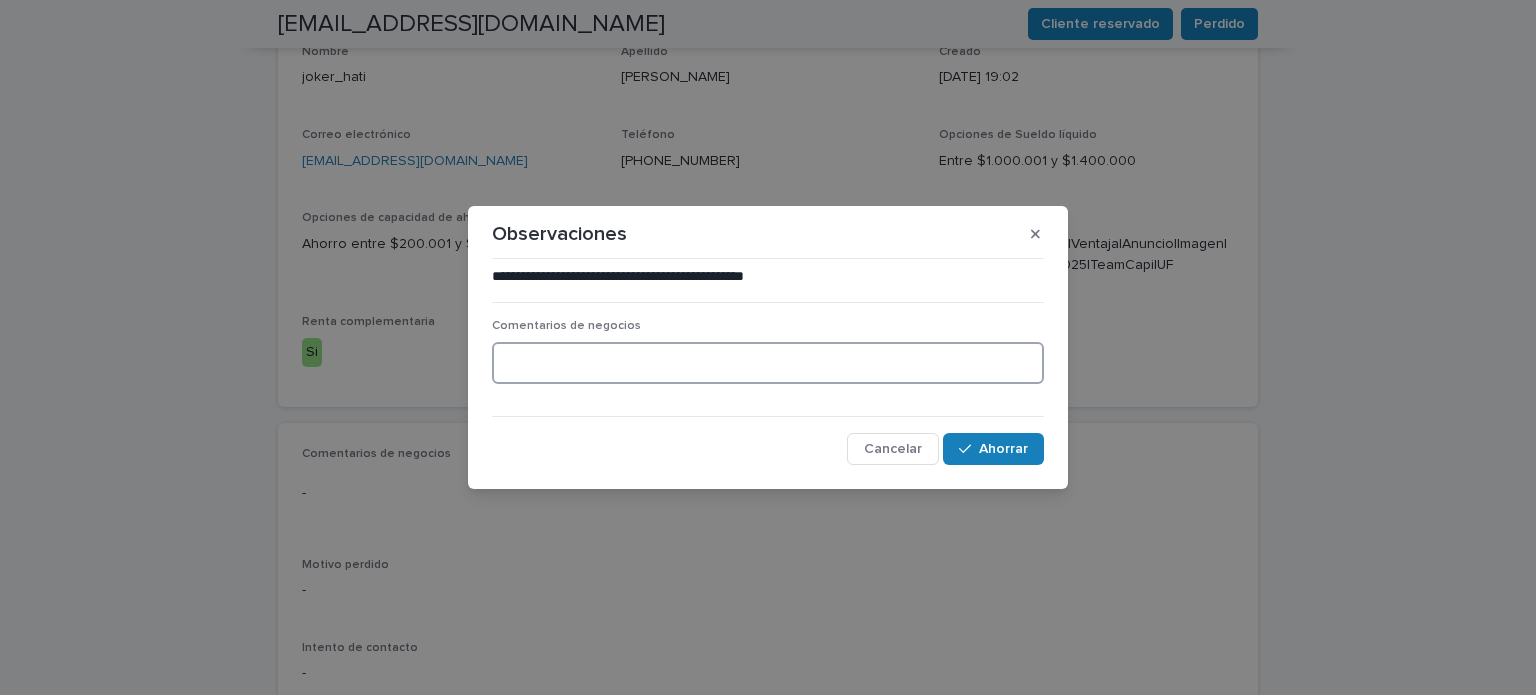 click at bounding box center (768, 363) 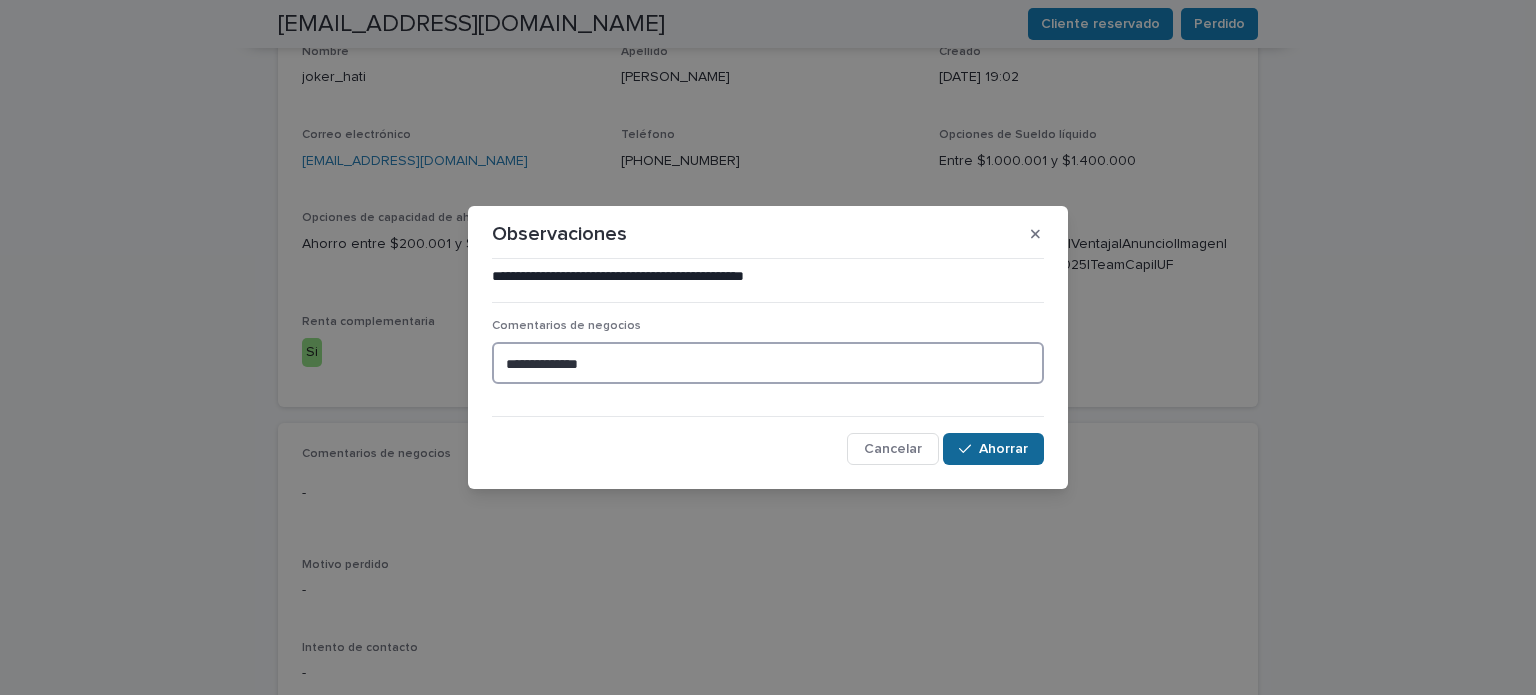 type on "**********" 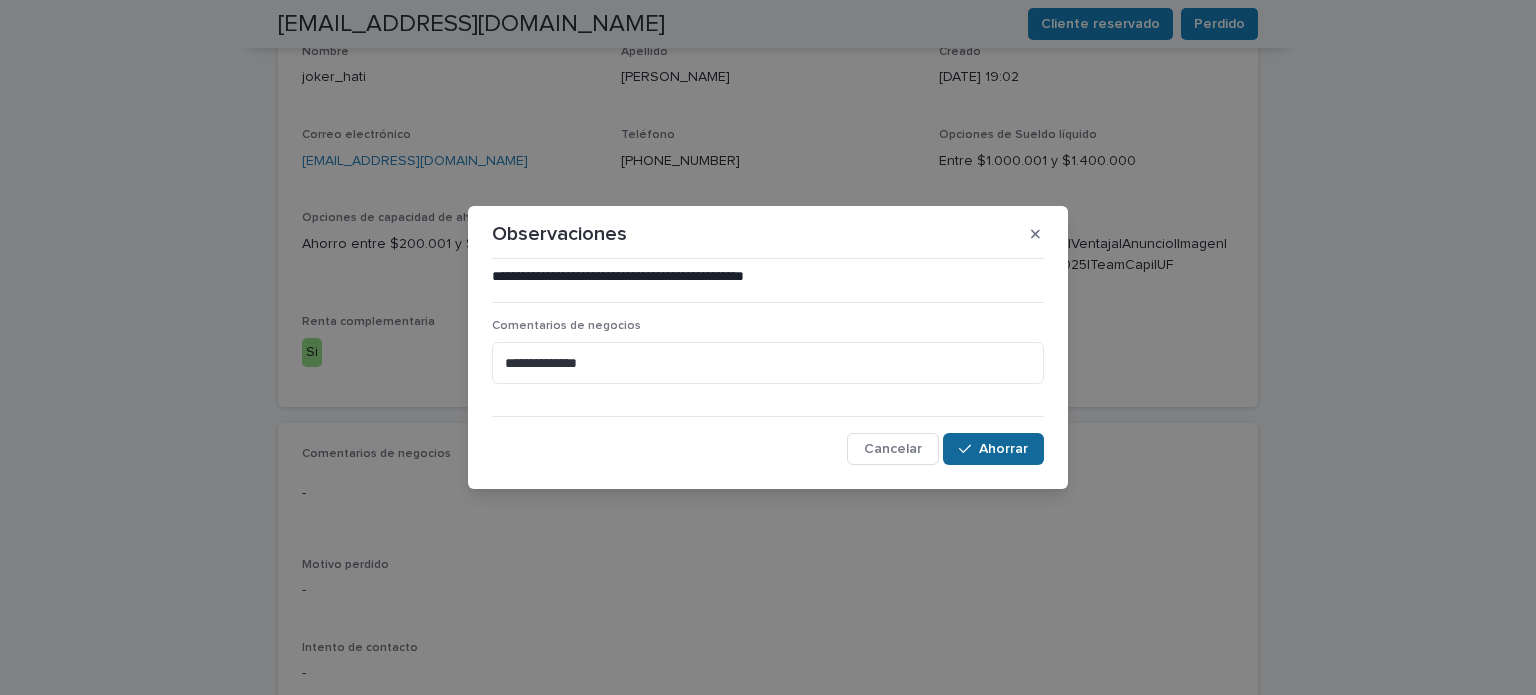 click on "Ahorrar" at bounding box center [1003, 449] 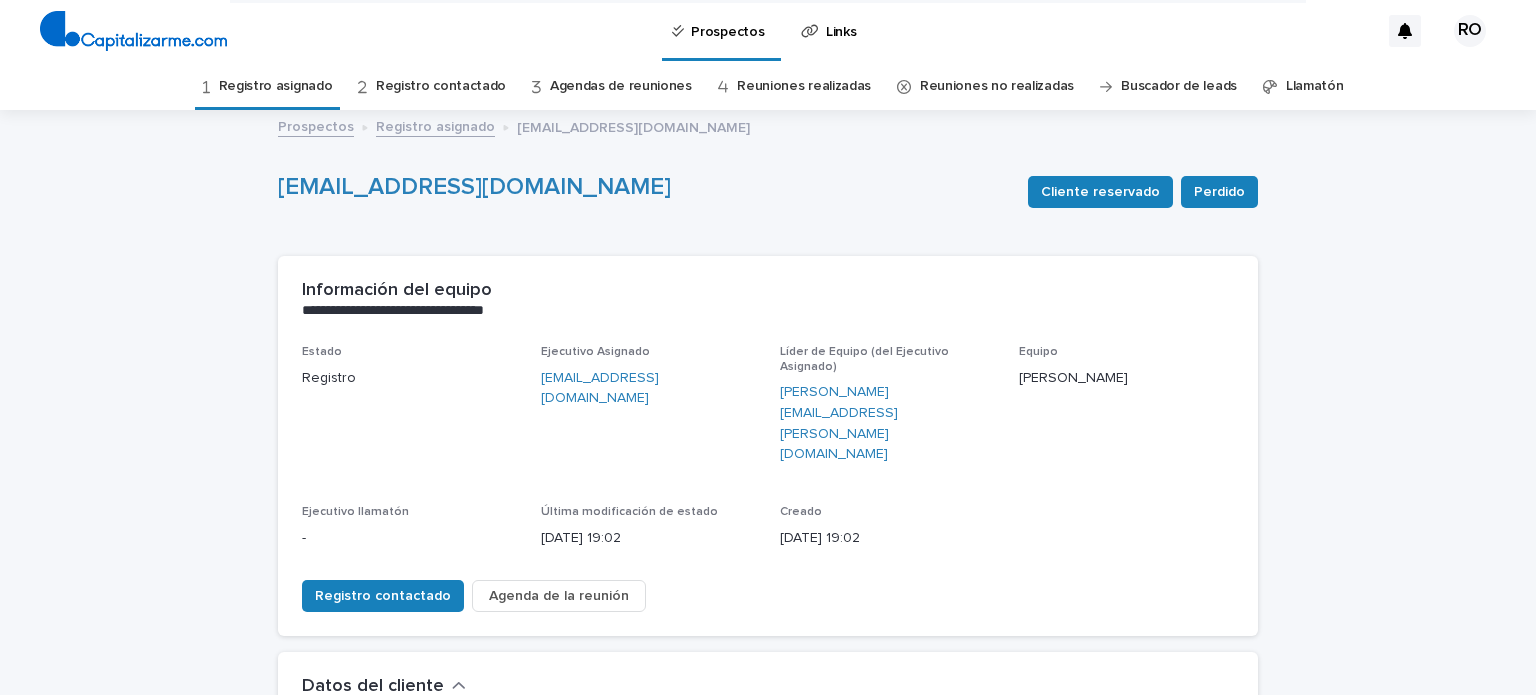 scroll, scrollTop: 0, scrollLeft: 0, axis: both 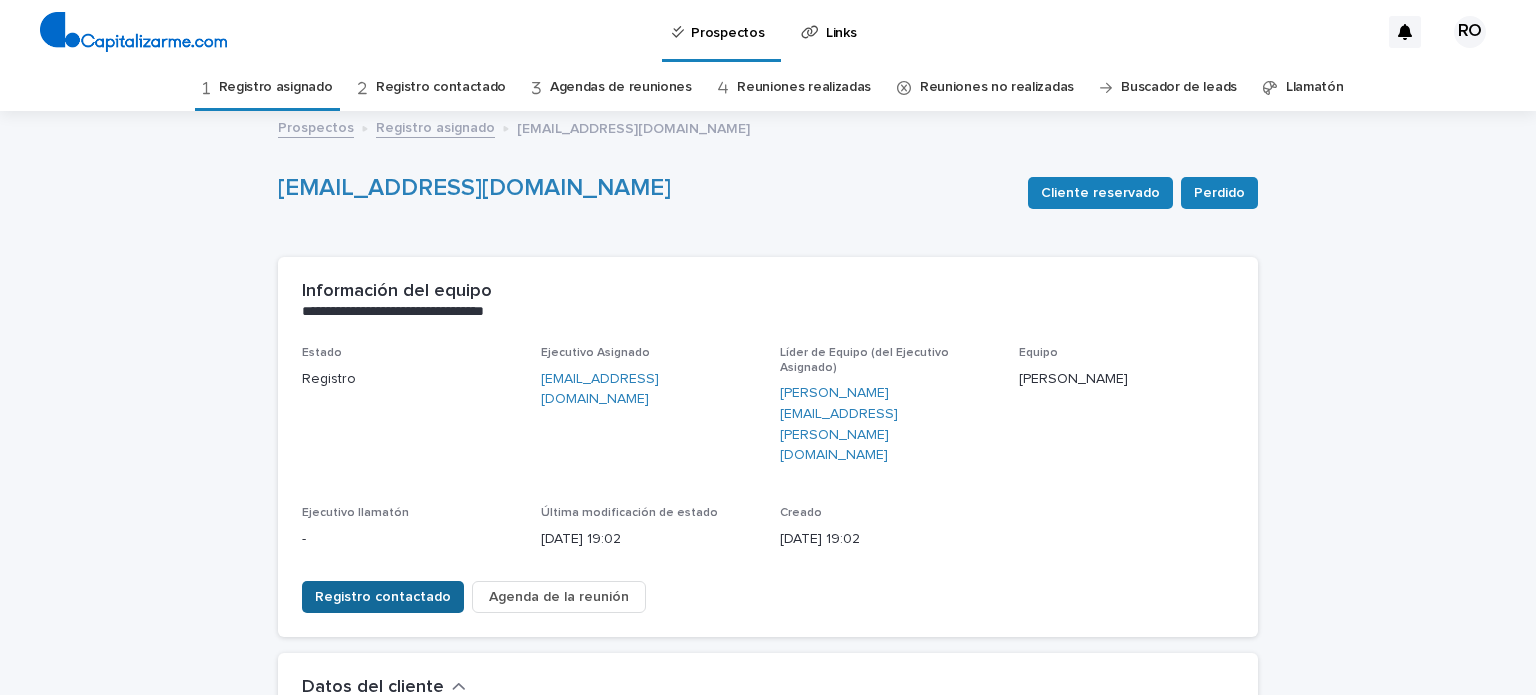 click on "Registro contactado" at bounding box center [383, 597] 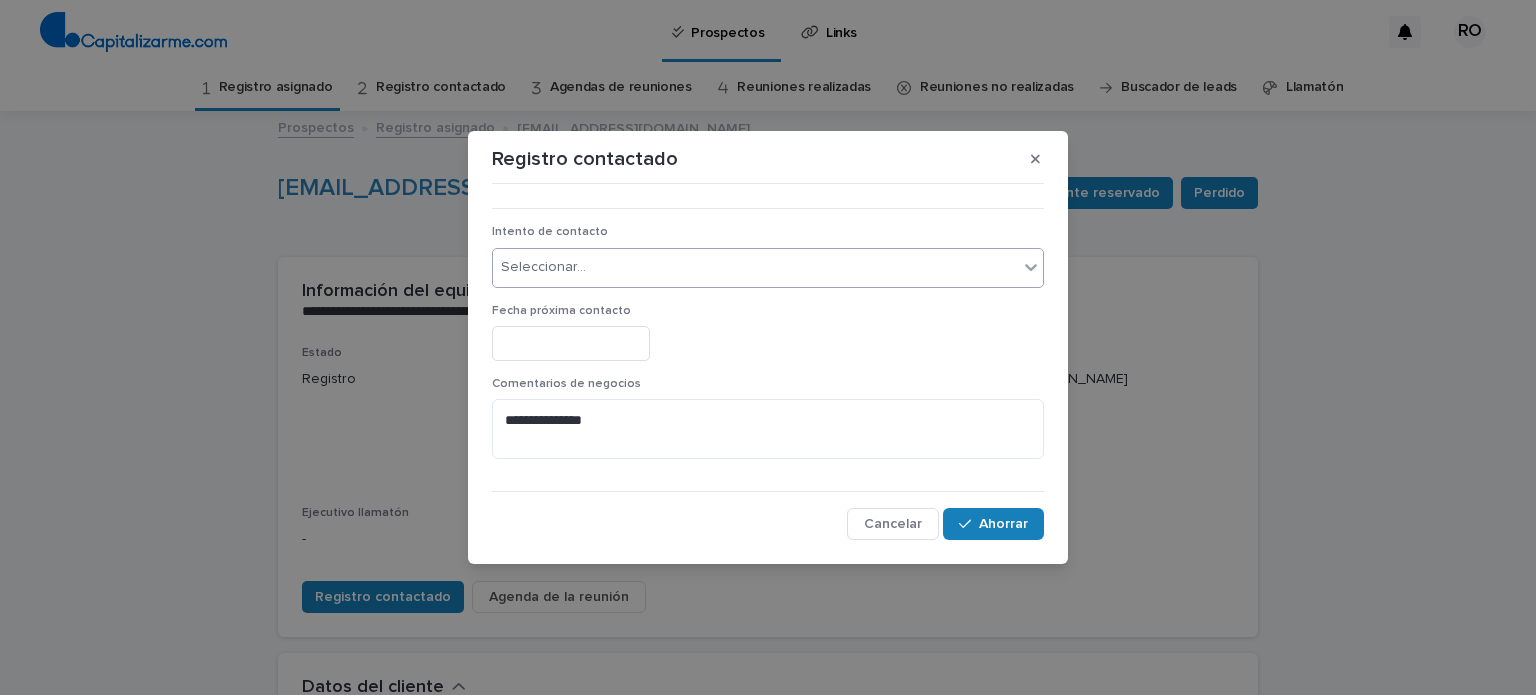 click on "Seleccionar..." at bounding box center [755, 267] 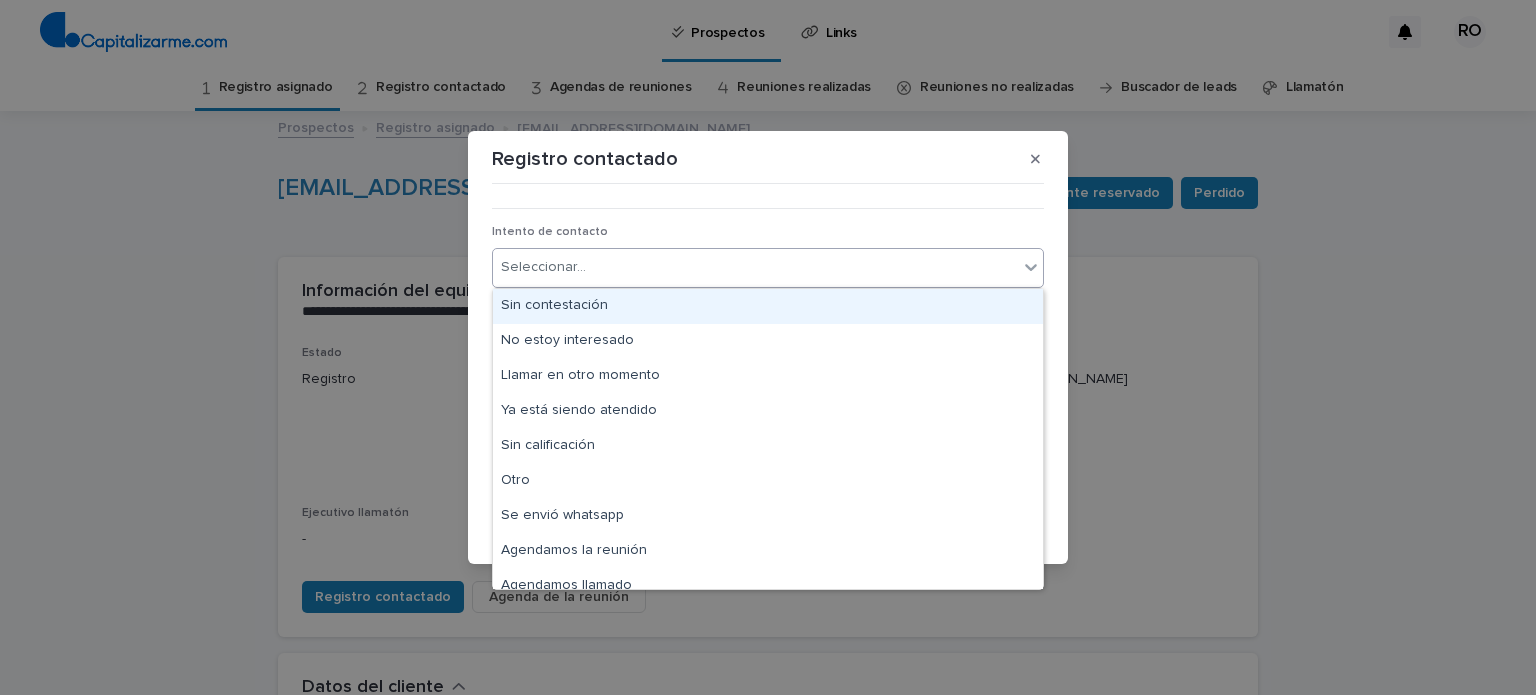click on "Sin contestación" at bounding box center (768, 306) 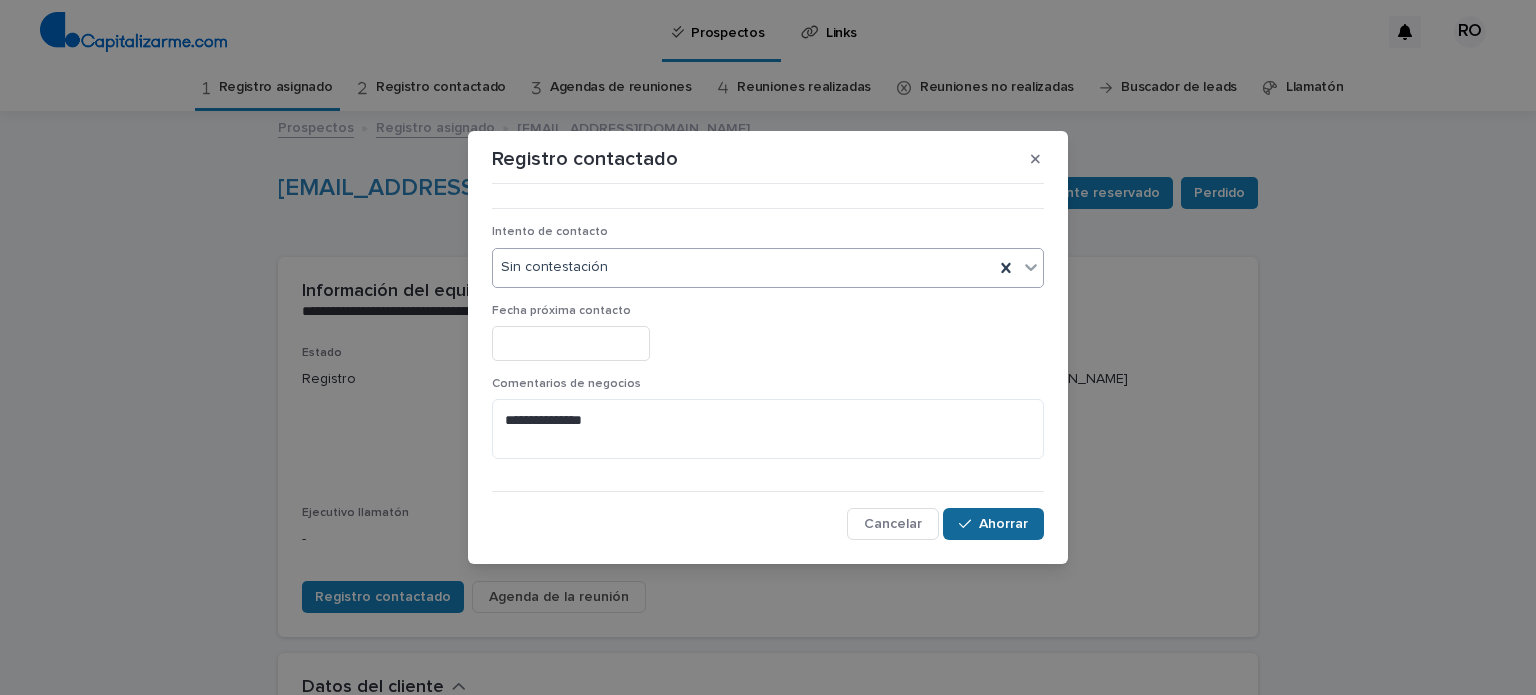 click on "Ahorrar" at bounding box center [1003, 524] 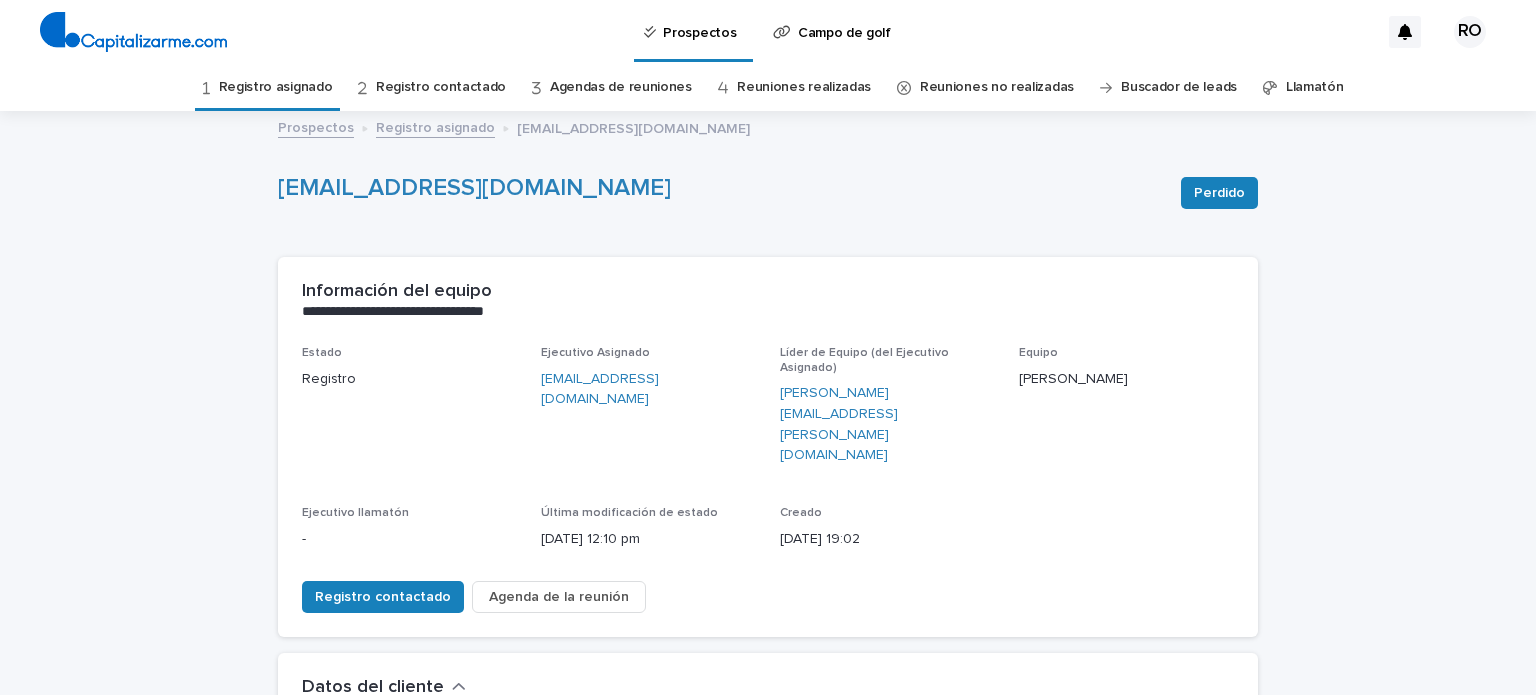 click on "Registro asignado" at bounding box center [276, 87] 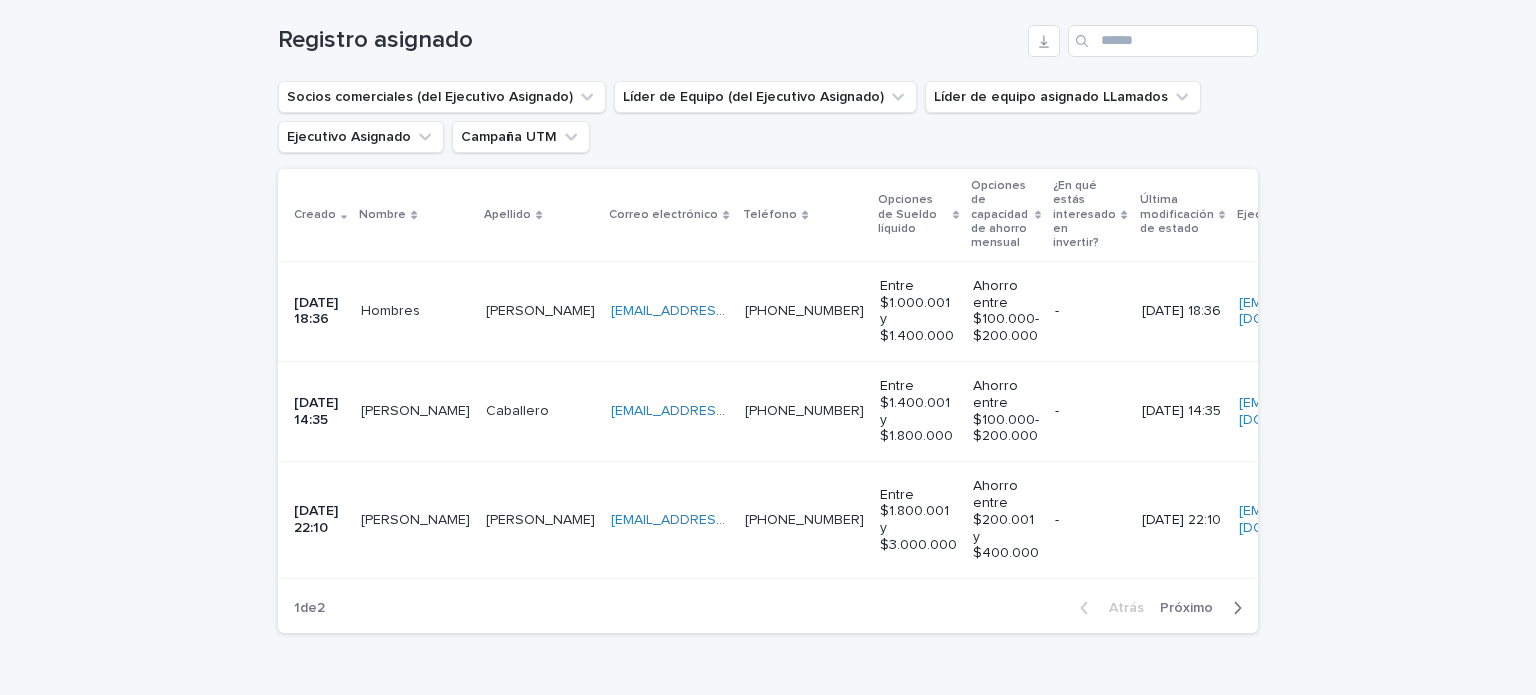 scroll, scrollTop: 330, scrollLeft: 0, axis: vertical 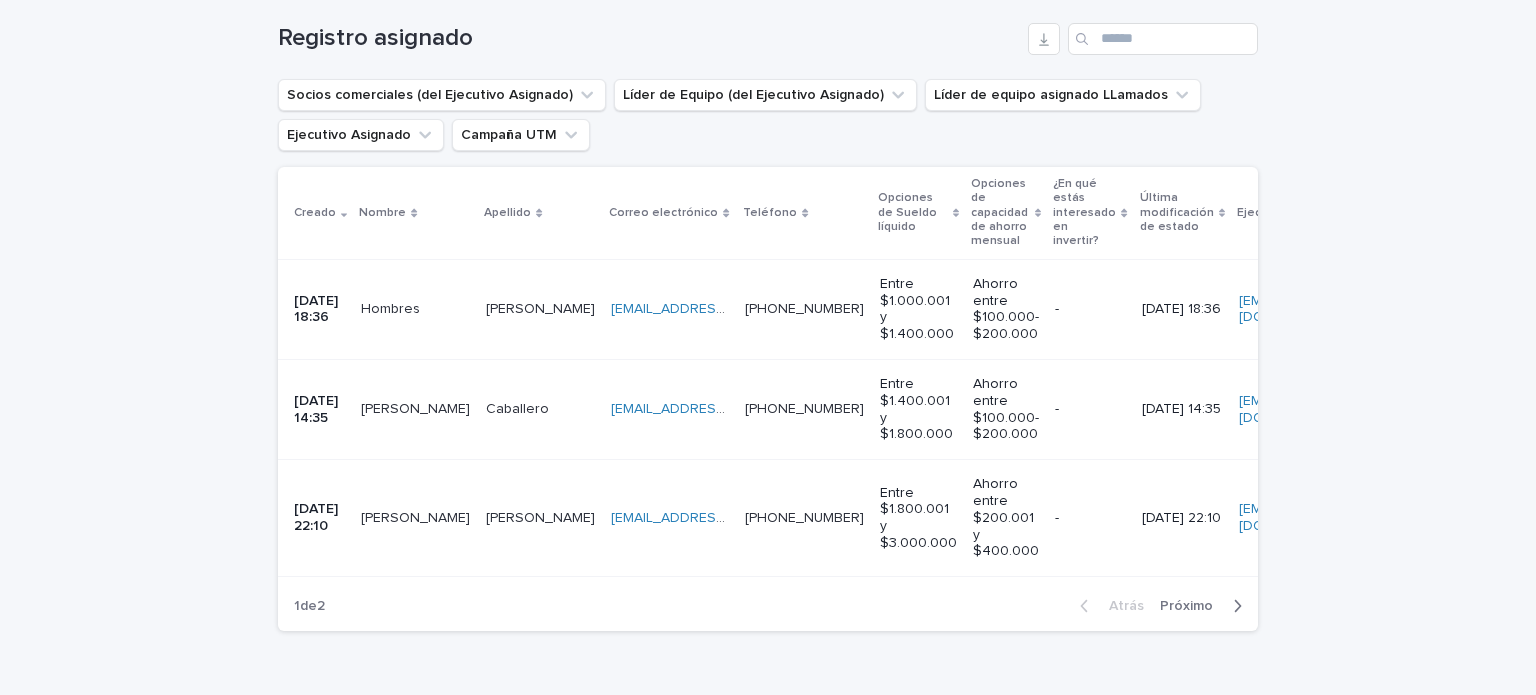 click on "[EMAIL_ADDRESS][DOMAIN_NAME] [EMAIL_ADDRESS][DOMAIN_NAME]" at bounding box center (670, 309) 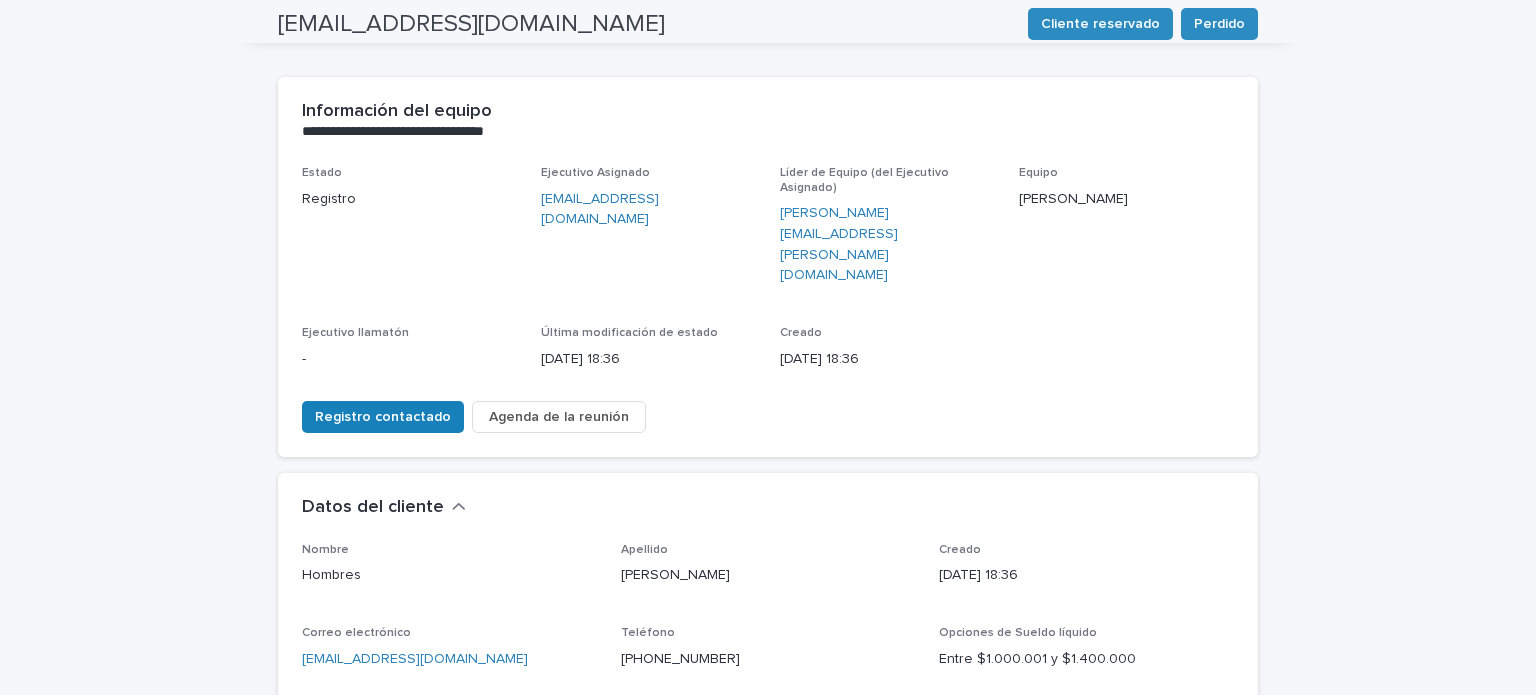 scroll, scrollTop: 130, scrollLeft: 0, axis: vertical 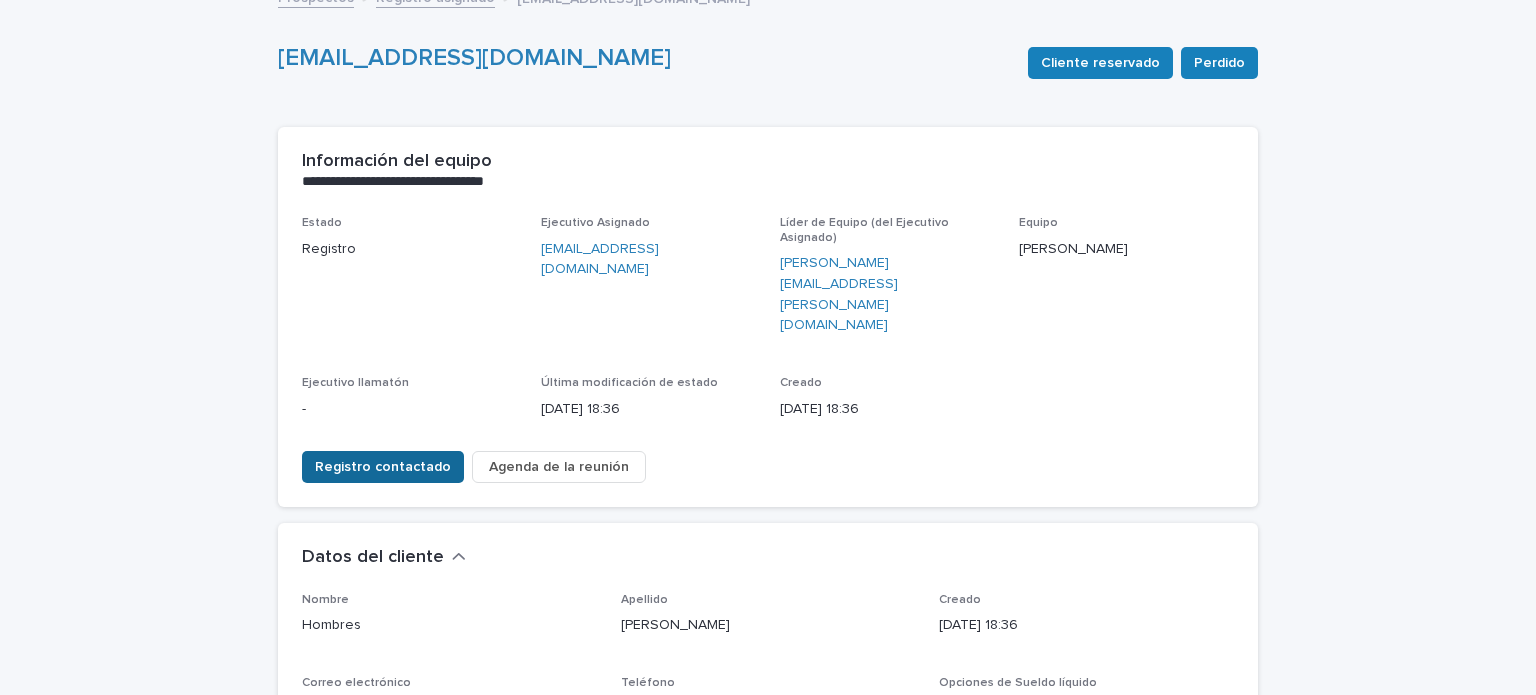 click on "Registro contactado" at bounding box center [383, 467] 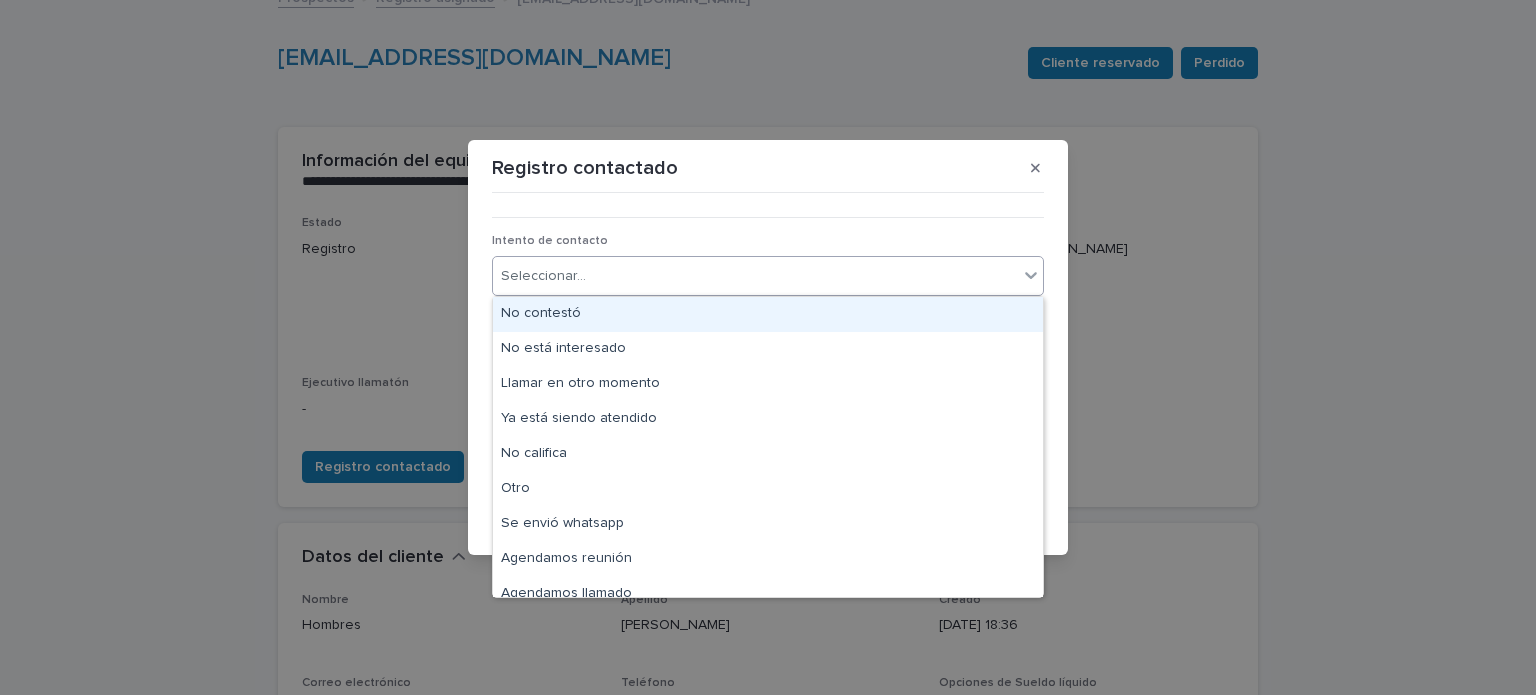 click on "**********" at bounding box center [768, 347] 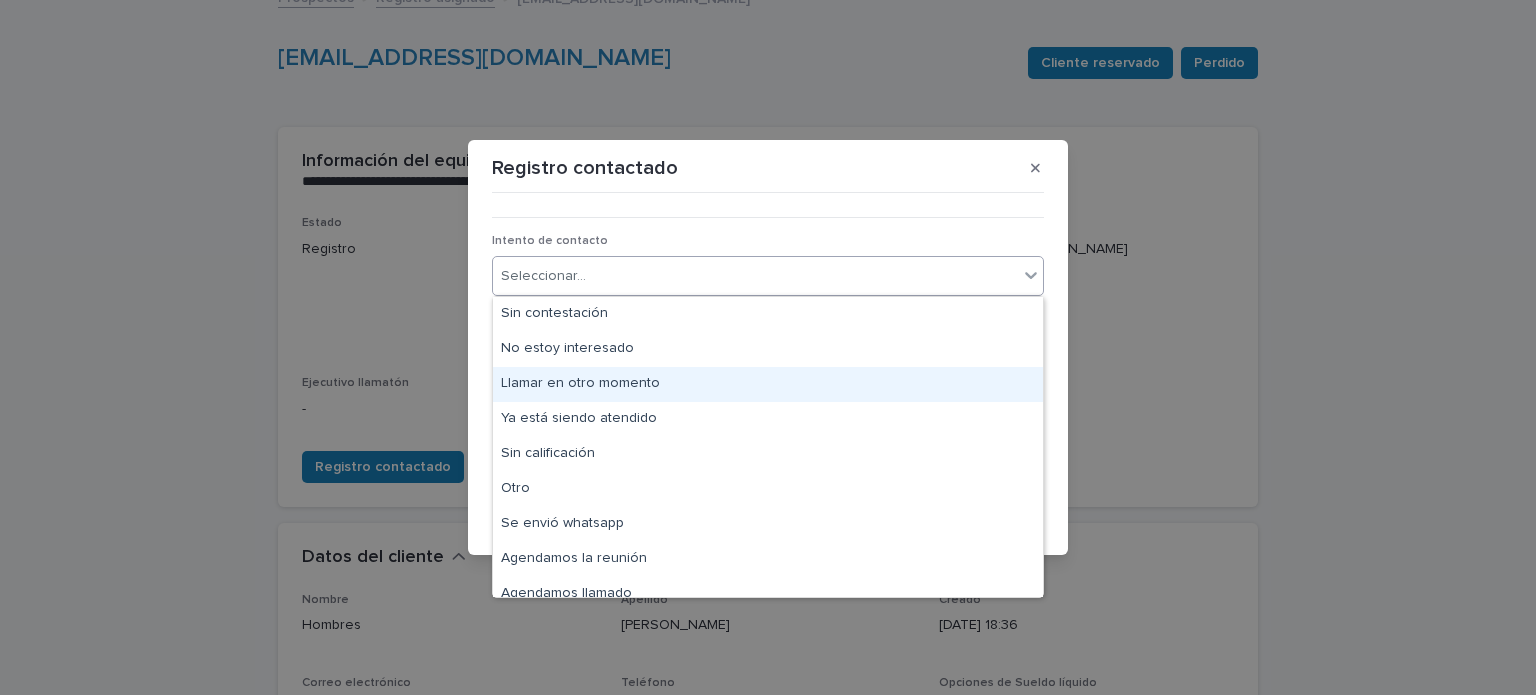 click on "Llamar en otro momento" at bounding box center [768, 384] 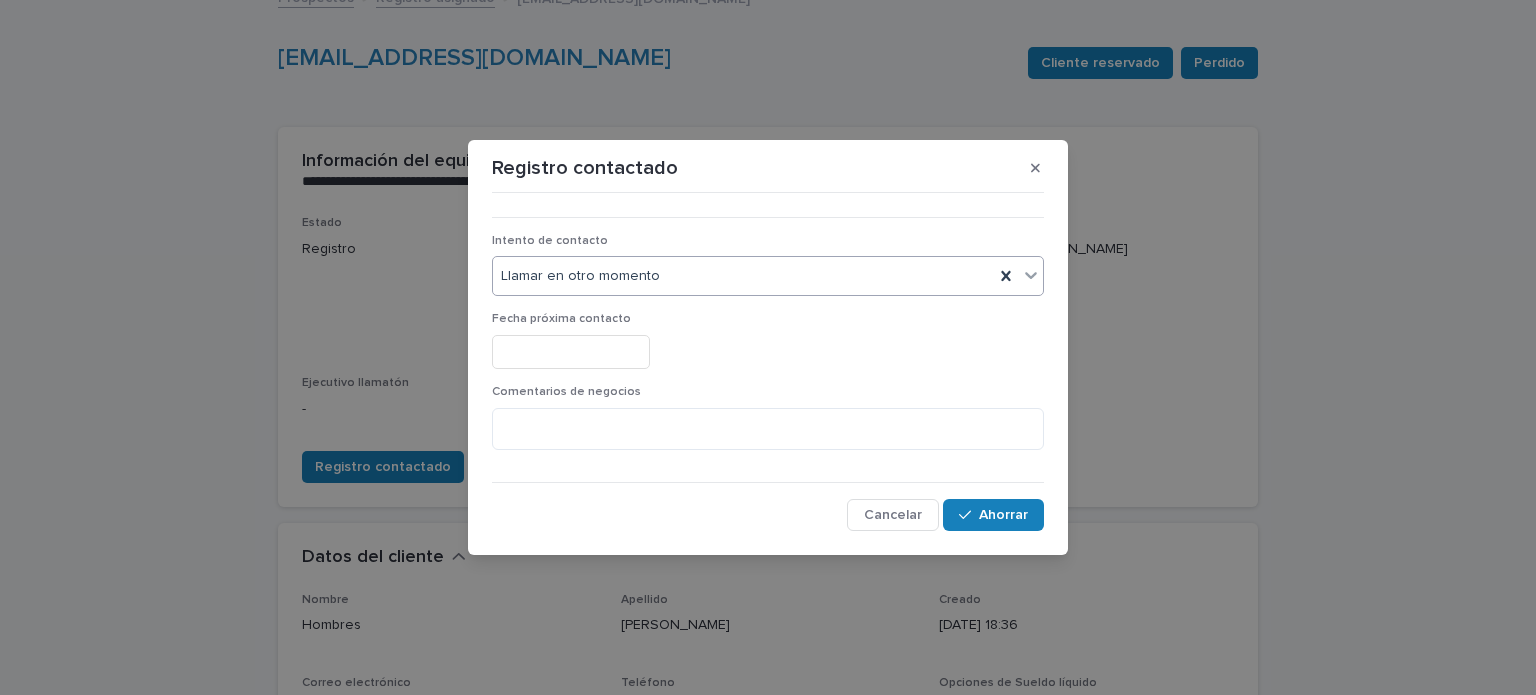 click at bounding box center [571, 352] 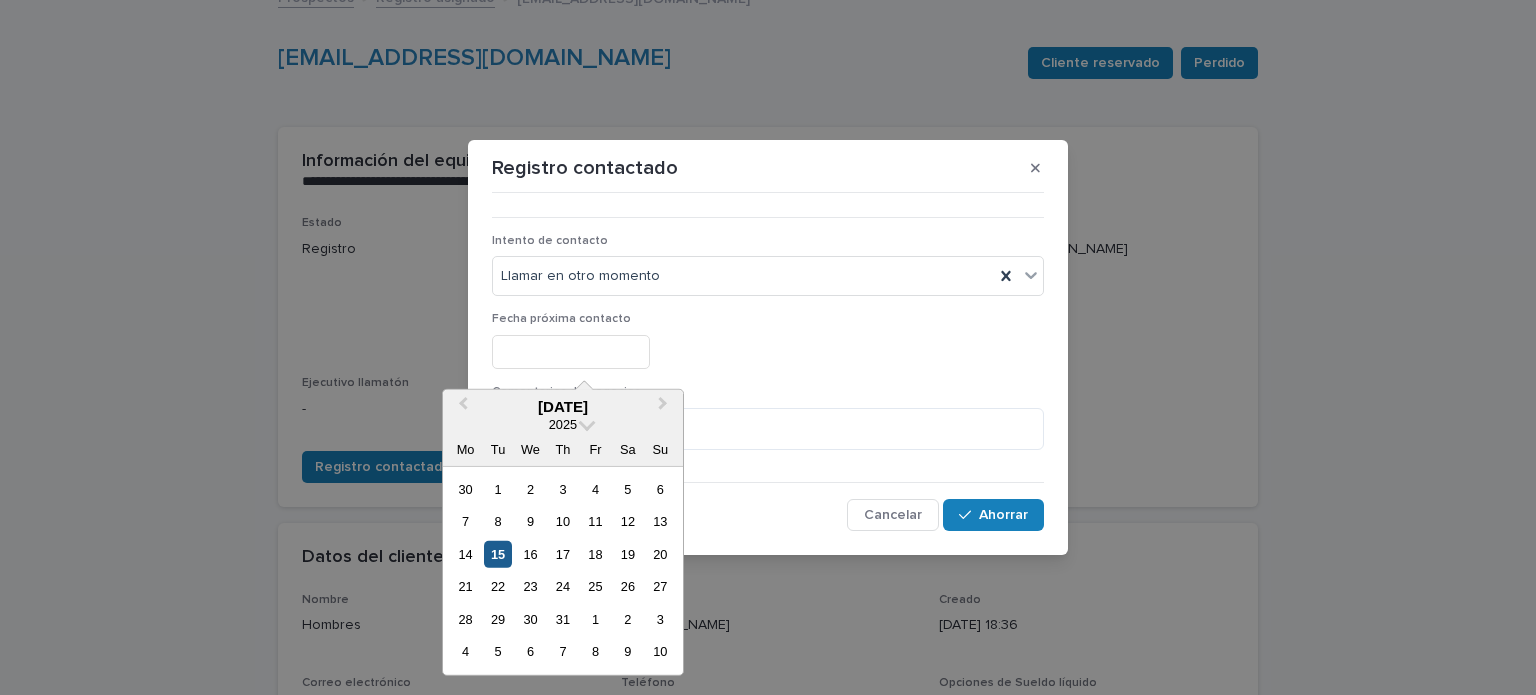 click on "15" at bounding box center [497, 554] 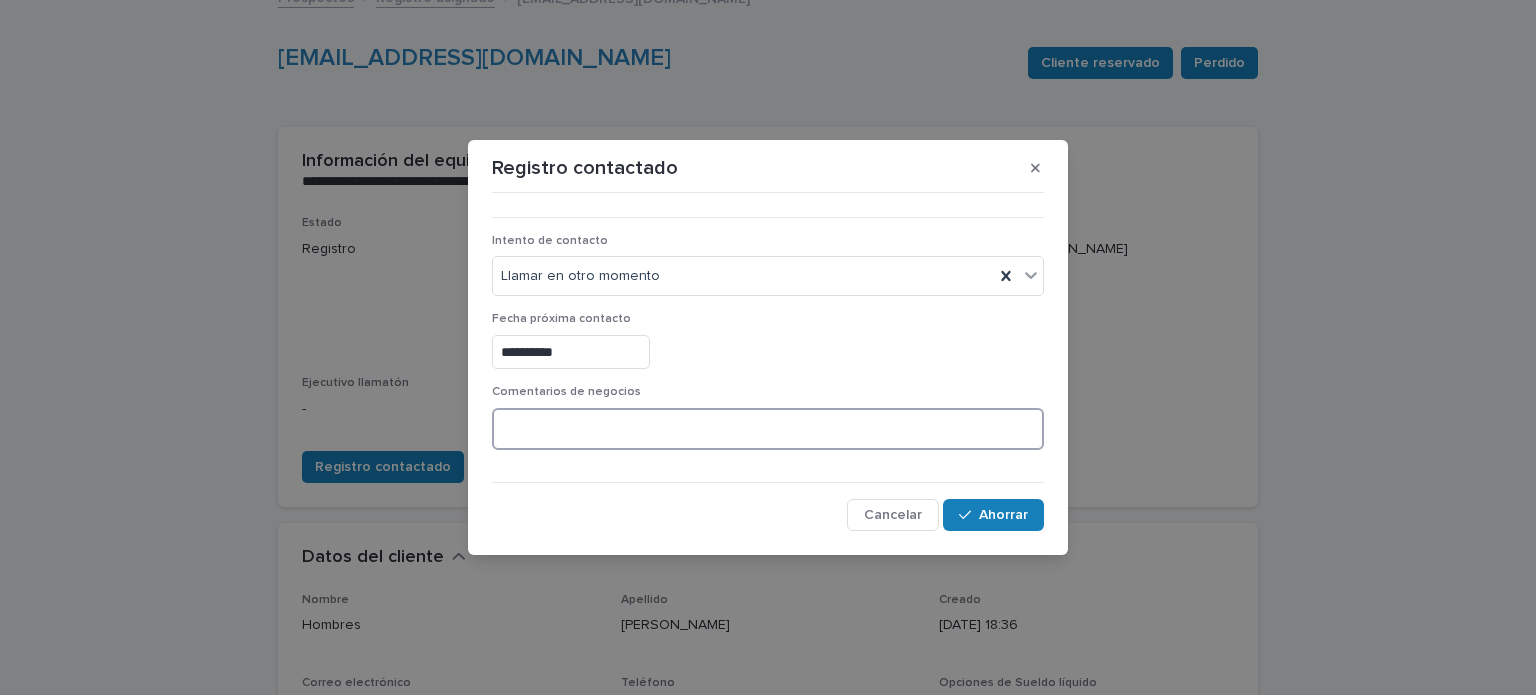 click at bounding box center [768, 429] 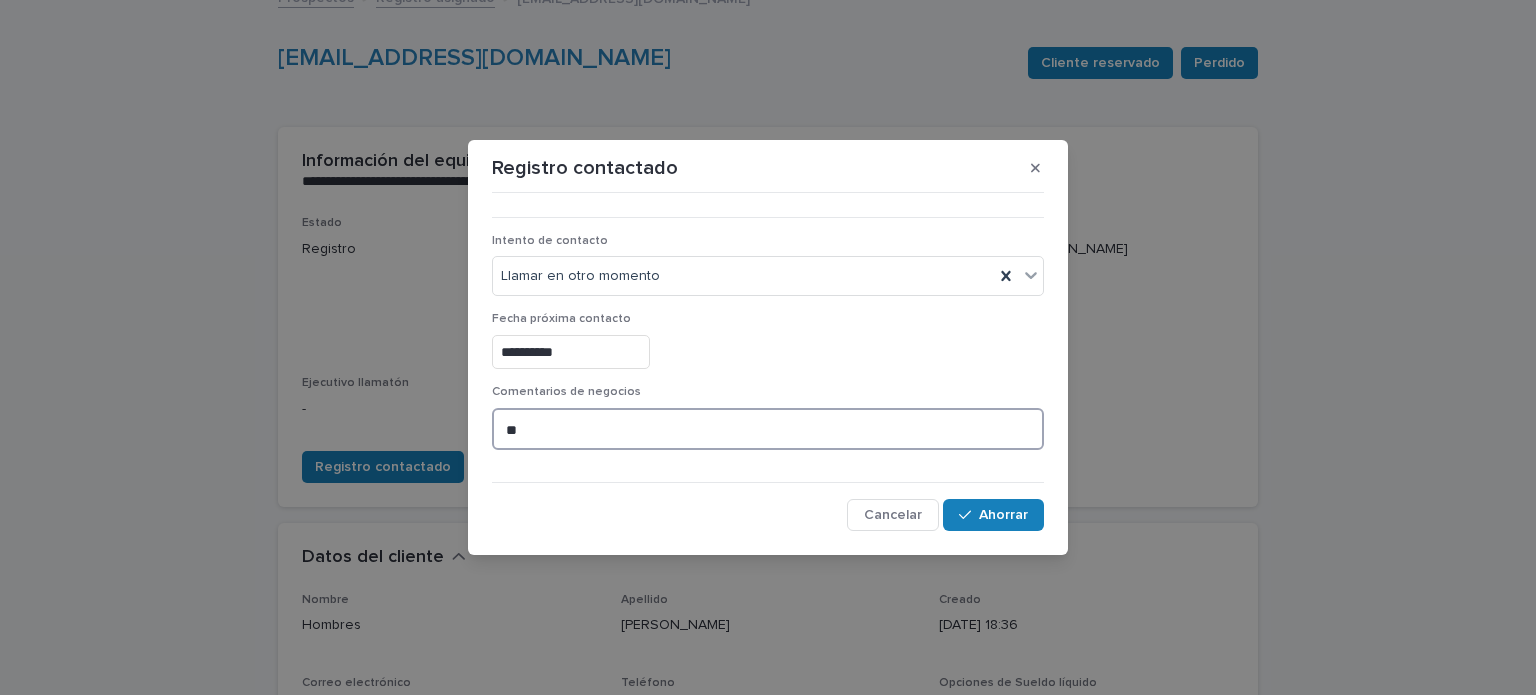 type on "*" 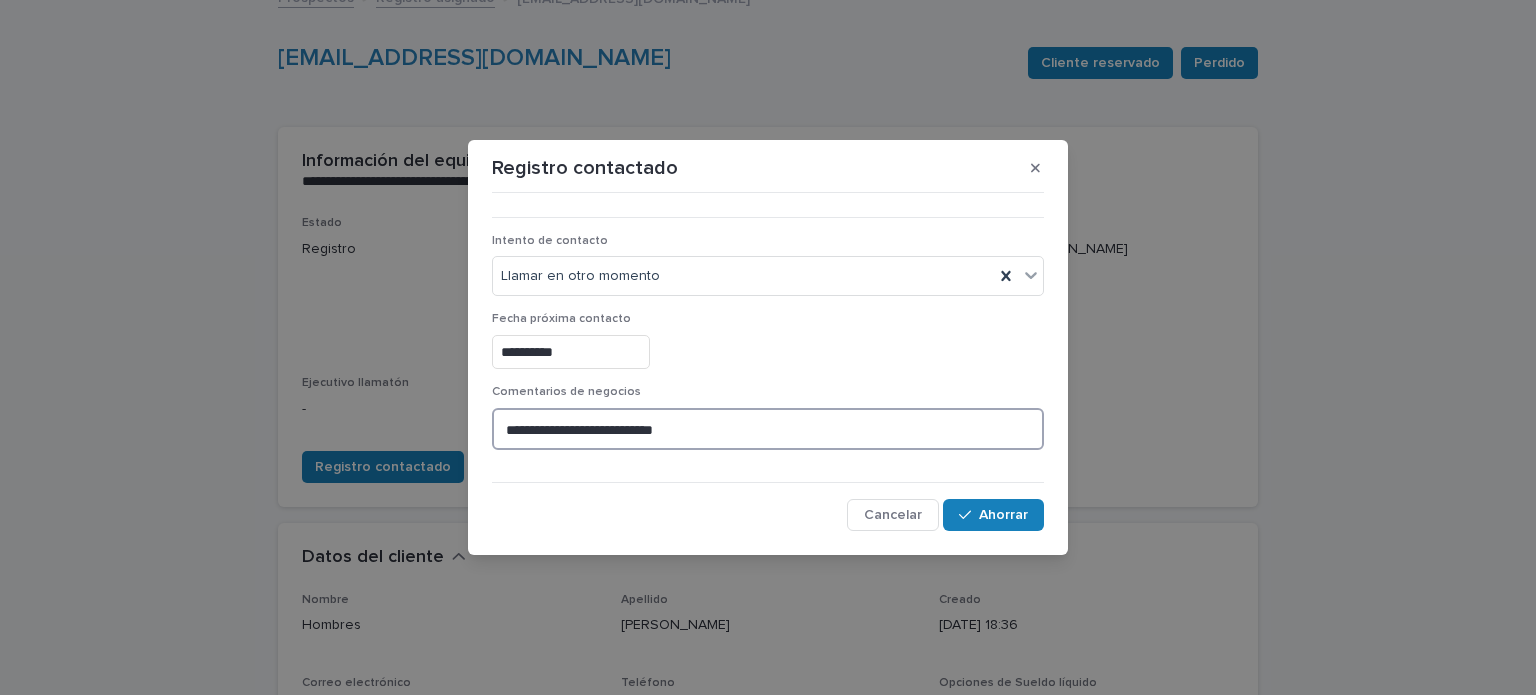 type on "**********" 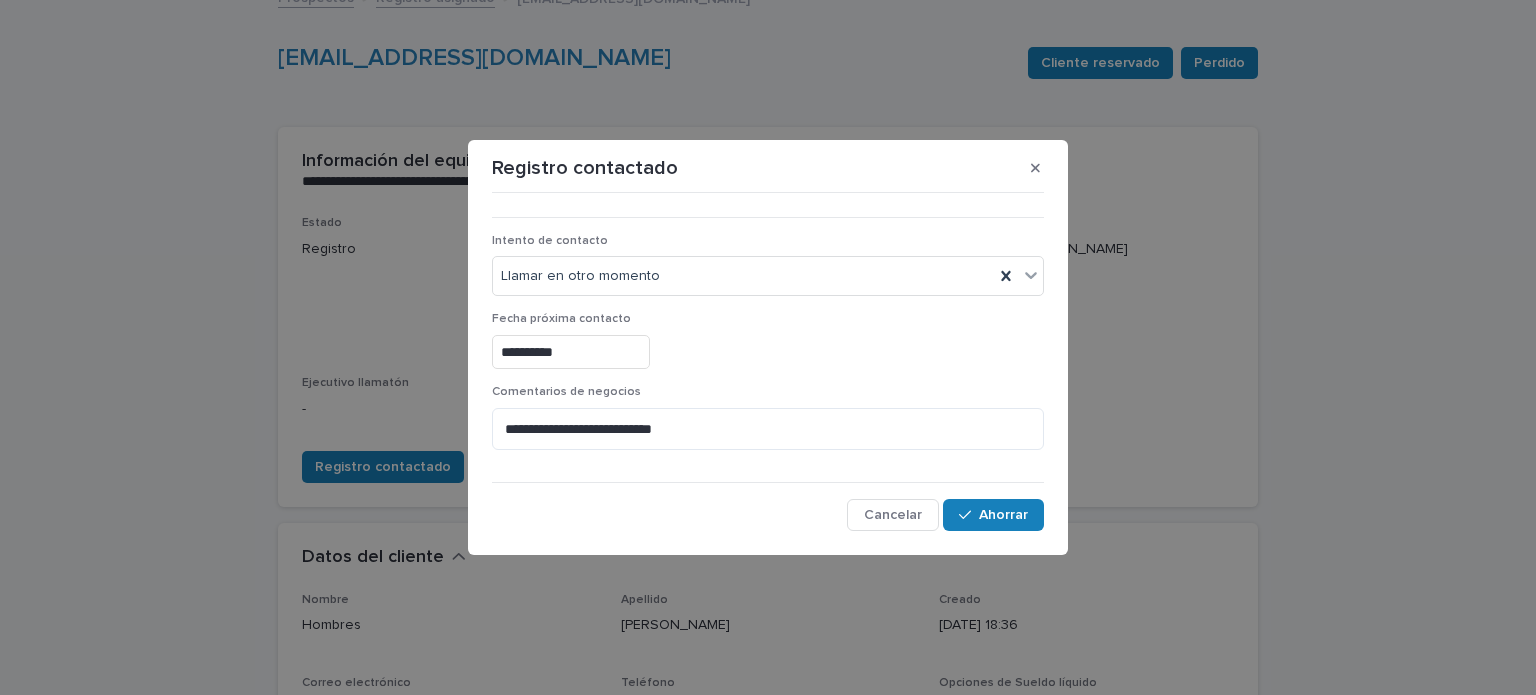 click on "**********" at bounding box center (768, 366) 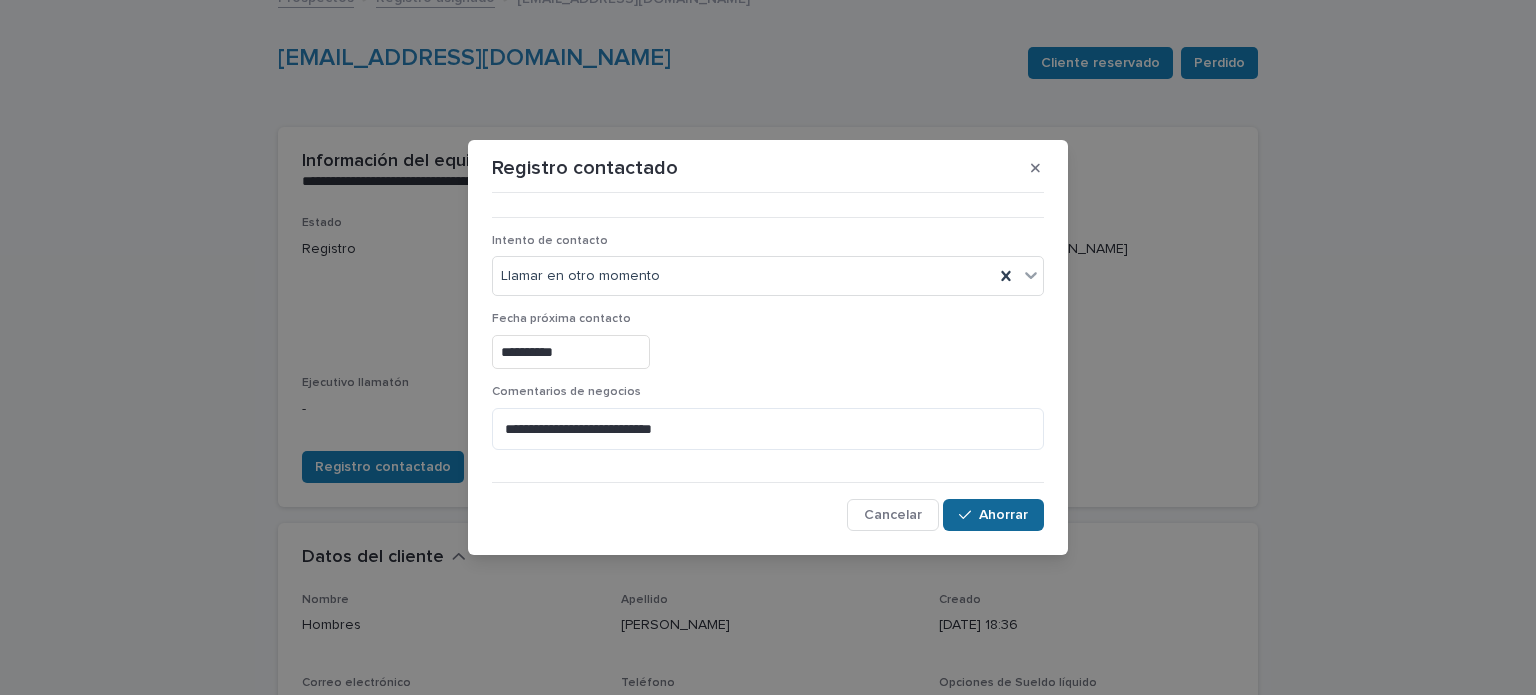 click on "Ahorrar" at bounding box center (993, 515) 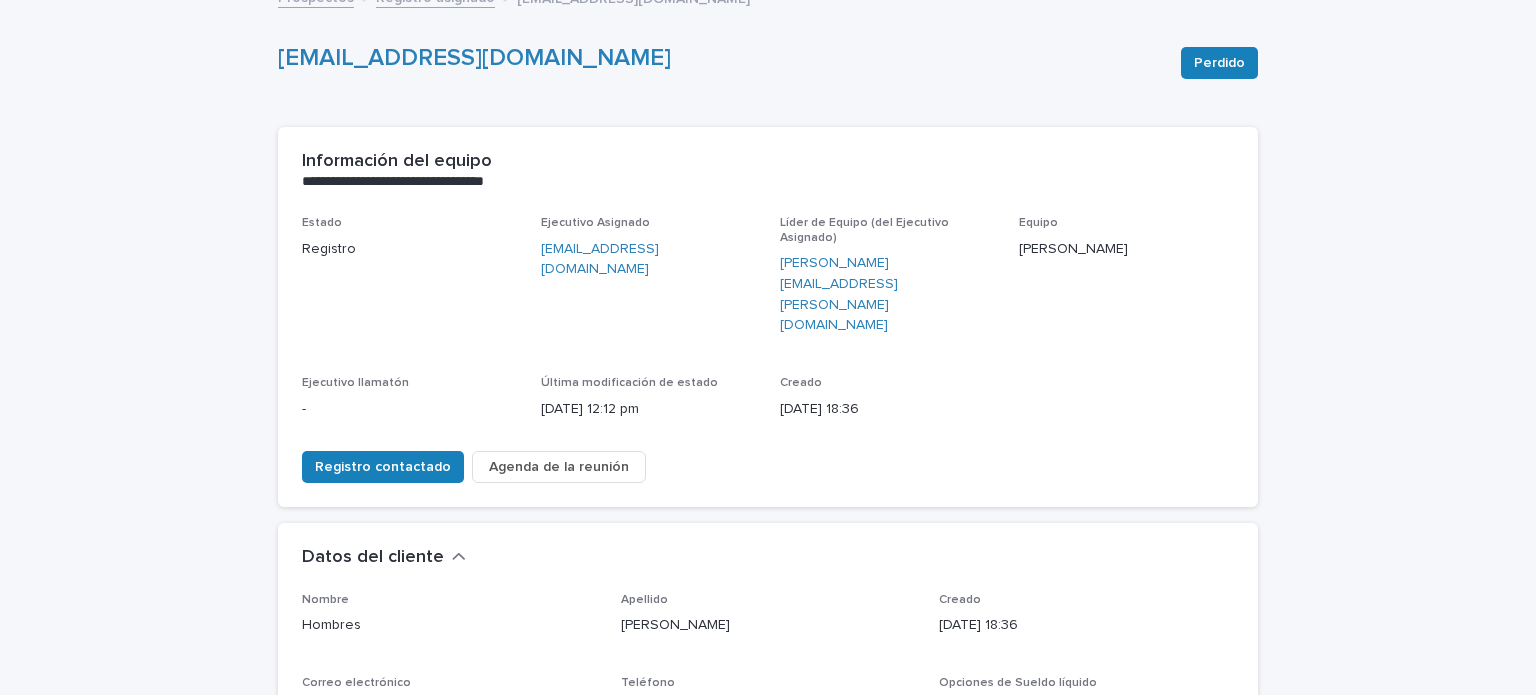 scroll, scrollTop: 0, scrollLeft: 0, axis: both 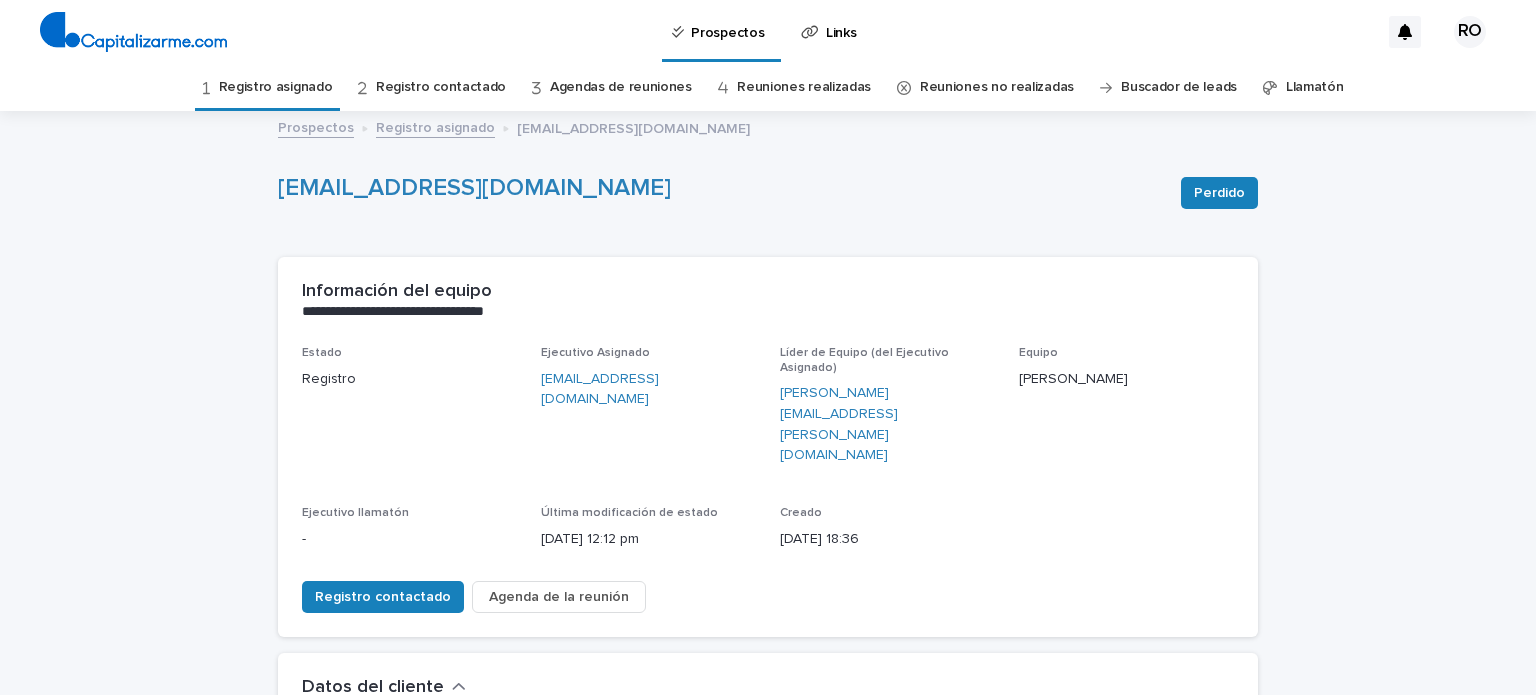 click on "Registro asignado" at bounding box center [276, 87] 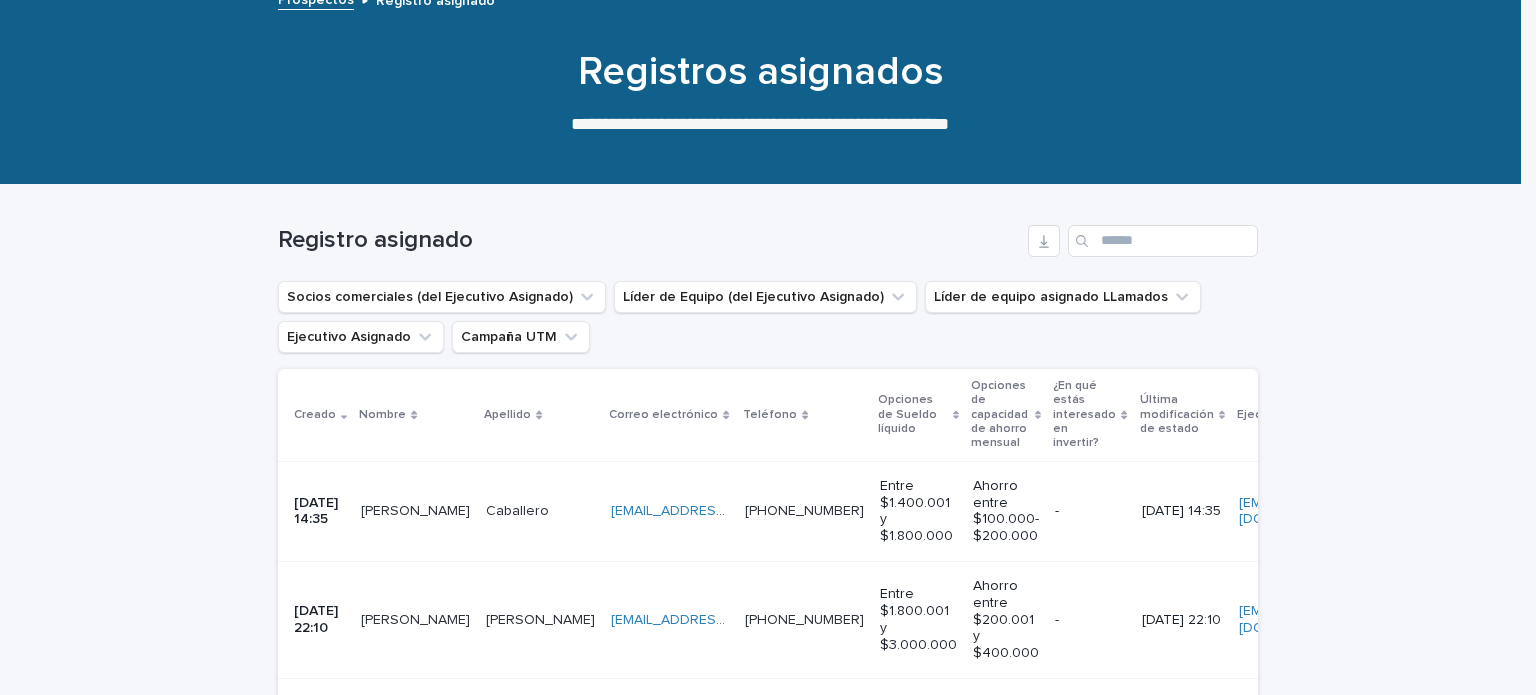 scroll, scrollTop: 274, scrollLeft: 0, axis: vertical 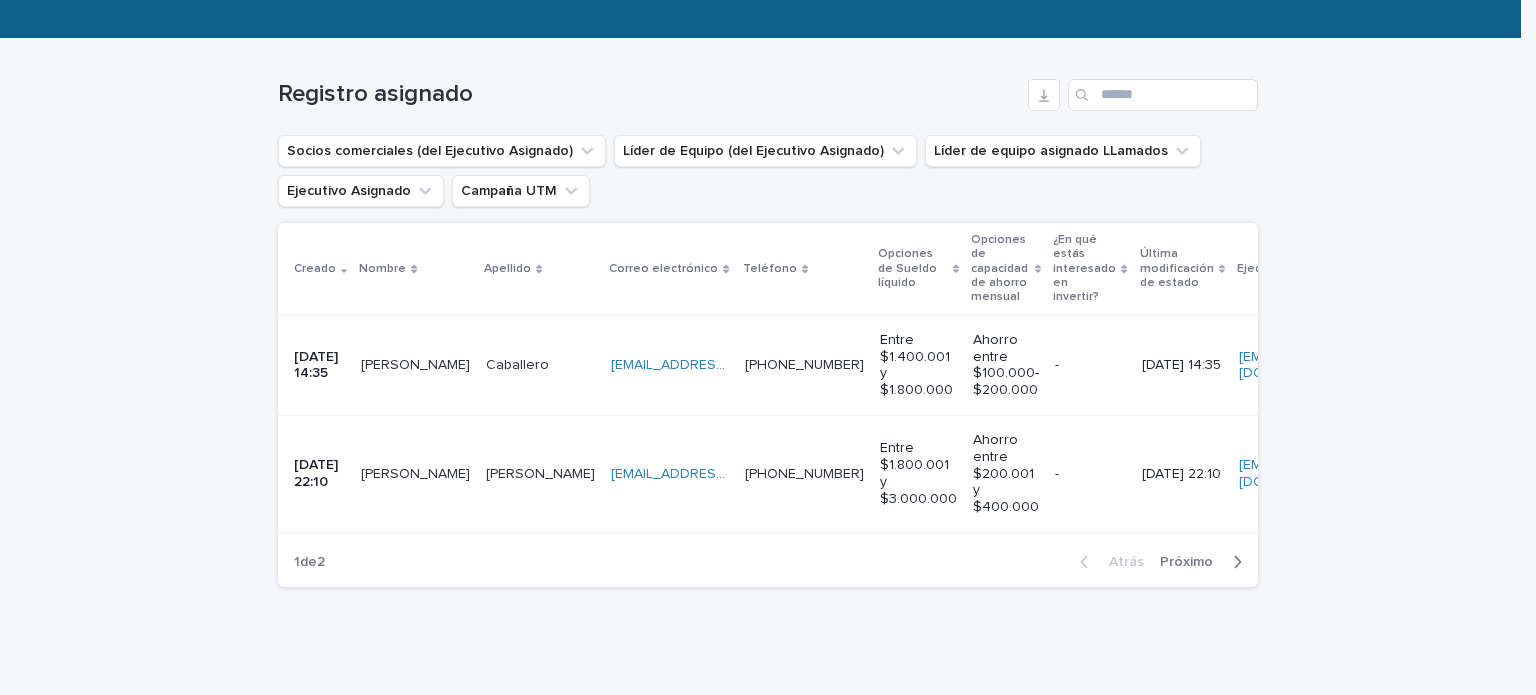 drag, startPoint x: 321, startPoint y: 102, endPoint x: 70, endPoint y: 531, distance: 497.0332 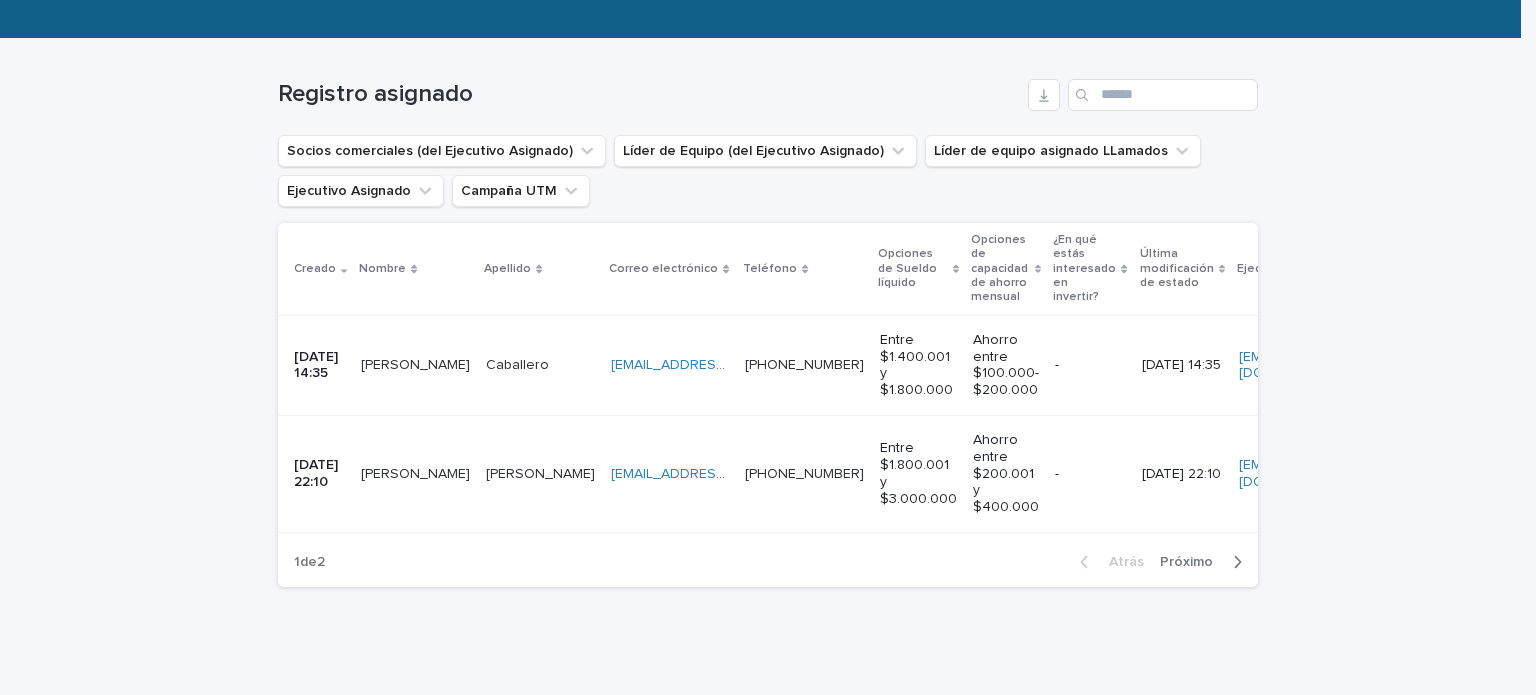 click on "[EMAIL_ADDRESS][DOMAIN_NAME] [EMAIL_ADDRESS][DOMAIN_NAME]" at bounding box center [670, 365] 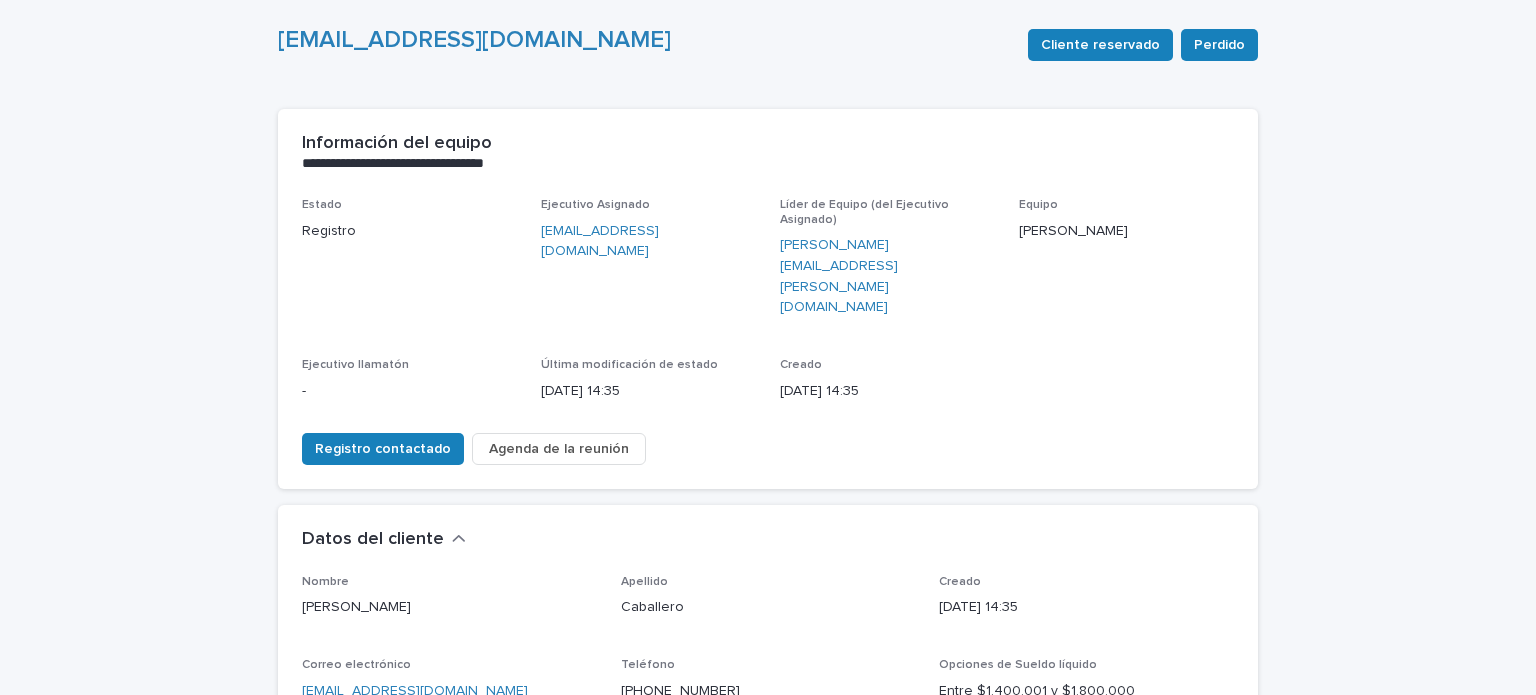 scroll, scrollTop: 152, scrollLeft: 0, axis: vertical 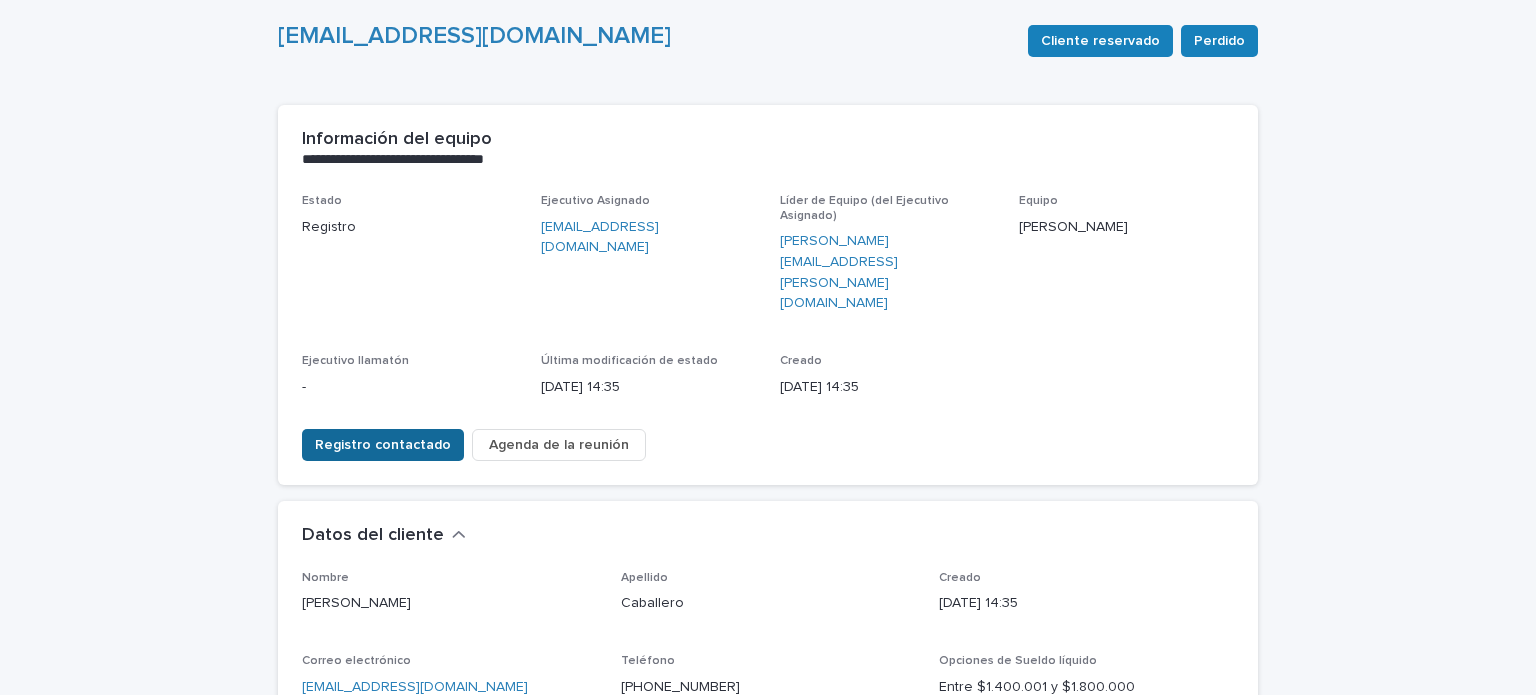 click on "Registro contactado" at bounding box center (383, 445) 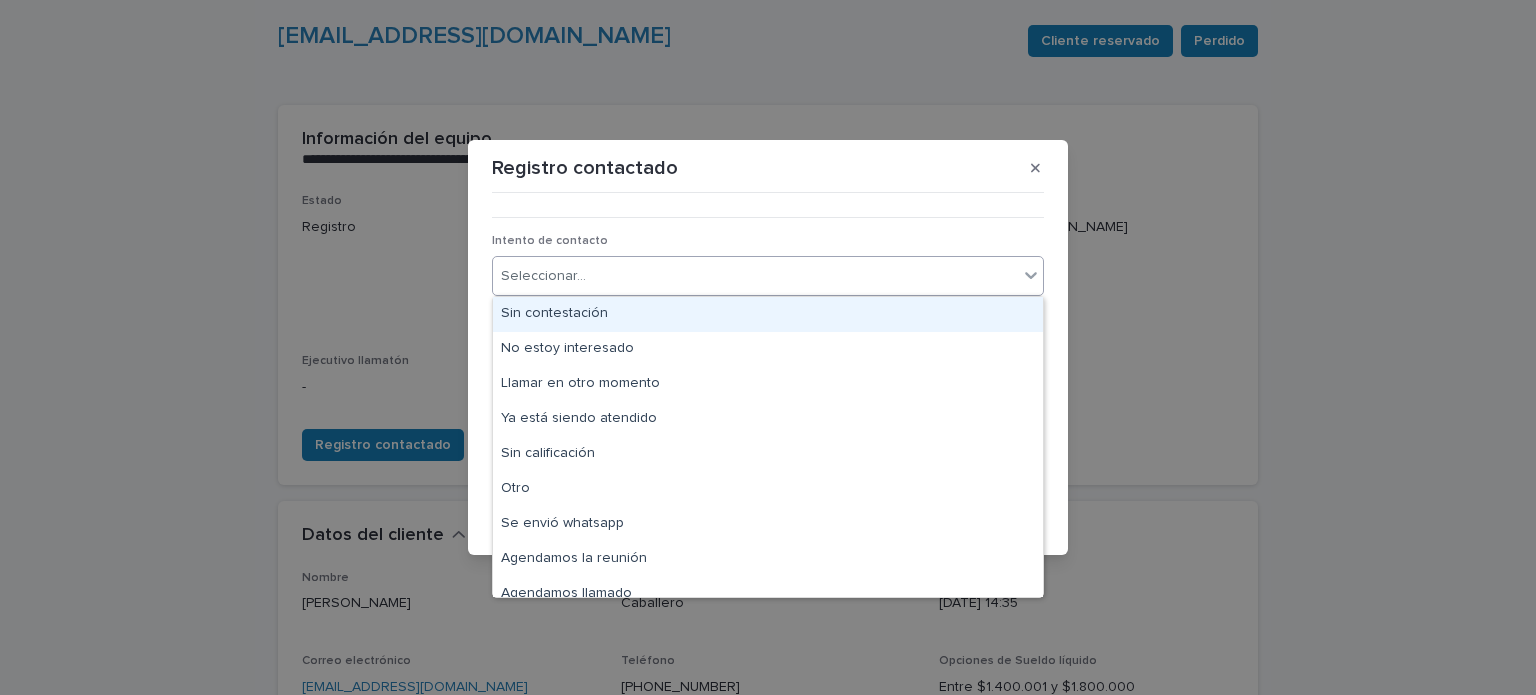 click on "Seleccionar..." at bounding box center (755, 276) 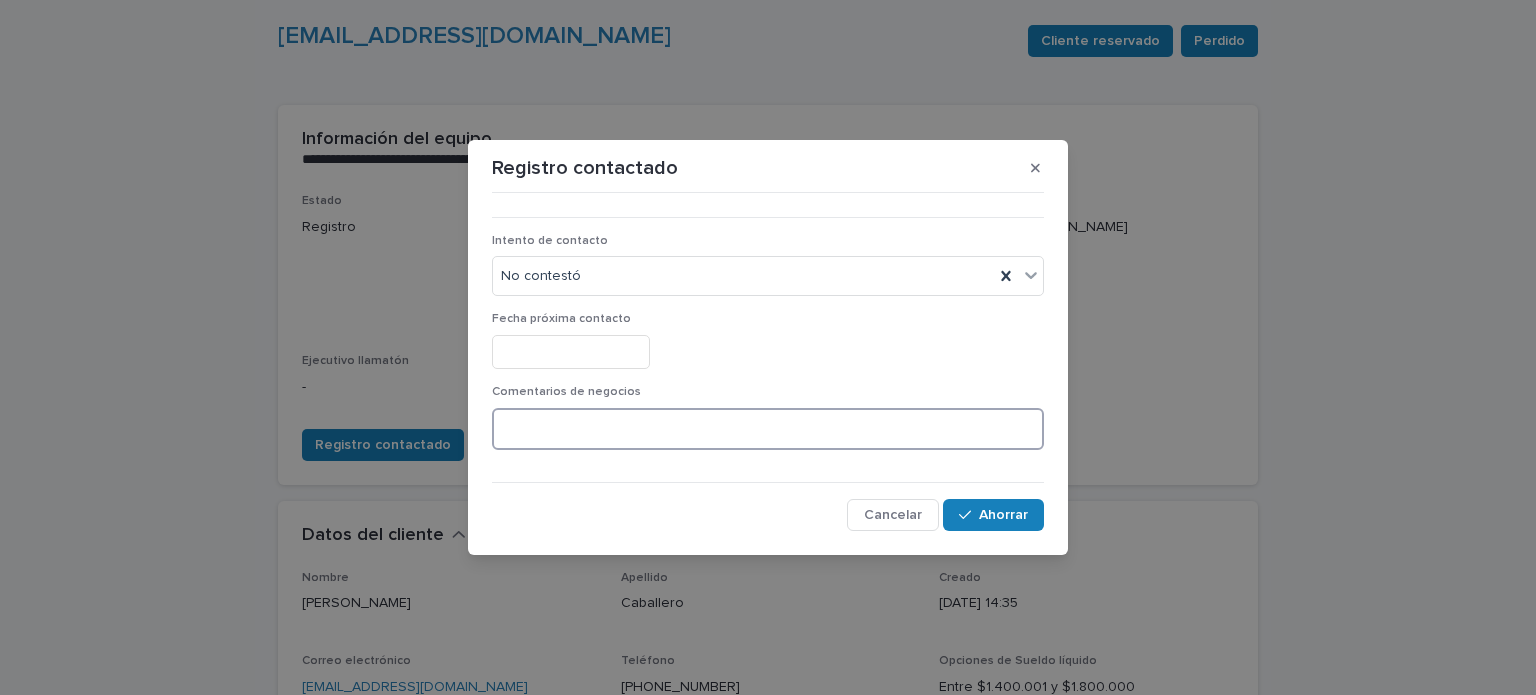 click at bounding box center [768, 429] 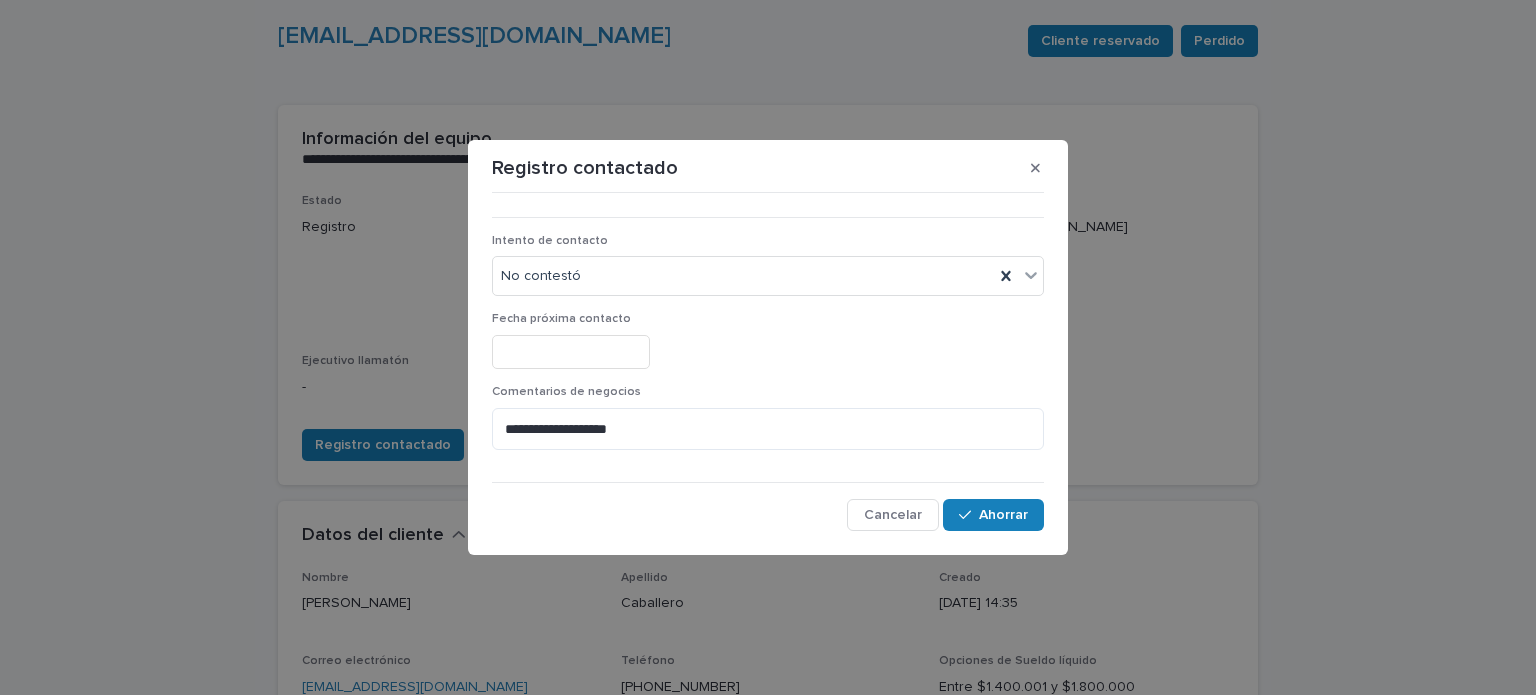 click at bounding box center [768, 352] 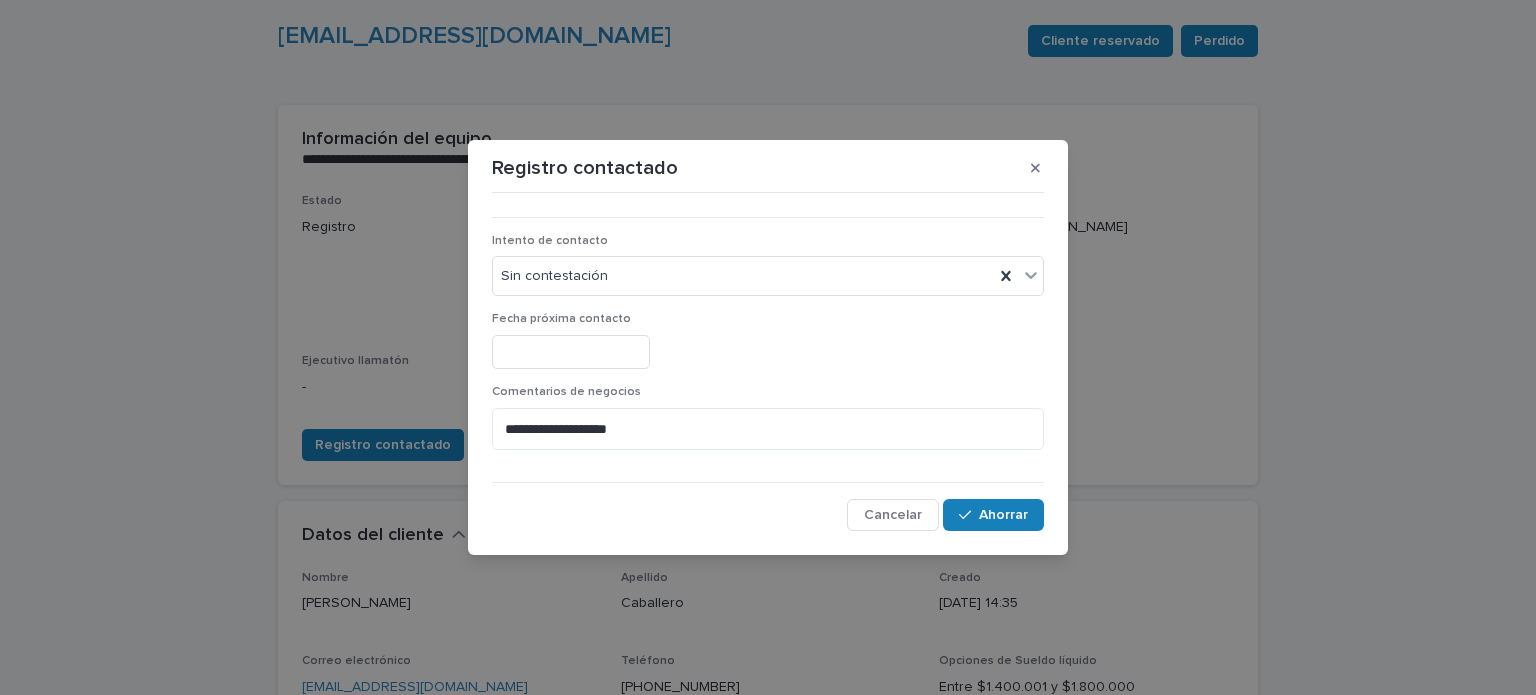 click on "**********" at bounding box center [768, 425] 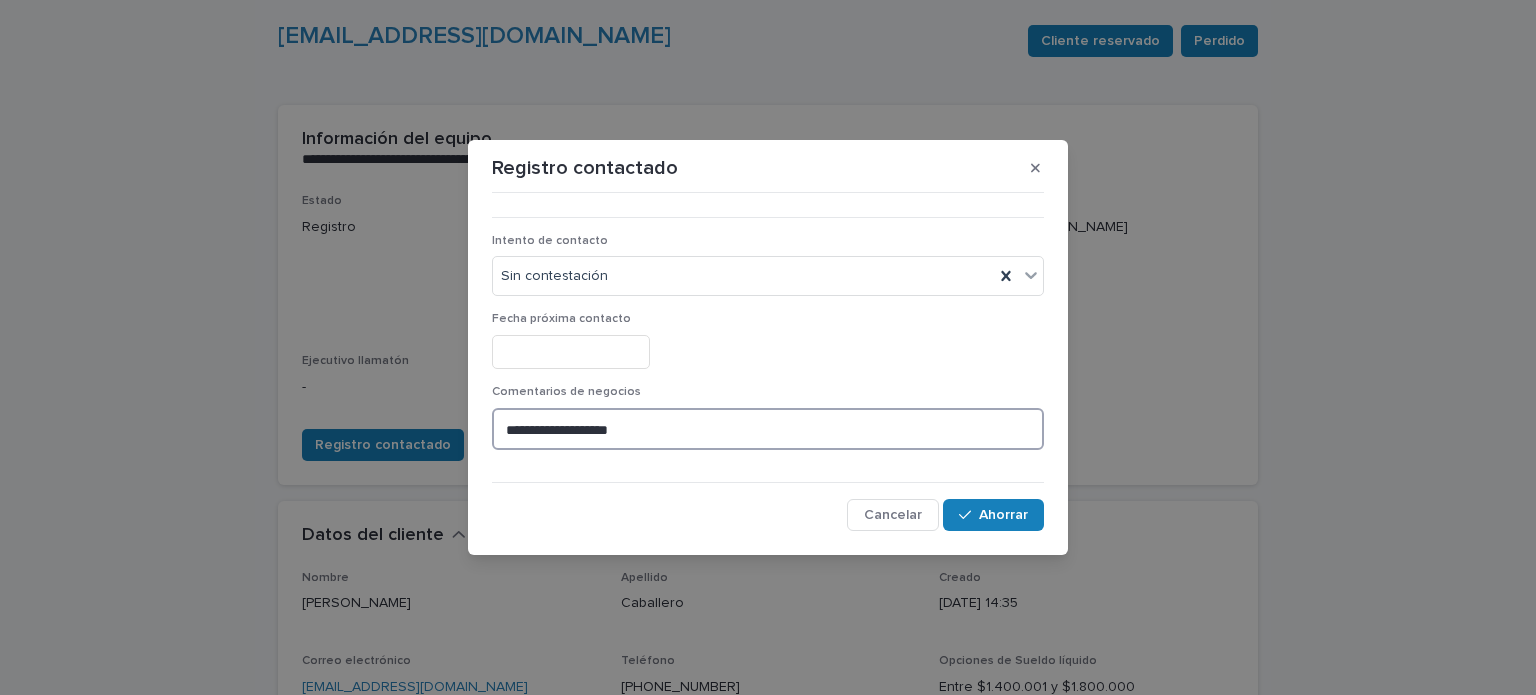 click on "**********" at bounding box center (768, 429) 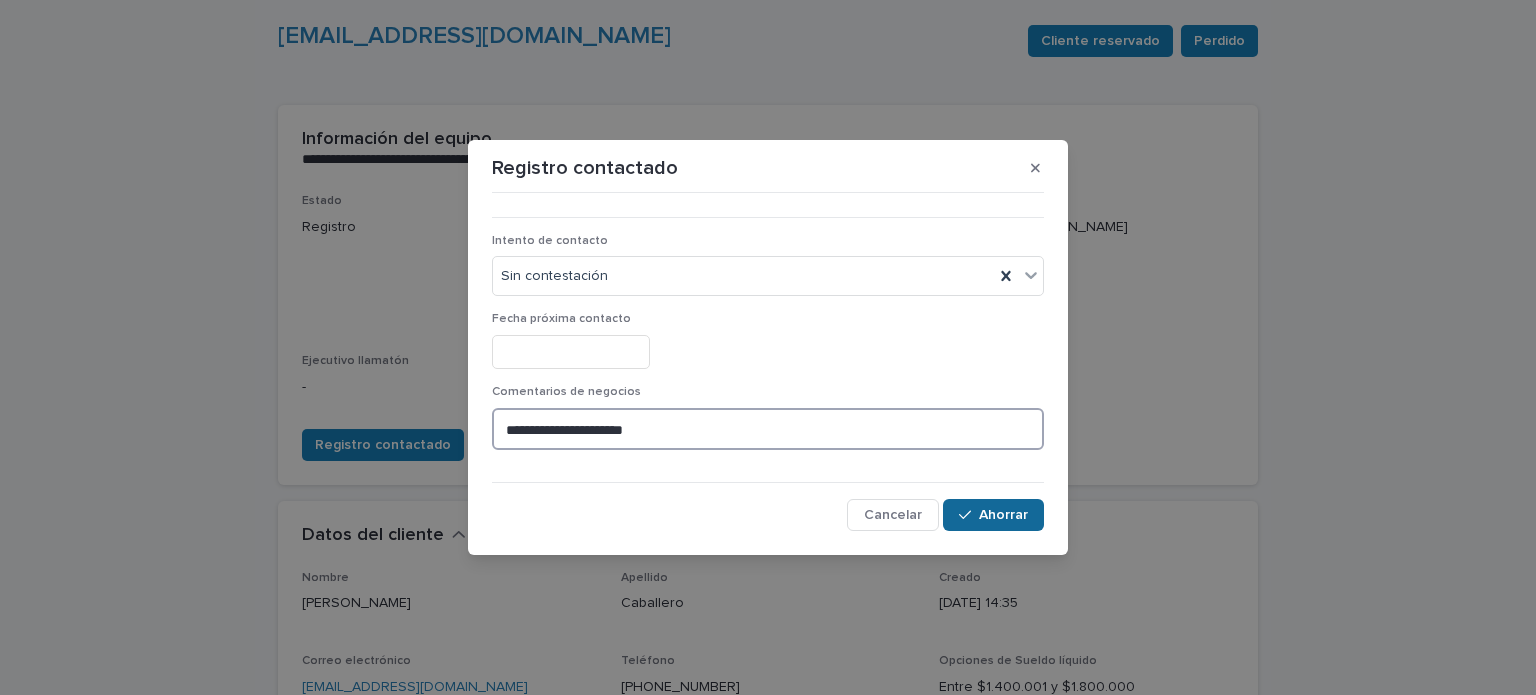 type on "**********" 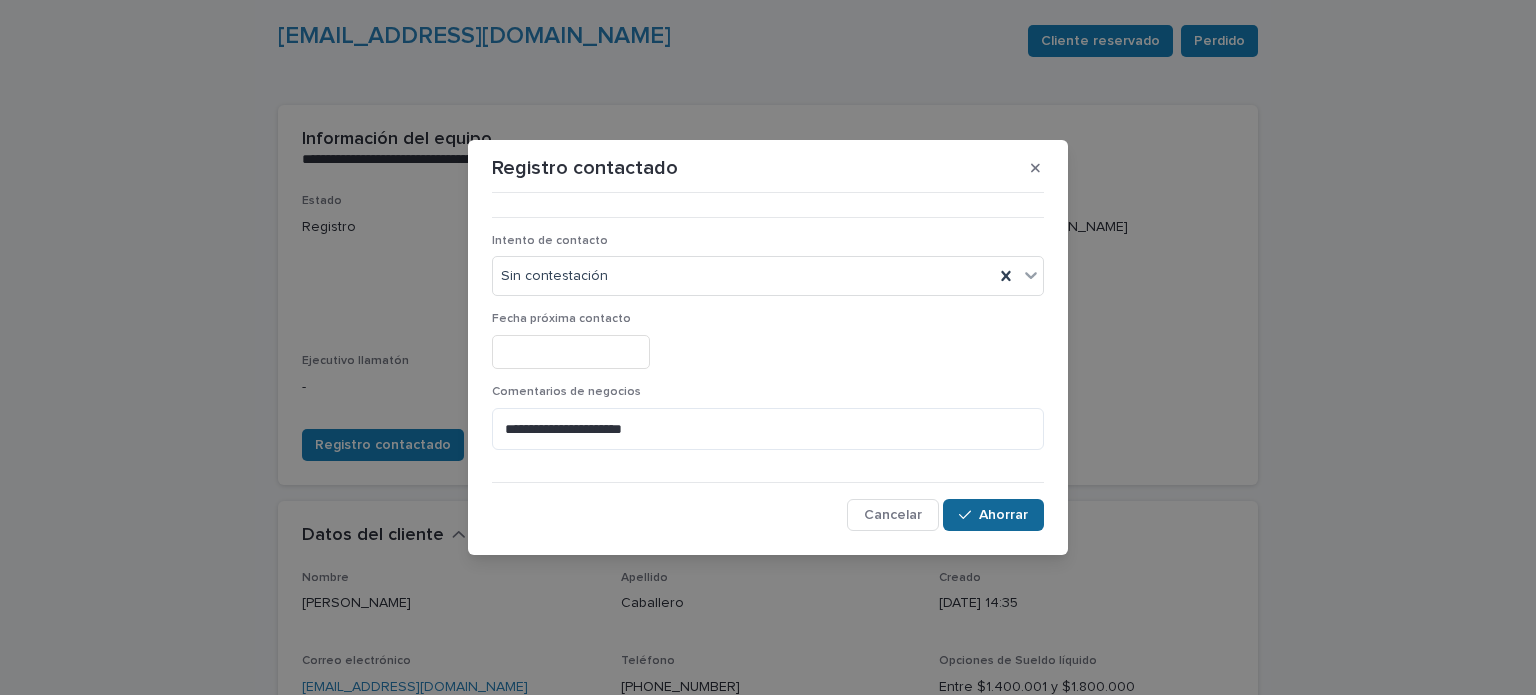 click on "Ahorrar" at bounding box center (1003, 515) 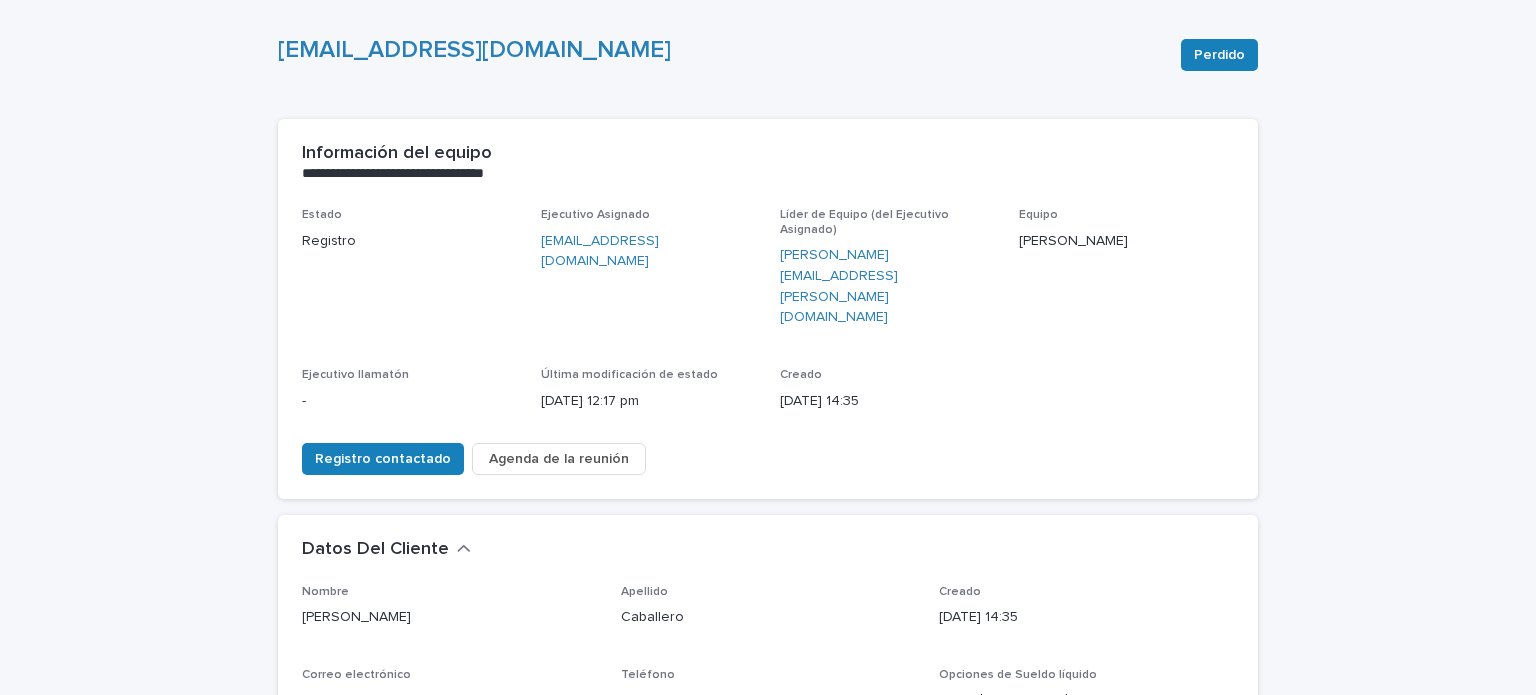 scroll, scrollTop: 0, scrollLeft: 0, axis: both 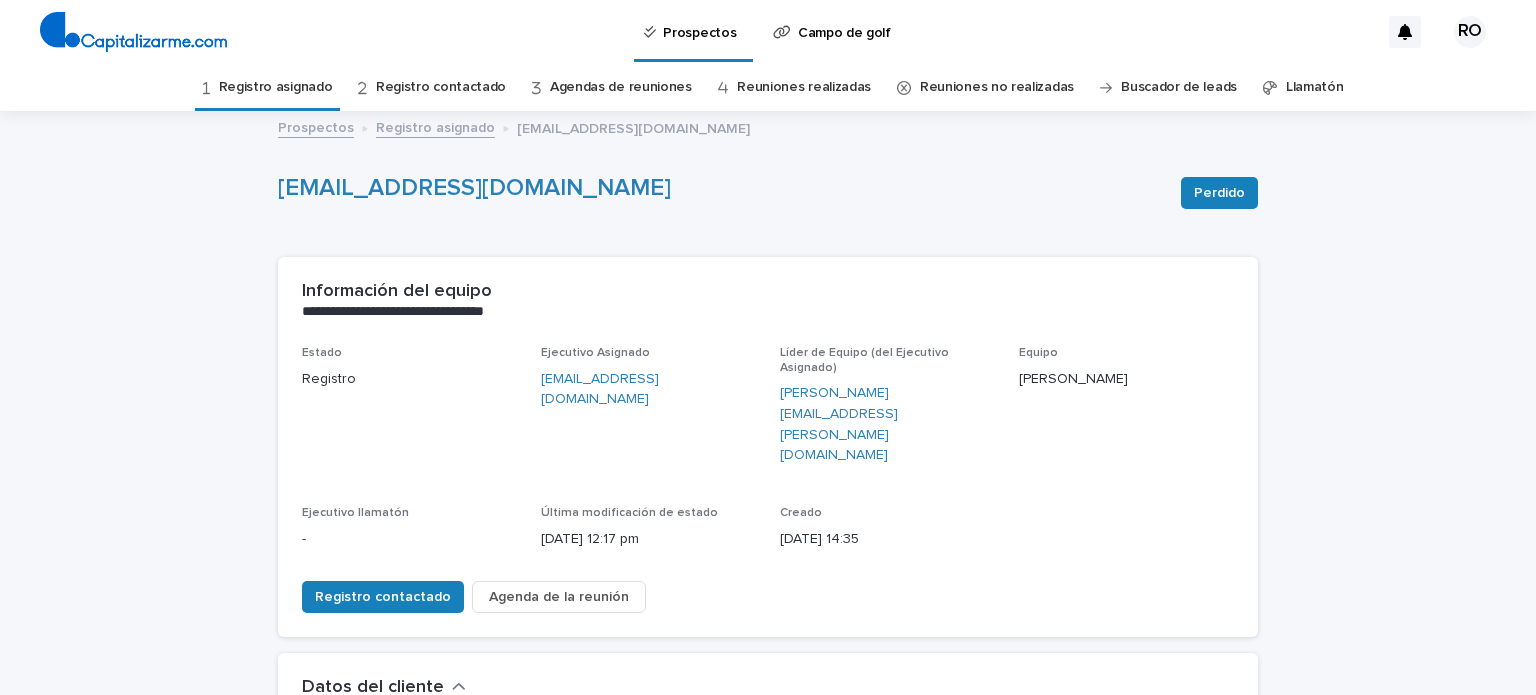 click on "Registro asignado" at bounding box center [276, 87] 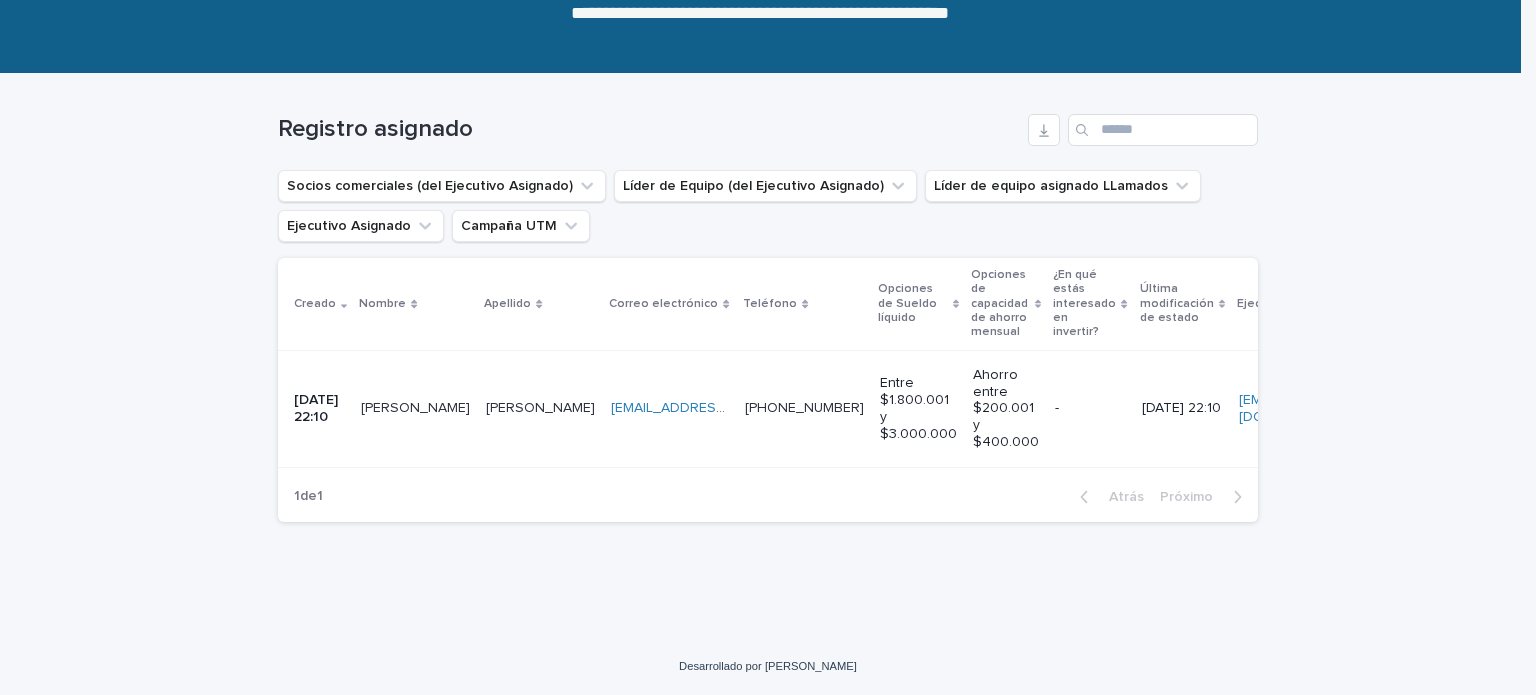 scroll, scrollTop: 244, scrollLeft: 0, axis: vertical 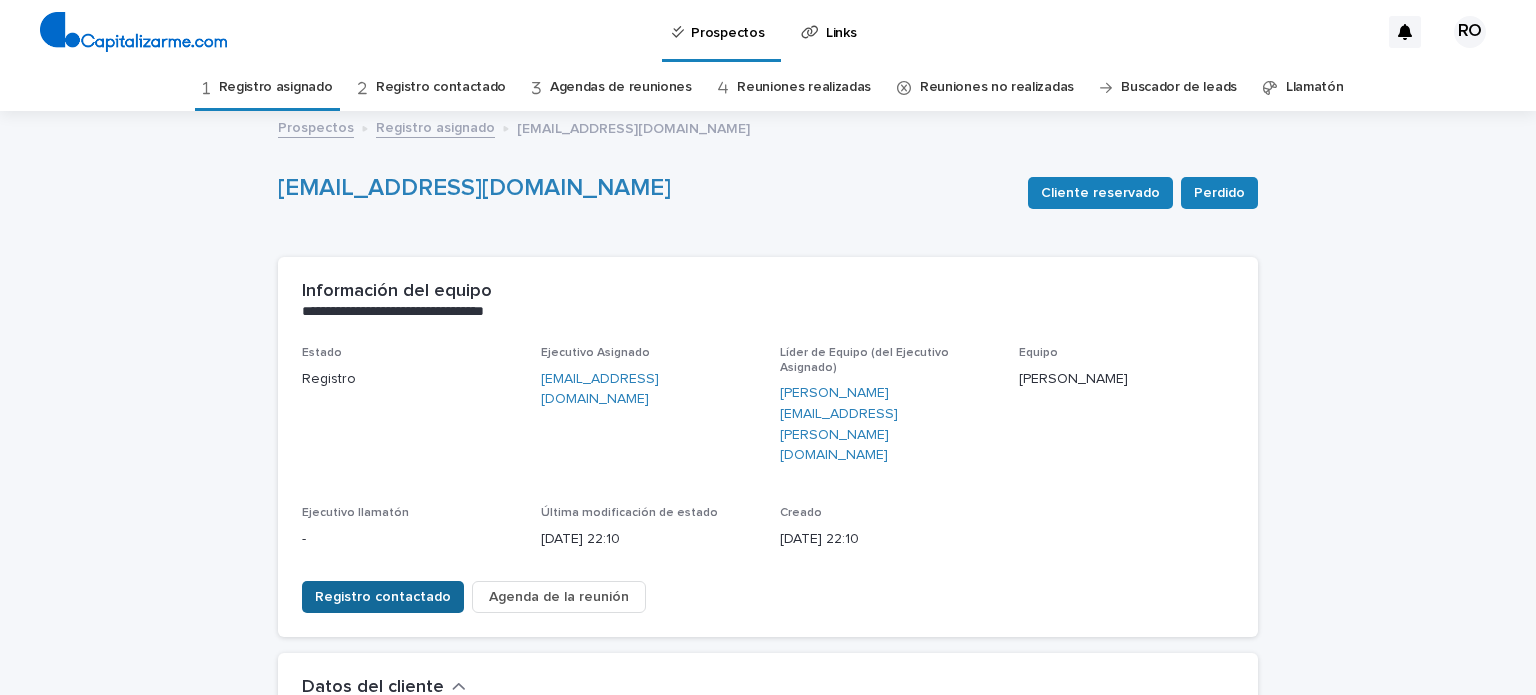 click on "Registro contactado" at bounding box center [383, 597] 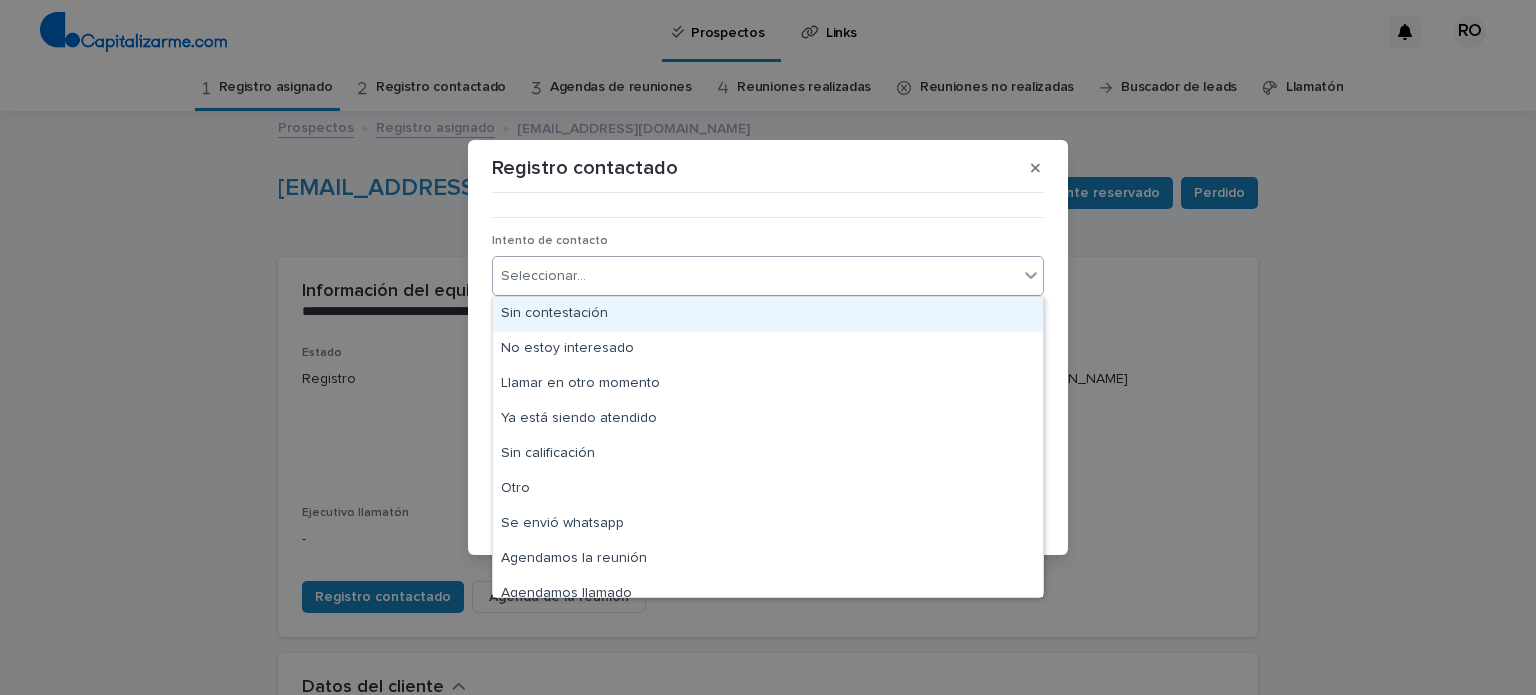 click on "Seleccionar..." at bounding box center (768, 276) 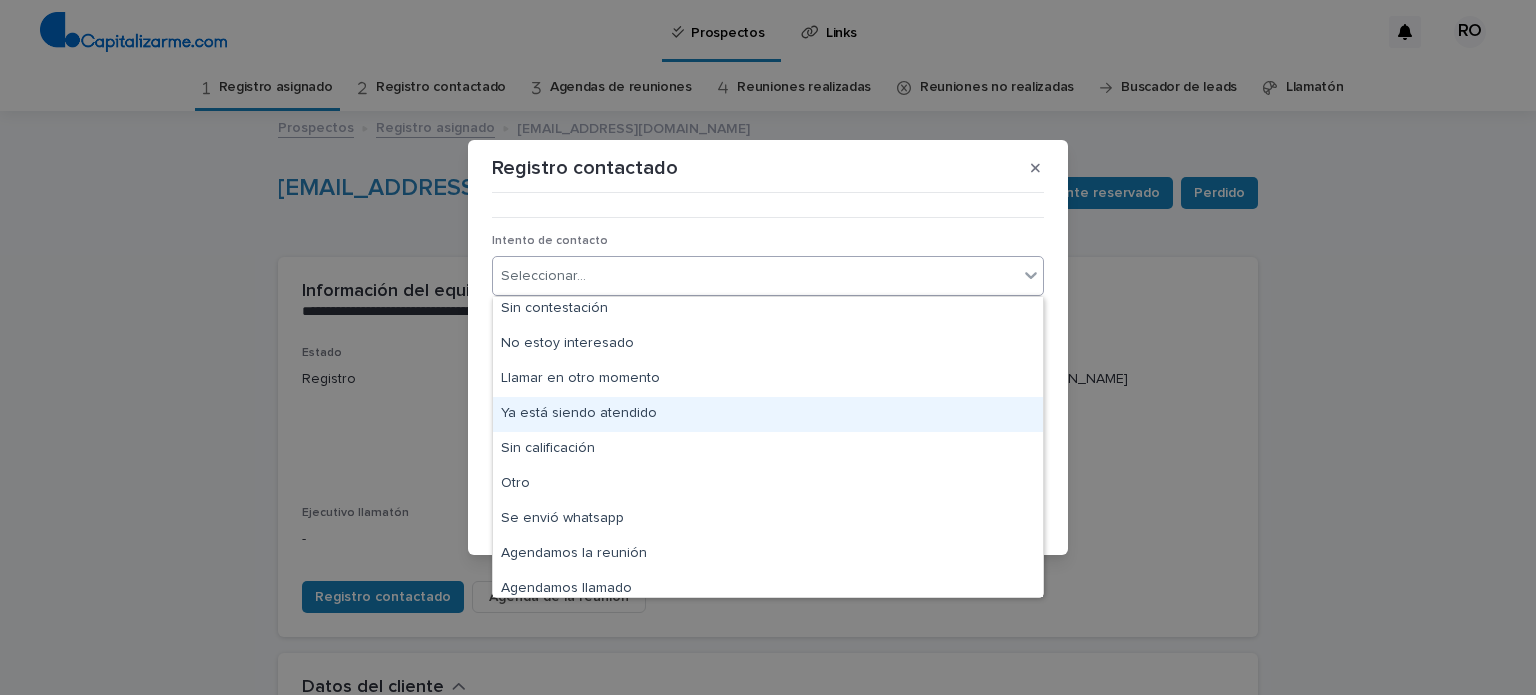 scroll, scrollTop: 0, scrollLeft: 0, axis: both 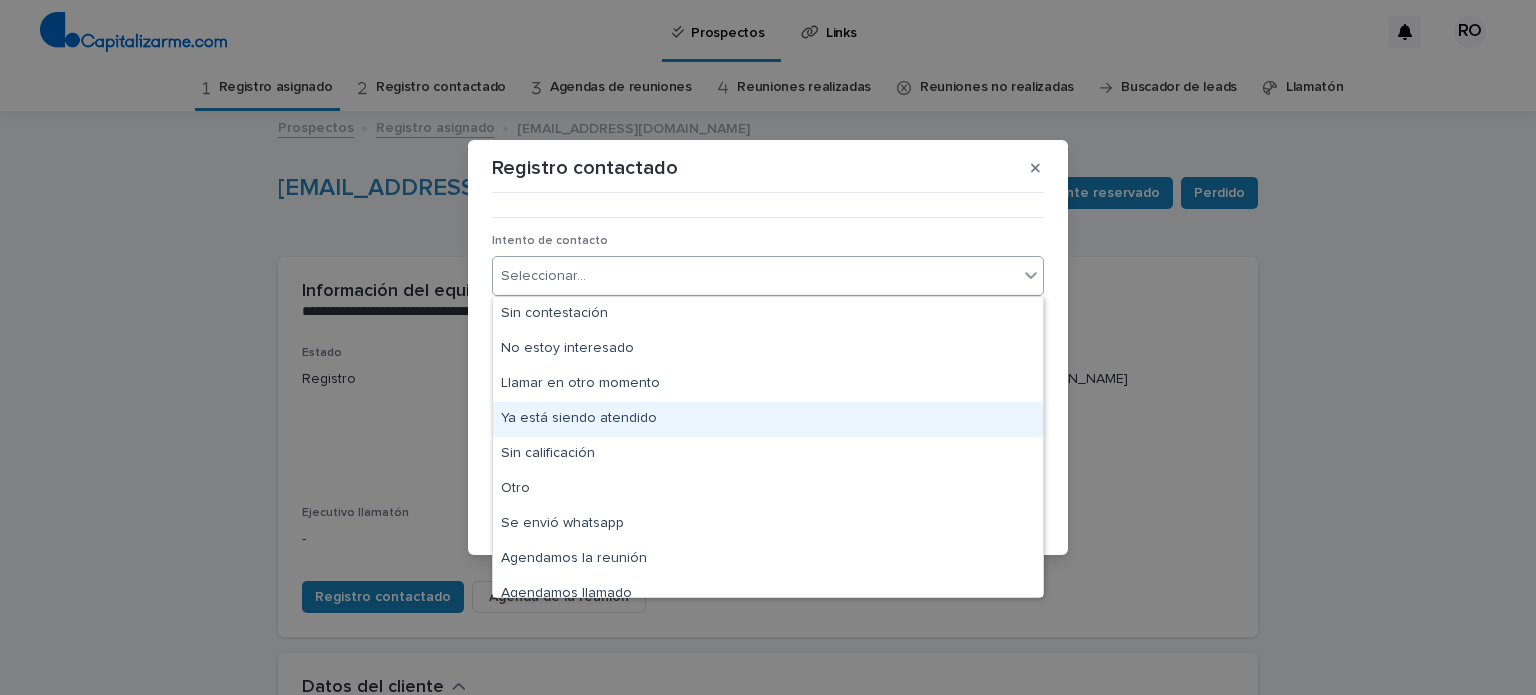 click on "Ya está siendo atendido" at bounding box center (579, 418) 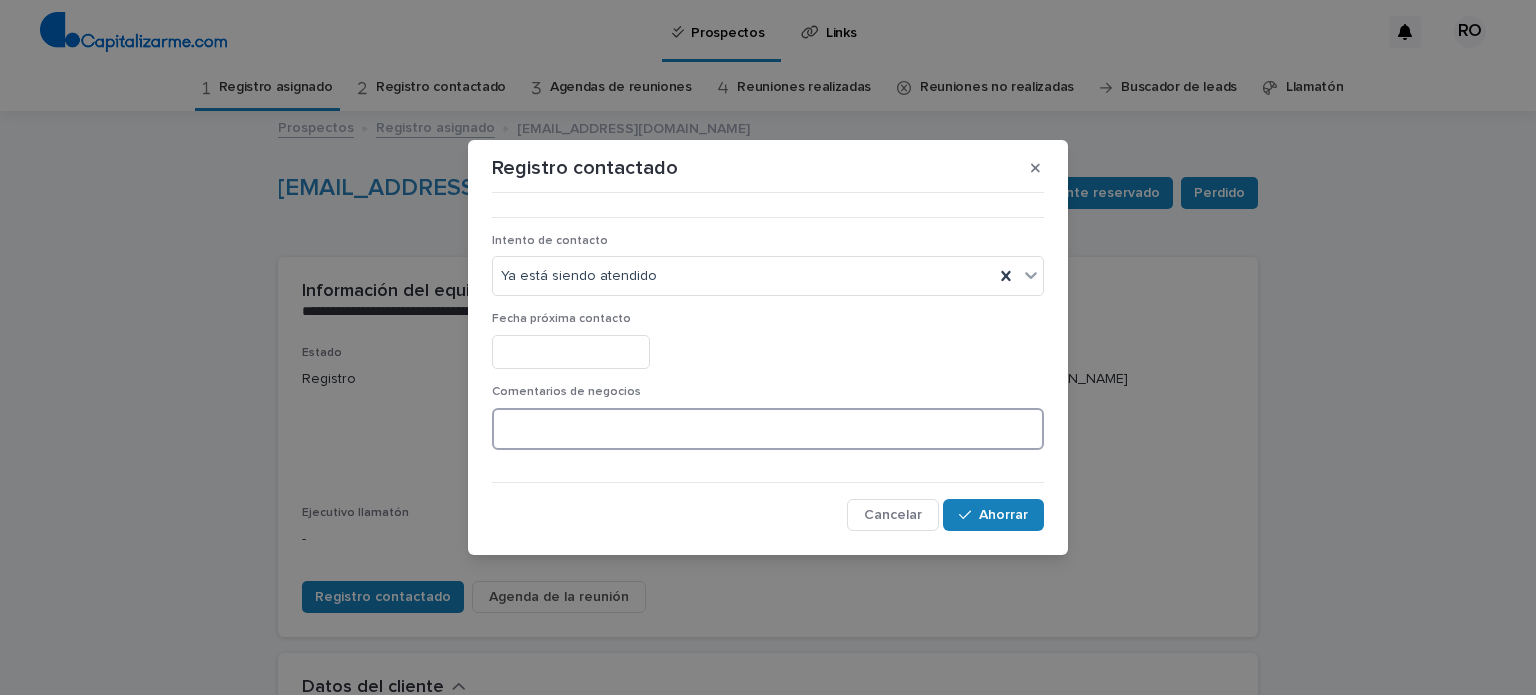 click at bounding box center (768, 429) 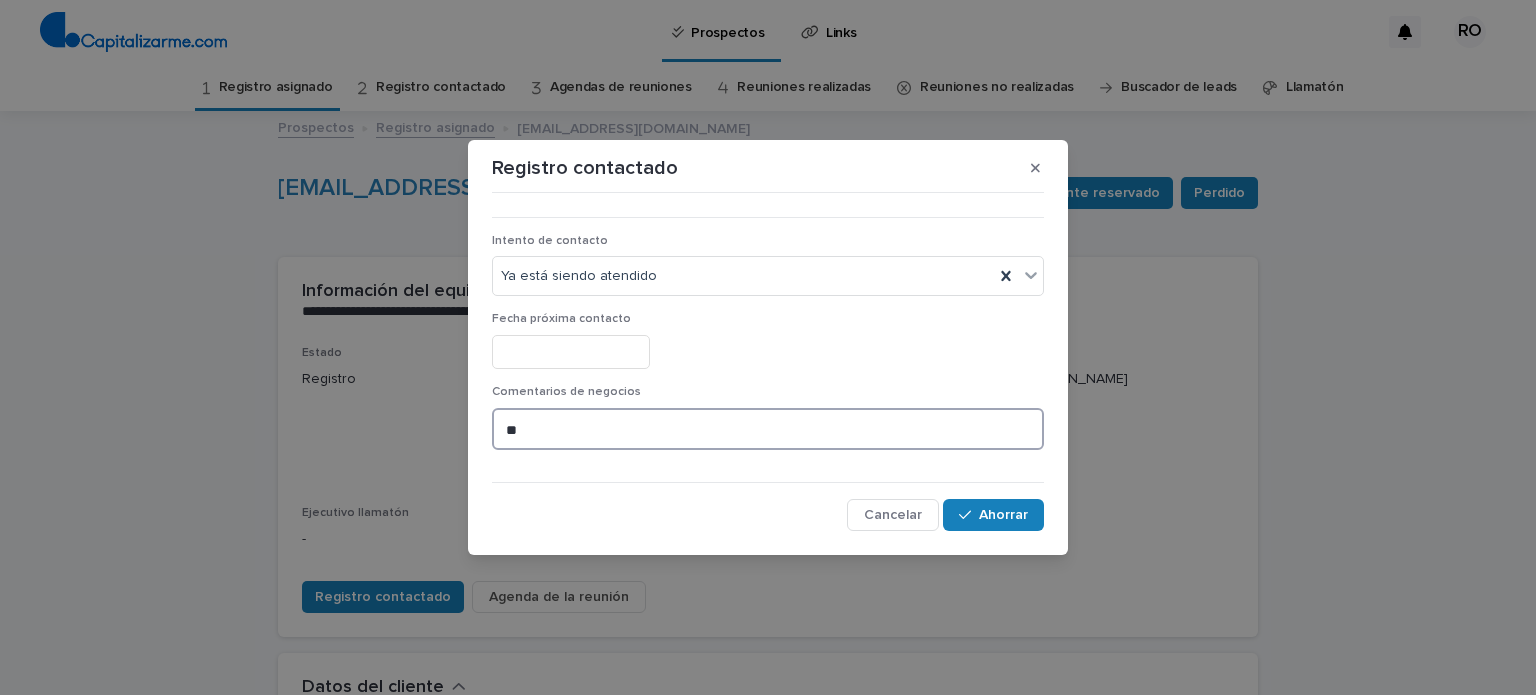 type on "*" 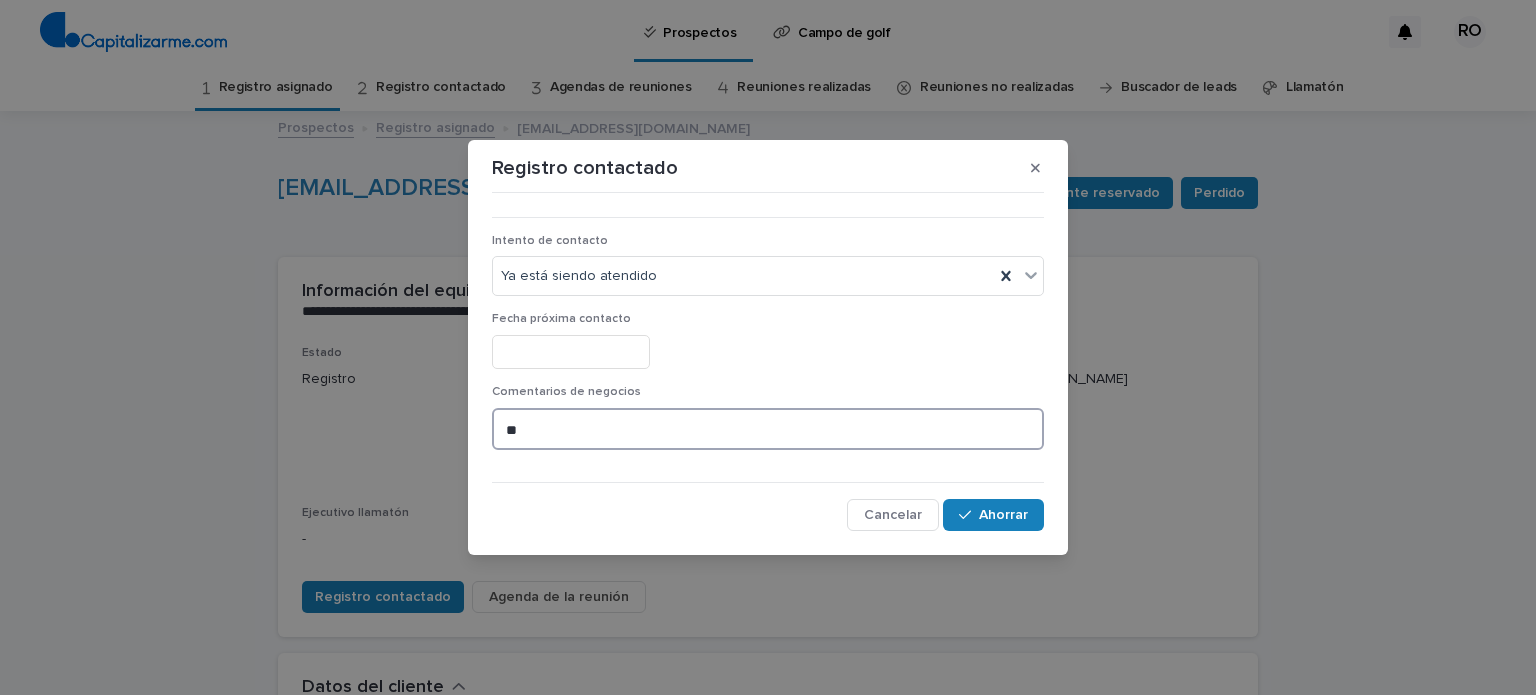 type on "*" 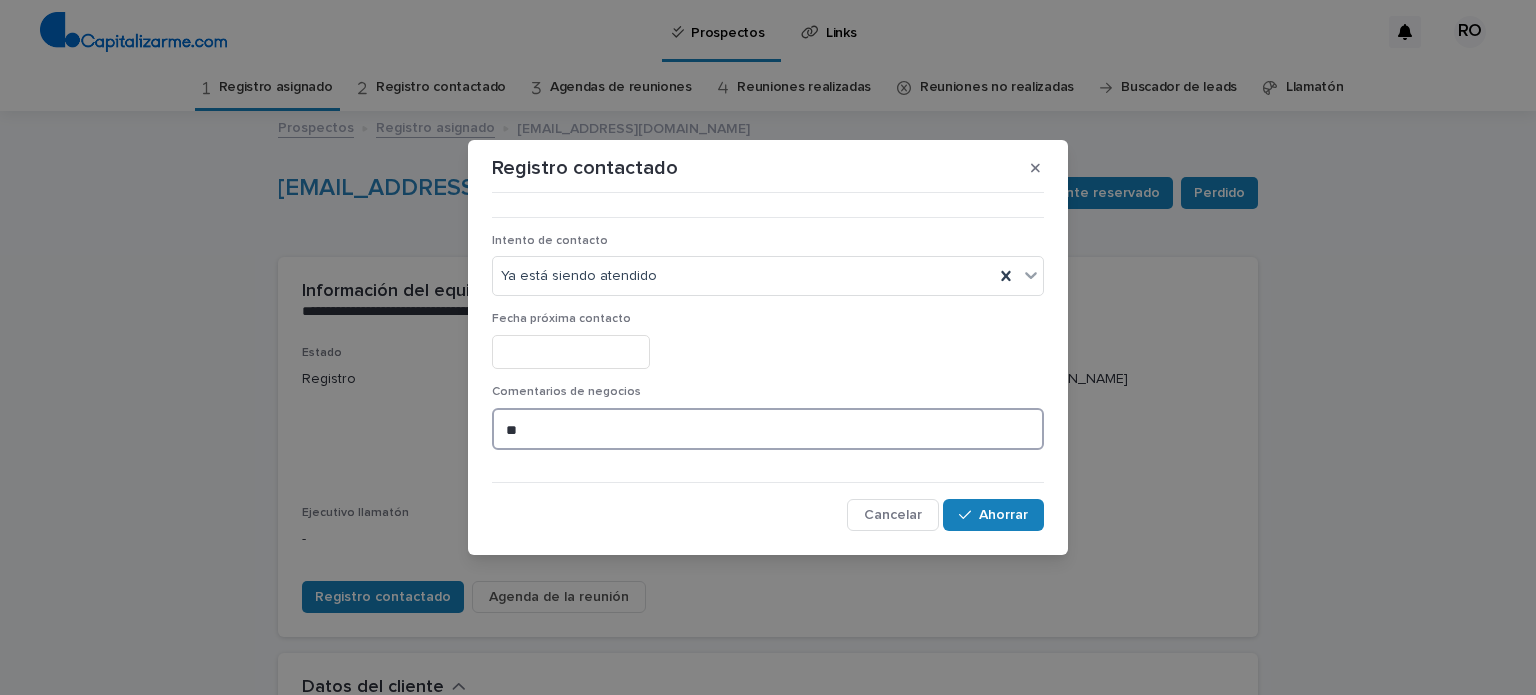 type on "*" 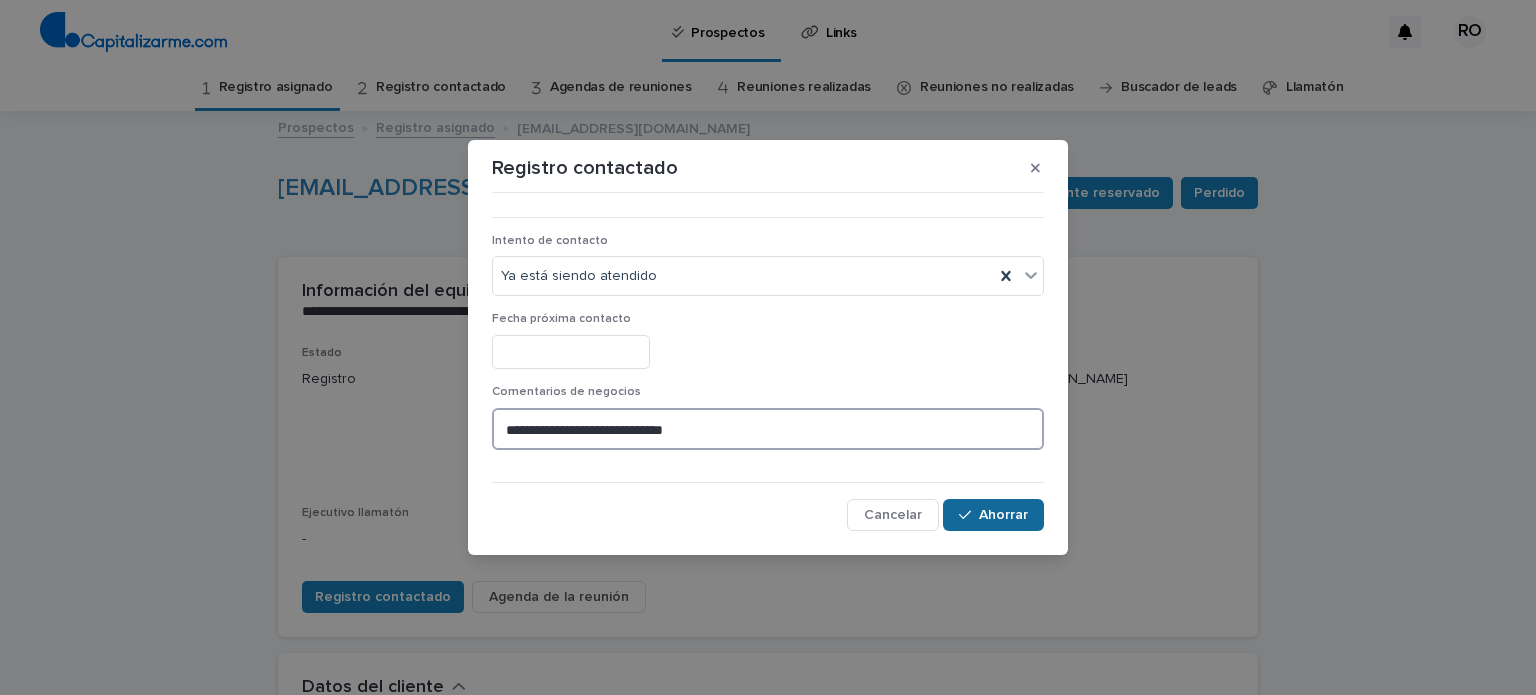 type on "**********" 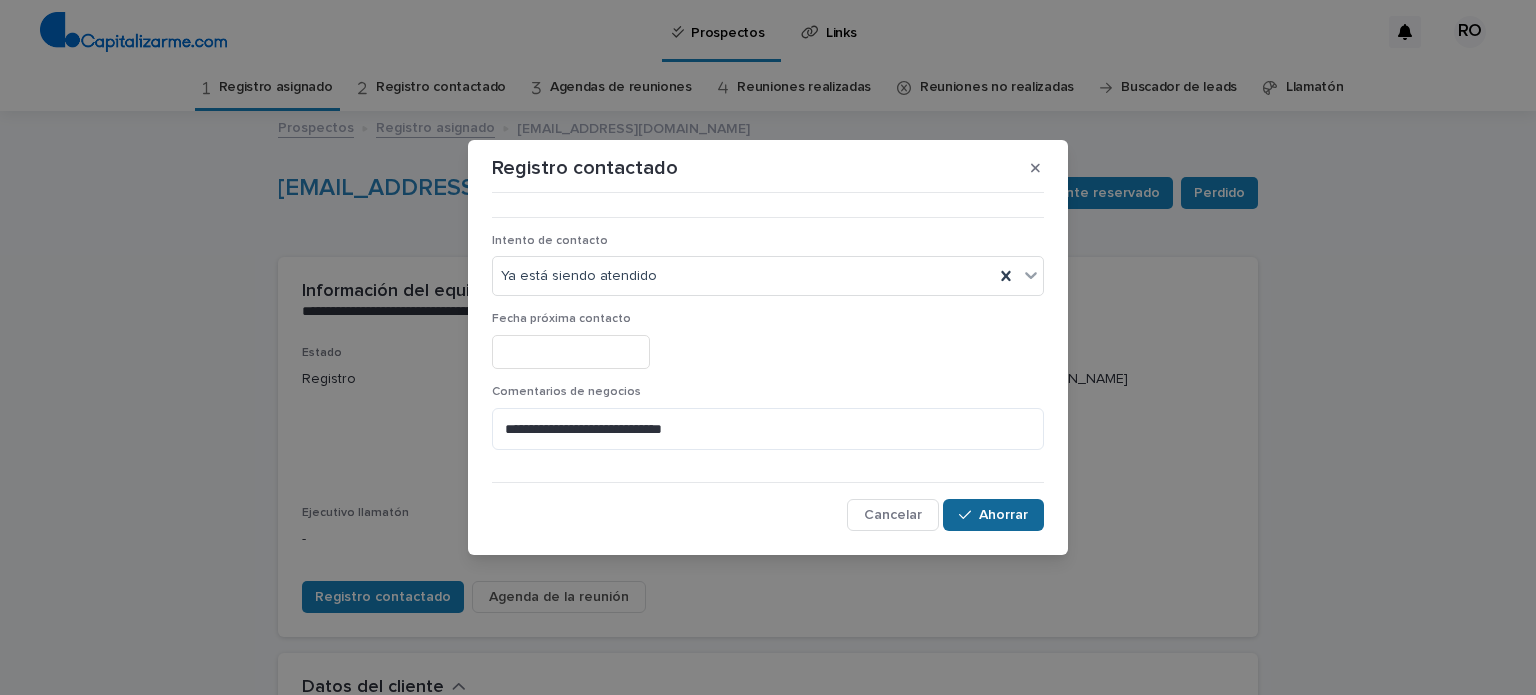 click on "Ahorrar" at bounding box center (1003, 515) 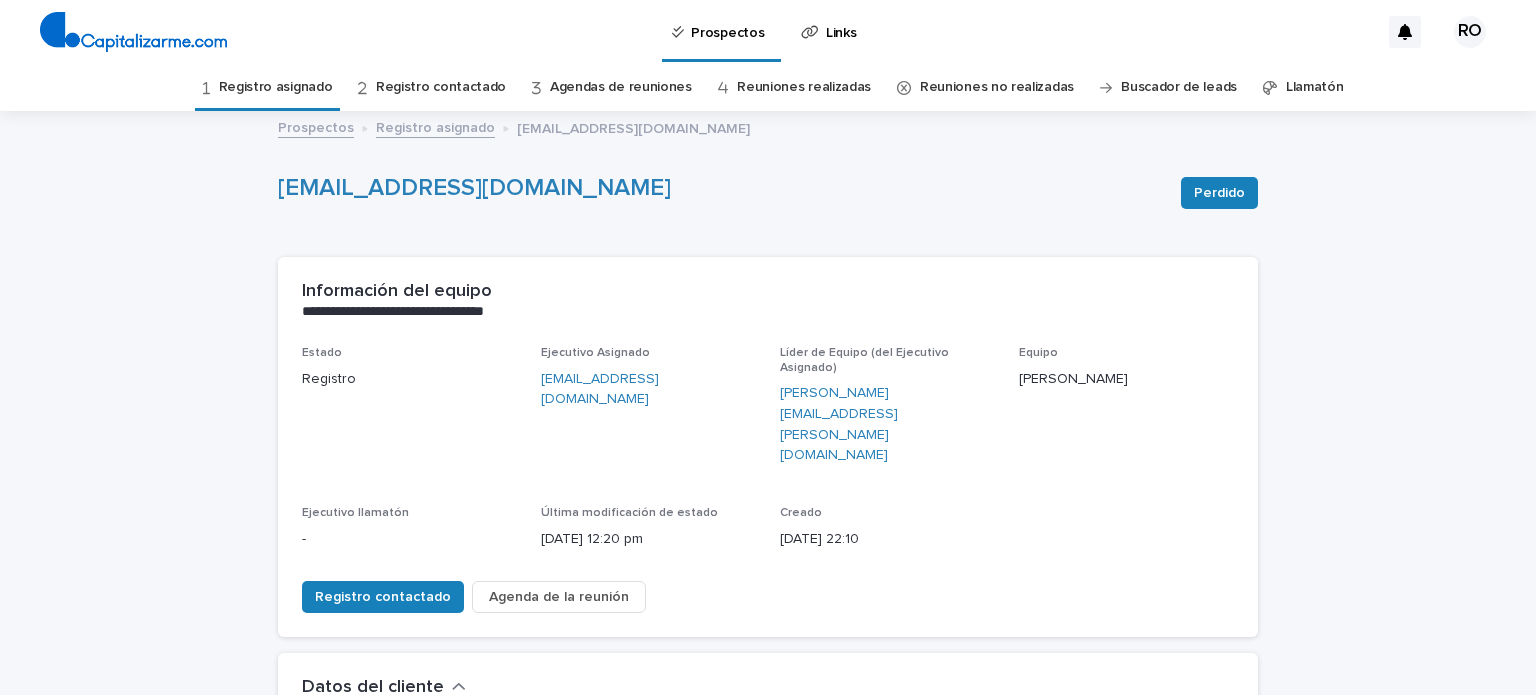 click on "Registro asignado" at bounding box center [276, 87] 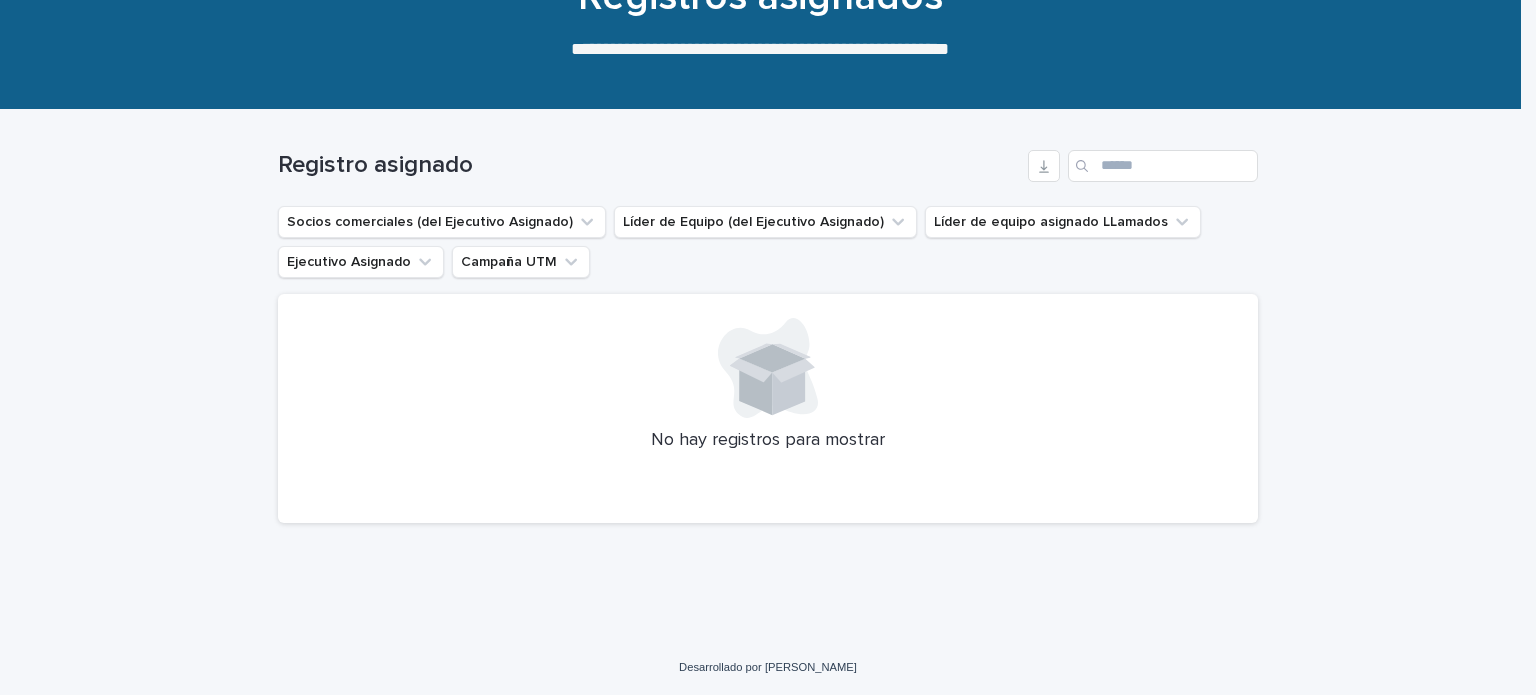 scroll, scrollTop: 0, scrollLeft: 0, axis: both 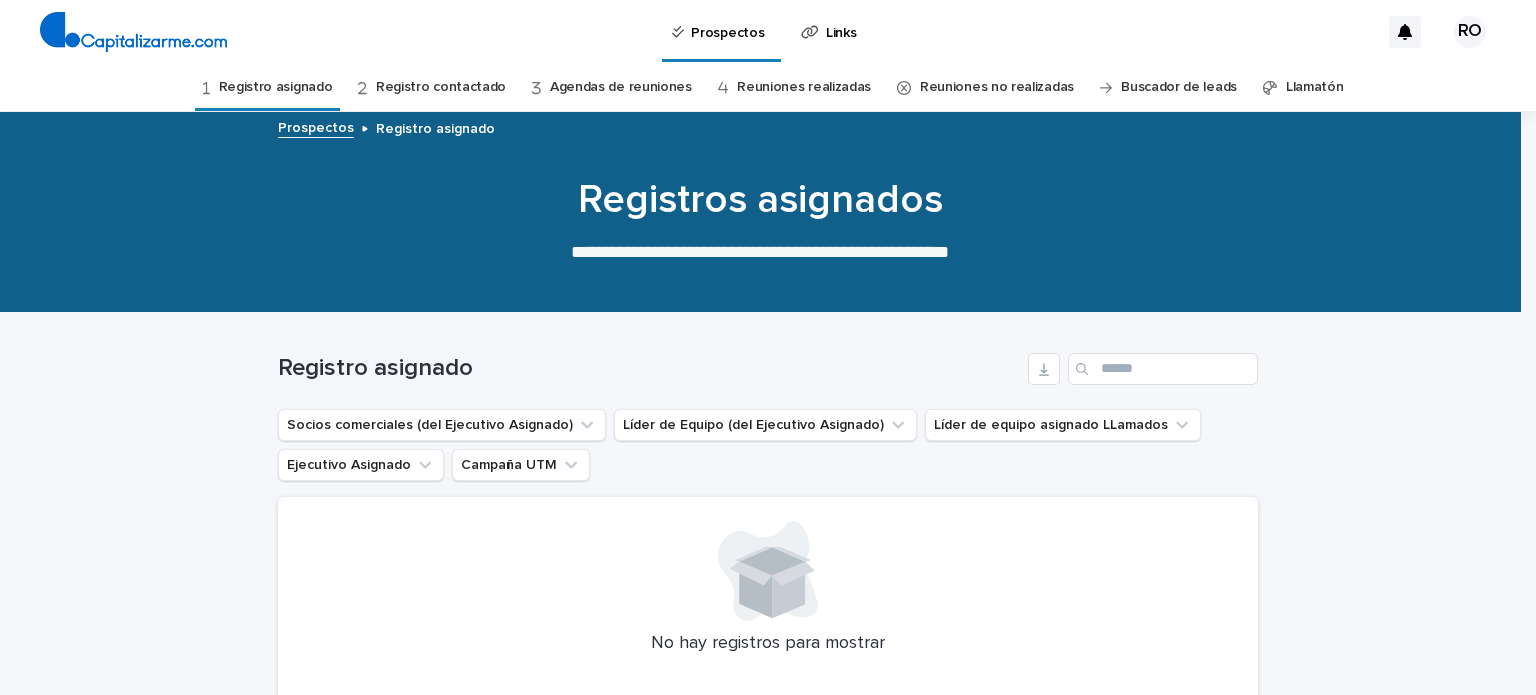 click on "Registro contactado" at bounding box center [441, 87] 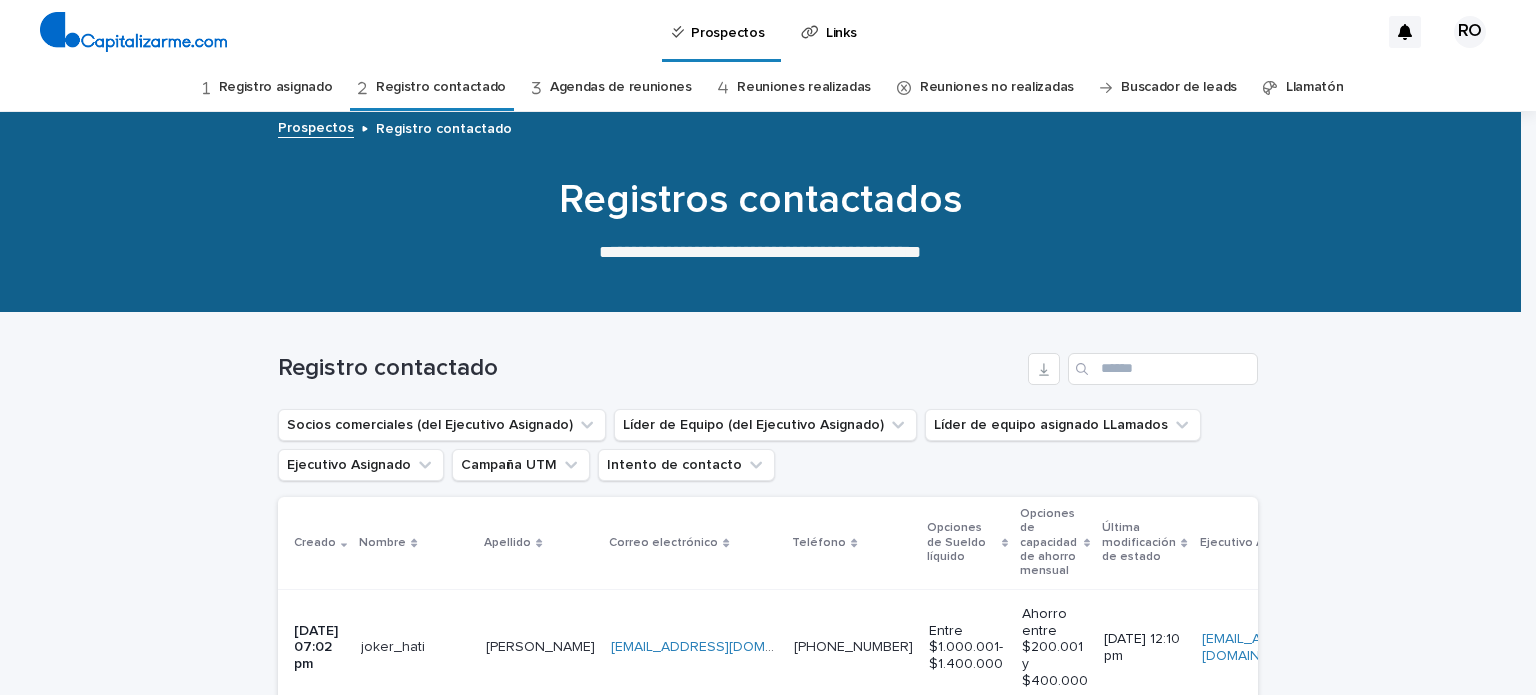 click on "Llamatón" at bounding box center (1315, 87) 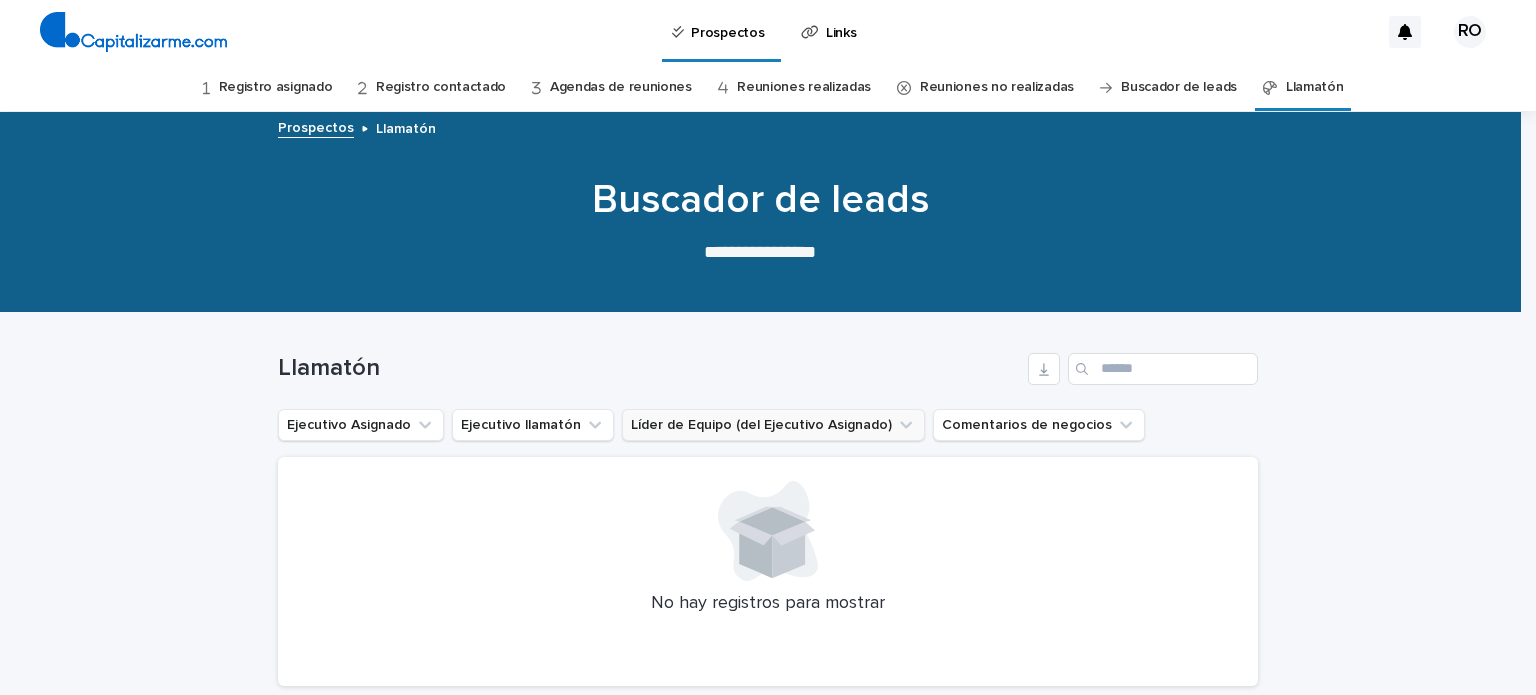 click on "Líder de Equipo (del Ejecutivo Asignado)" at bounding box center (773, 425) 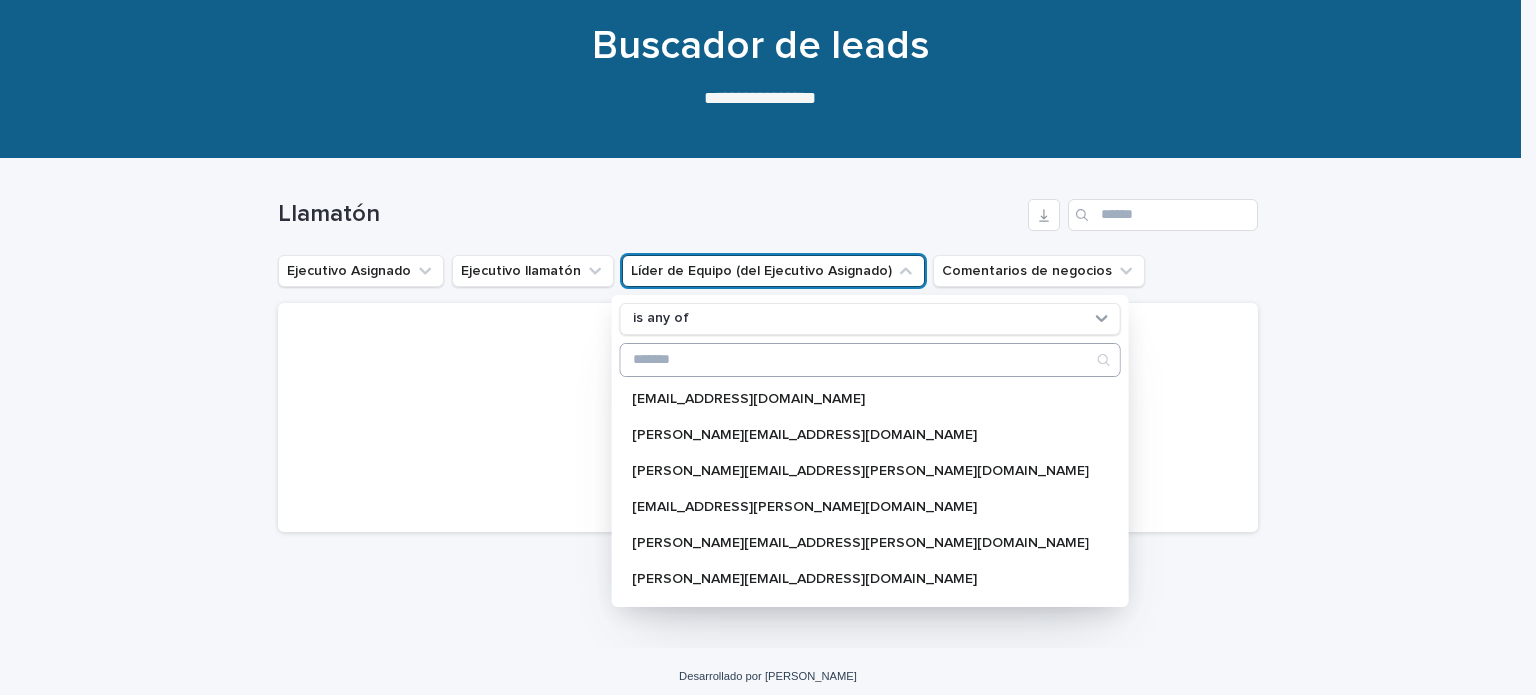 scroll, scrollTop: 163, scrollLeft: 0, axis: vertical 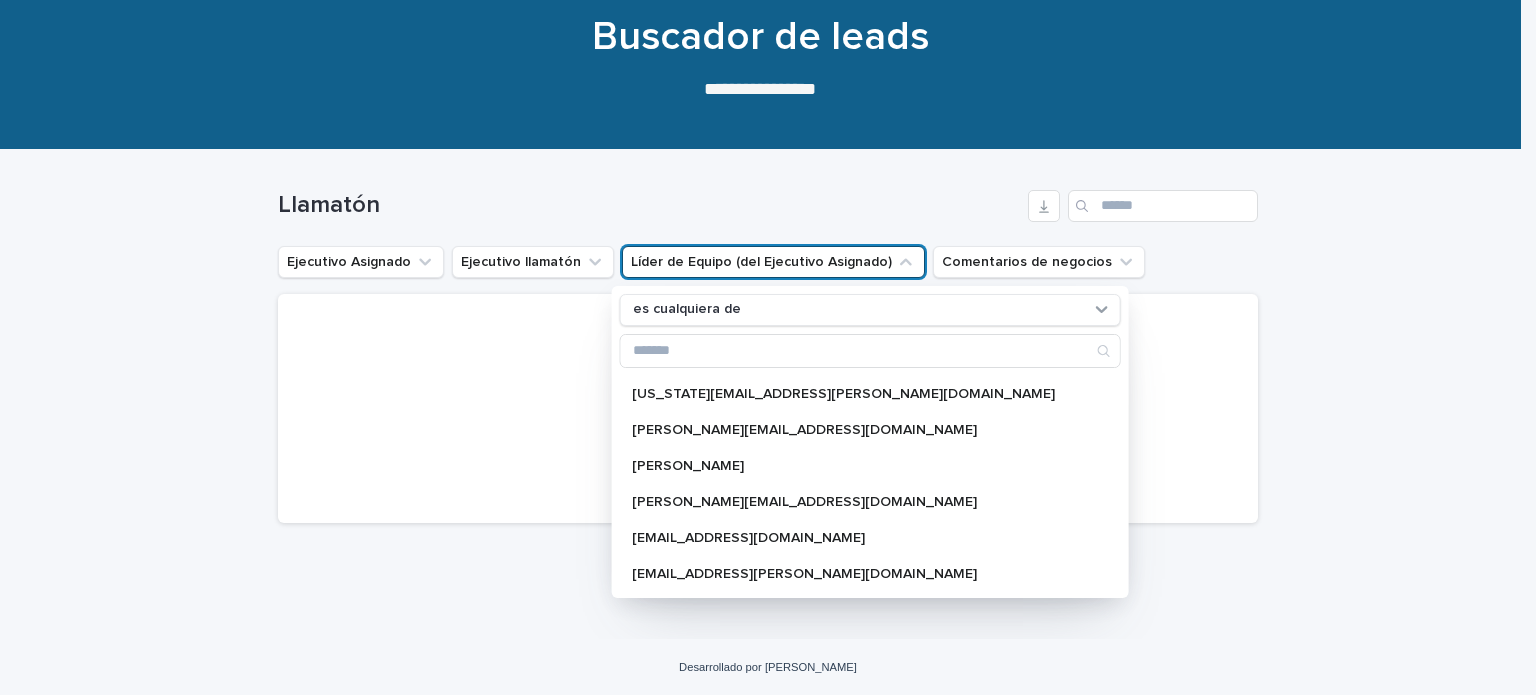 click on "No hay registros para mostrar" at bounding box center (768, 409) 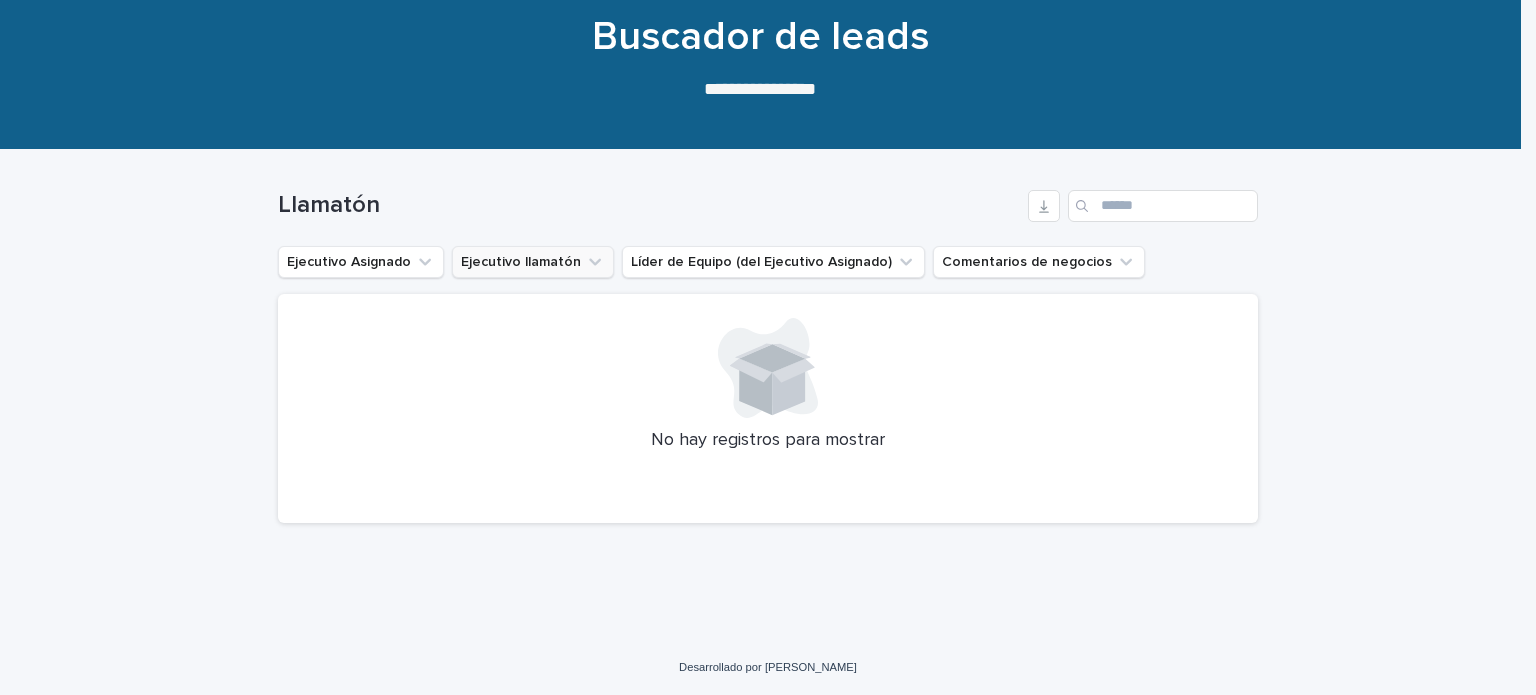 click on "Ejecutivo llamatón" at bounding box center (533, 262) 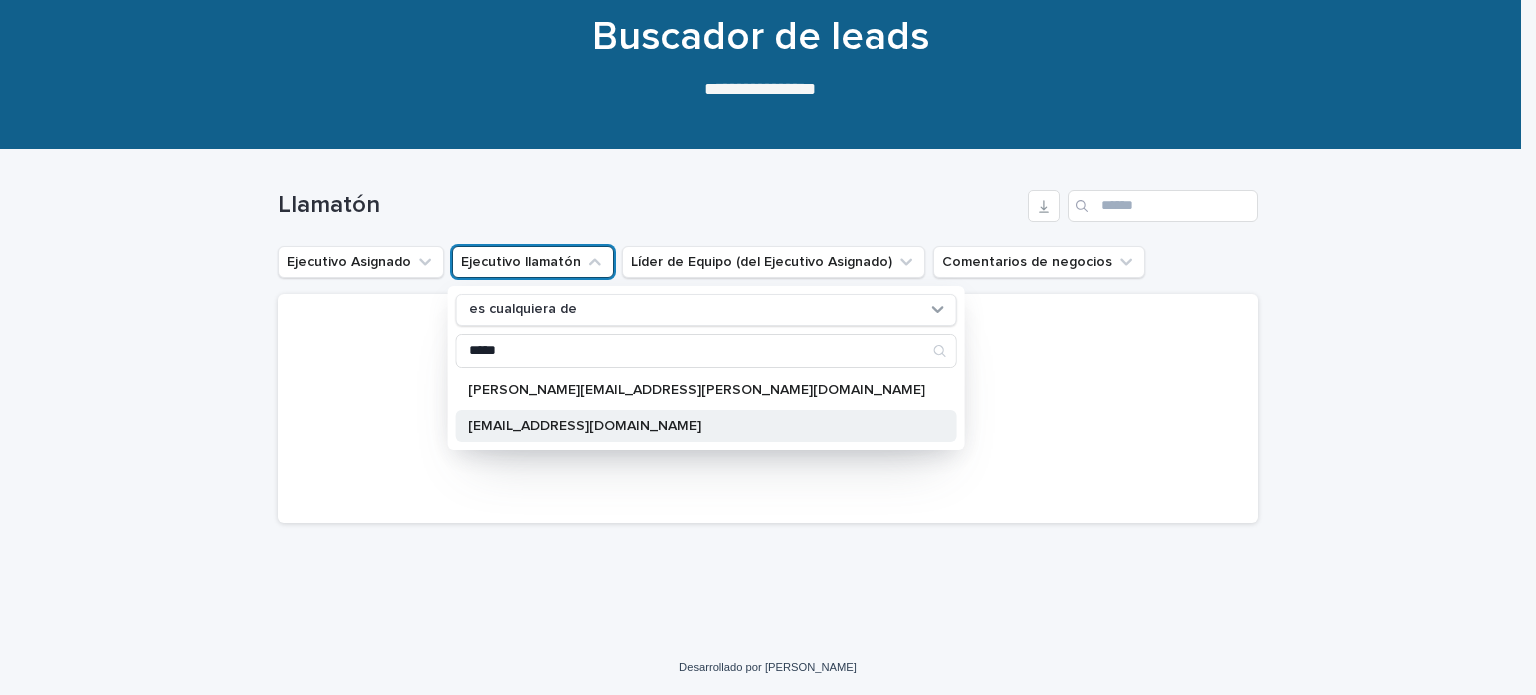 type on "*****" 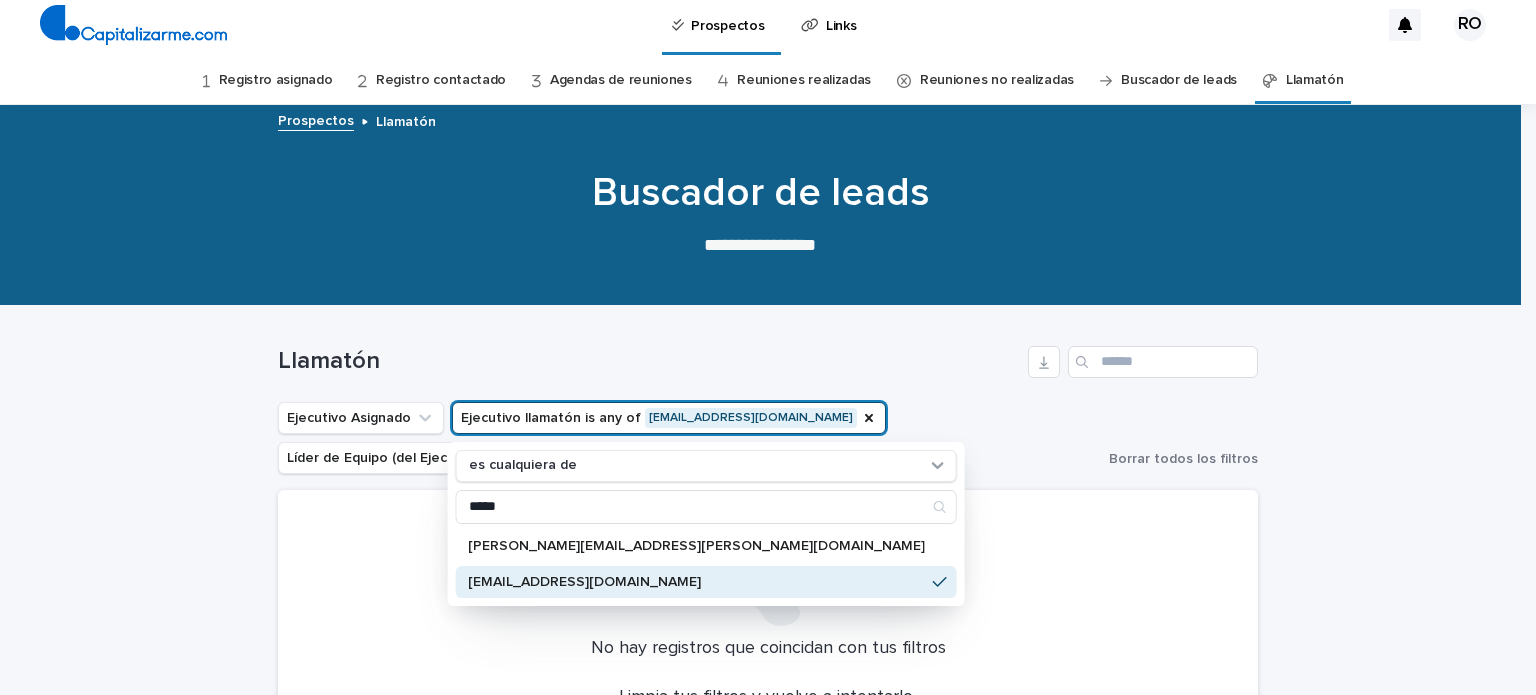 scroll, scrollTop: 0, scrollLeft: 0, axis: both 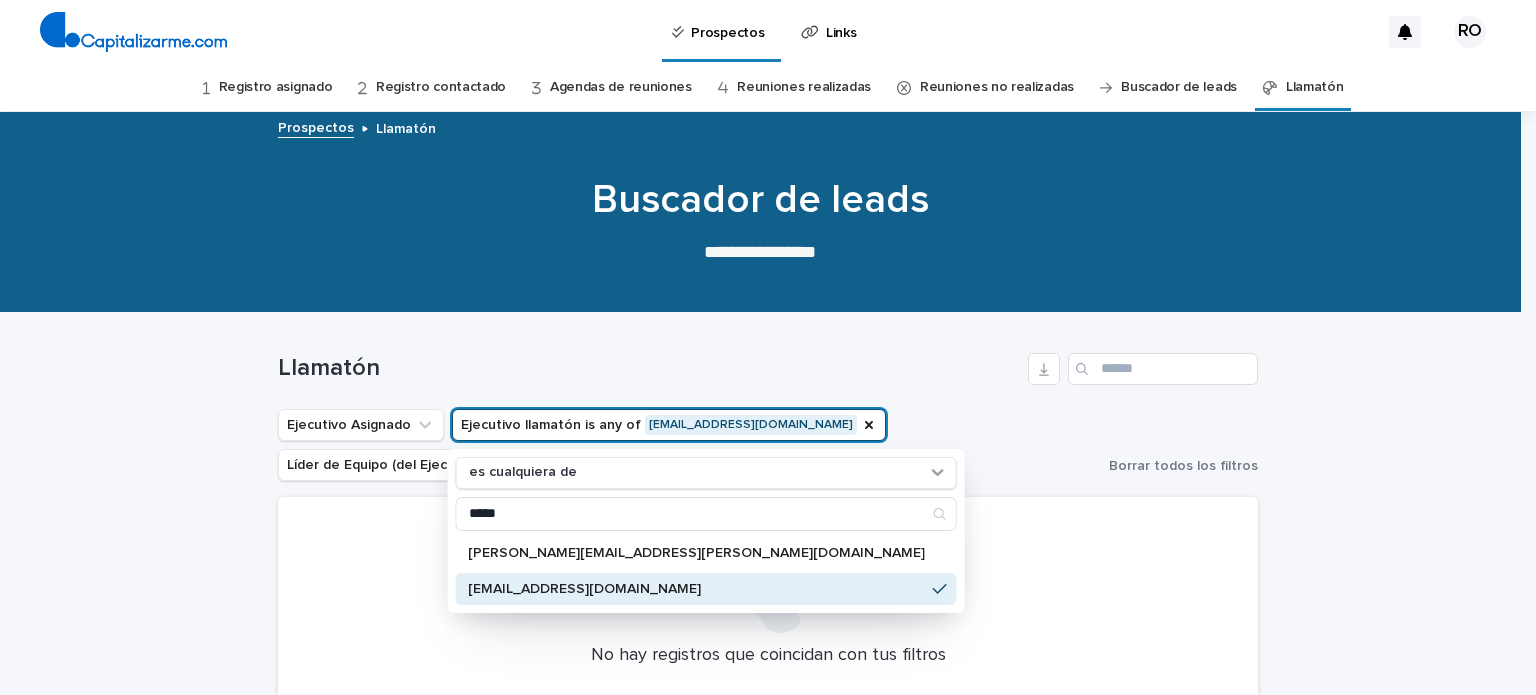 click on "RO" at bounding box center [1470, 31] 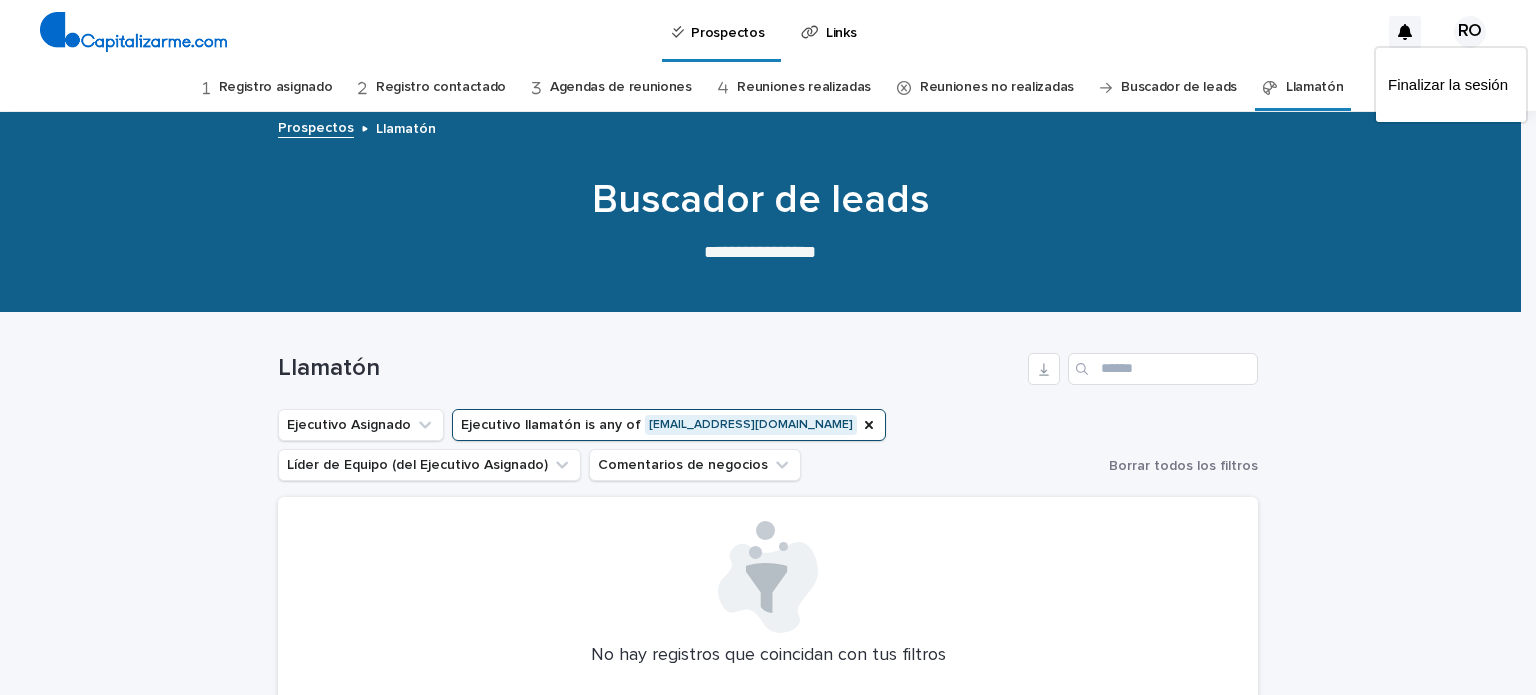 click at bounding box center [768, 32] 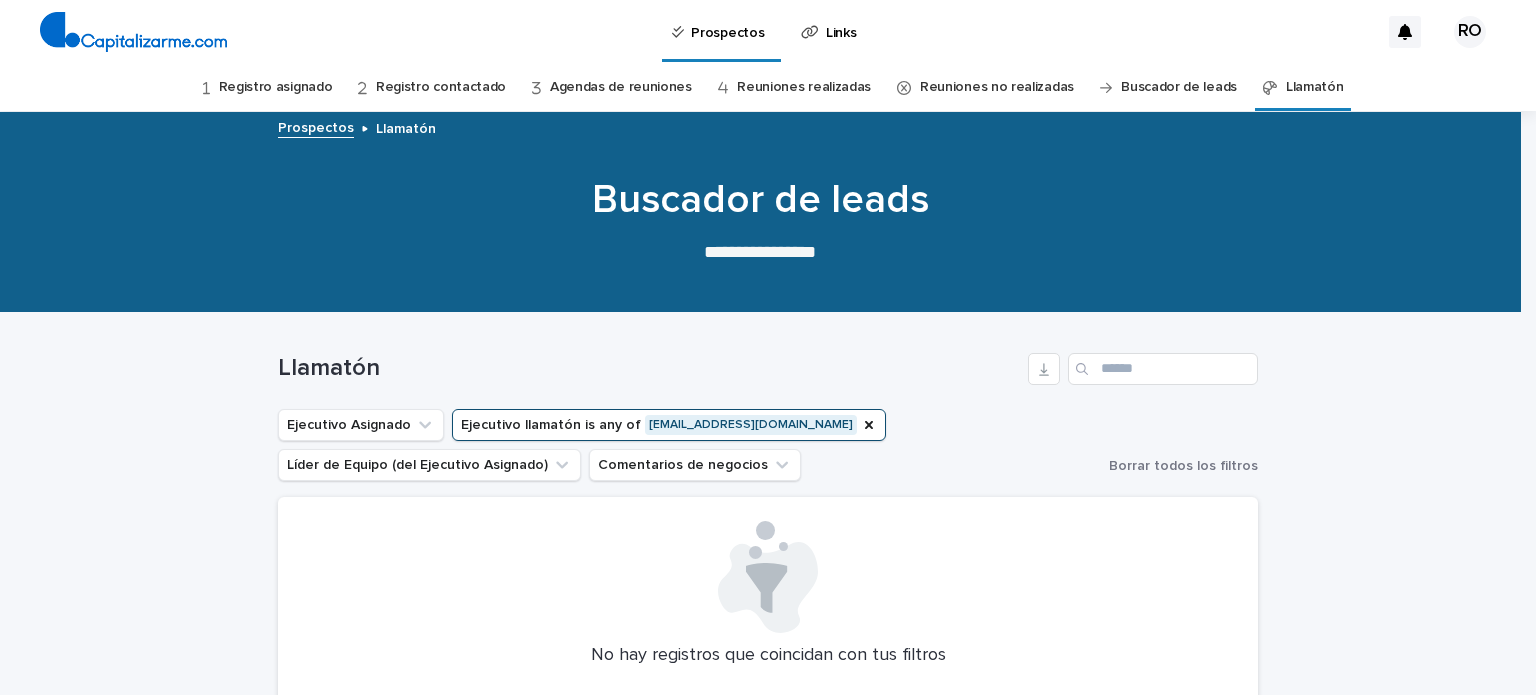 click at bounding box center [133, 32] 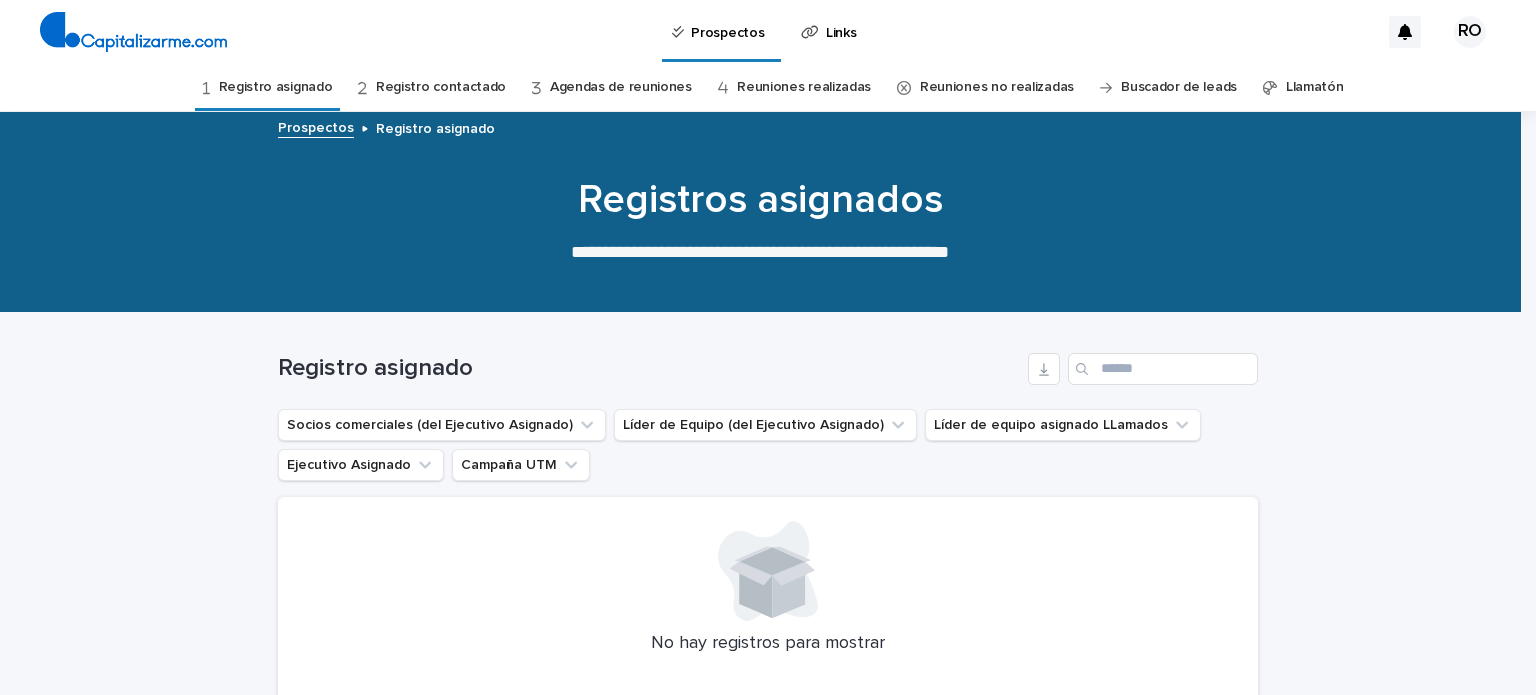 click on "Registro contactado" at bounding box center (441, 87) 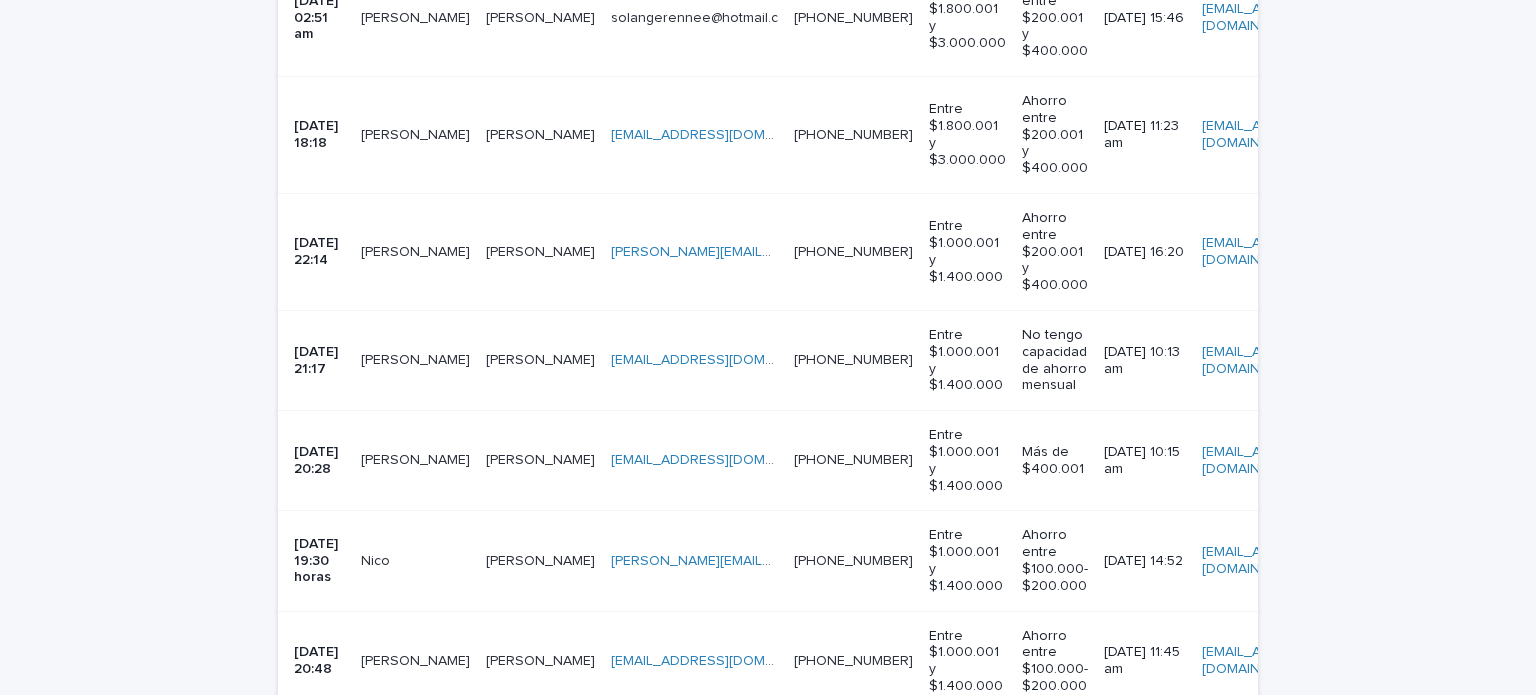 scroll, scrollTop: 3100, scrollLeft: 0, axis: vertical 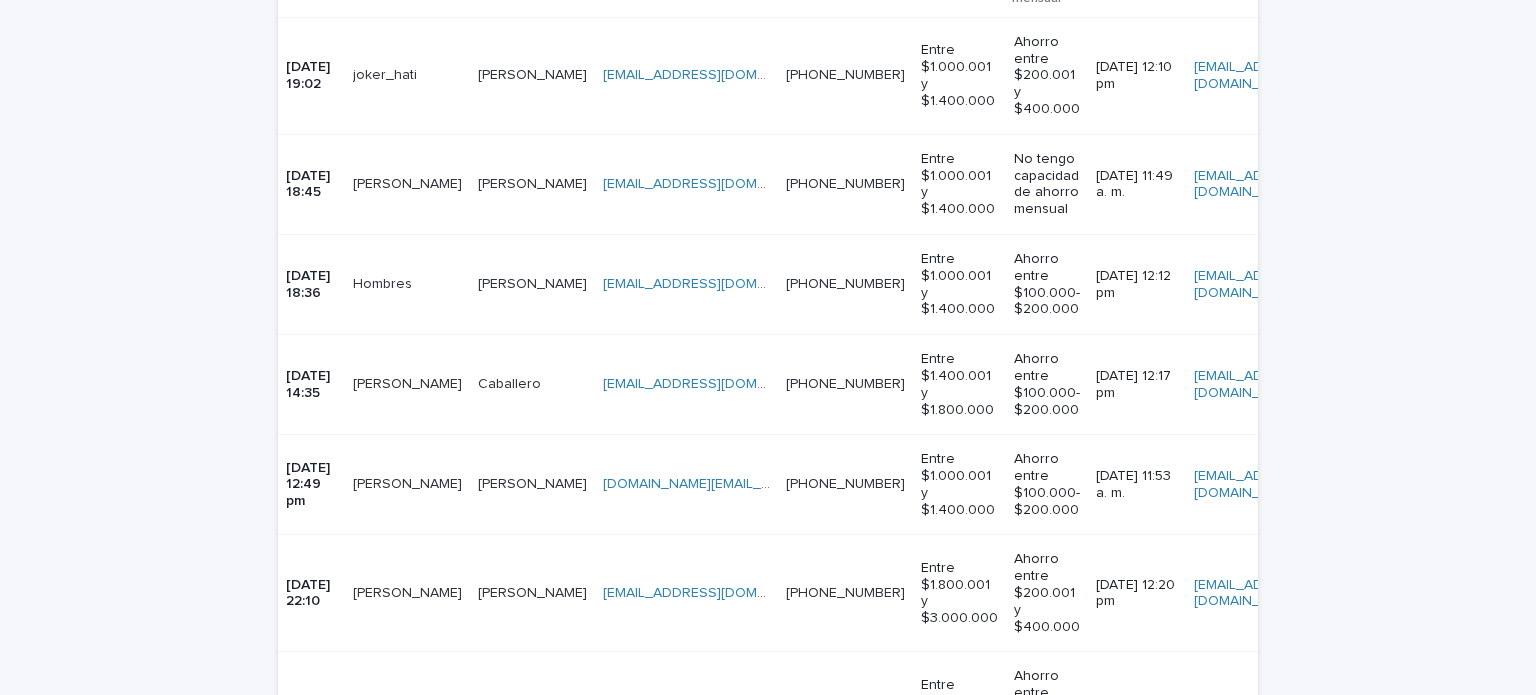 click on "[EMAIL_ADDRESS][DOMAIN_NAME] [EMAIL_ADDRESS][DOMAIN_NAME]" at bounding box center [686, 75] 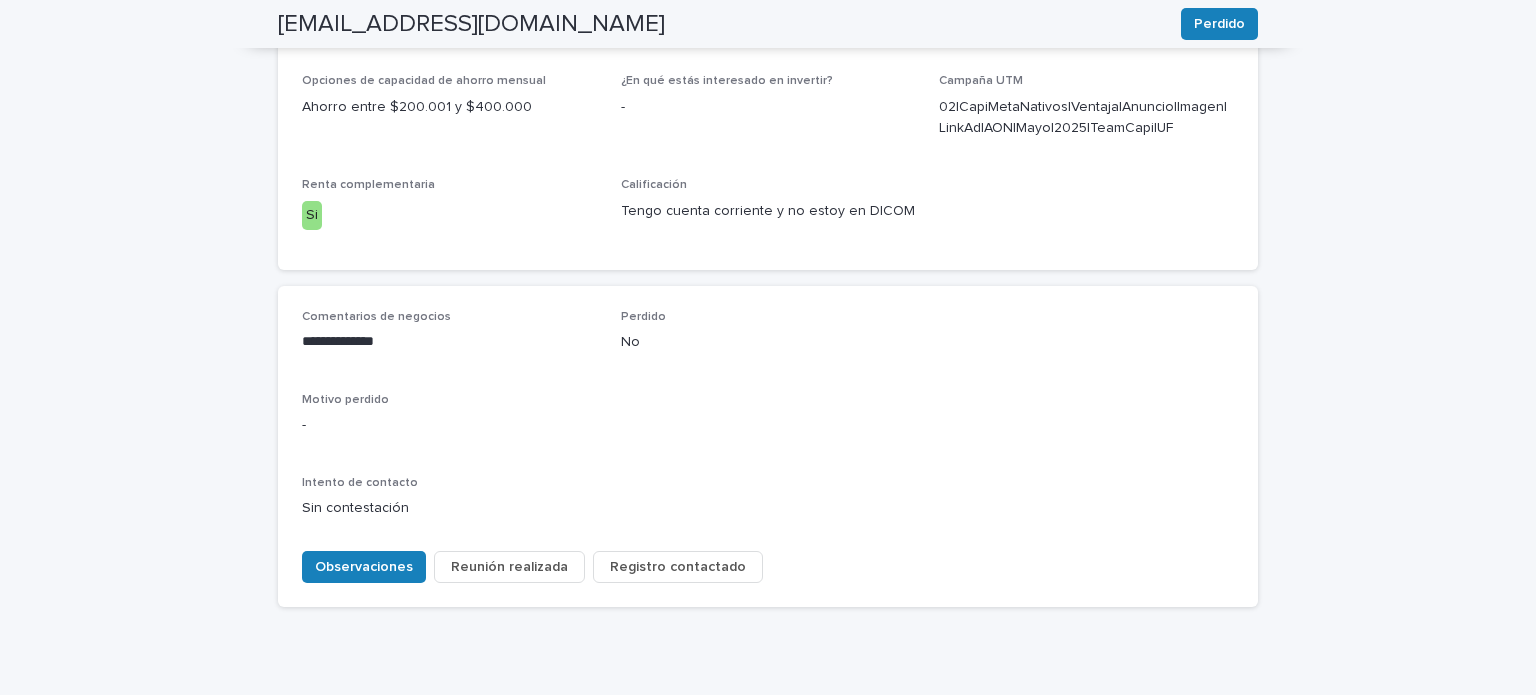 scroll, scrollTop: 837, scrollLeft: 0, axis: vertical 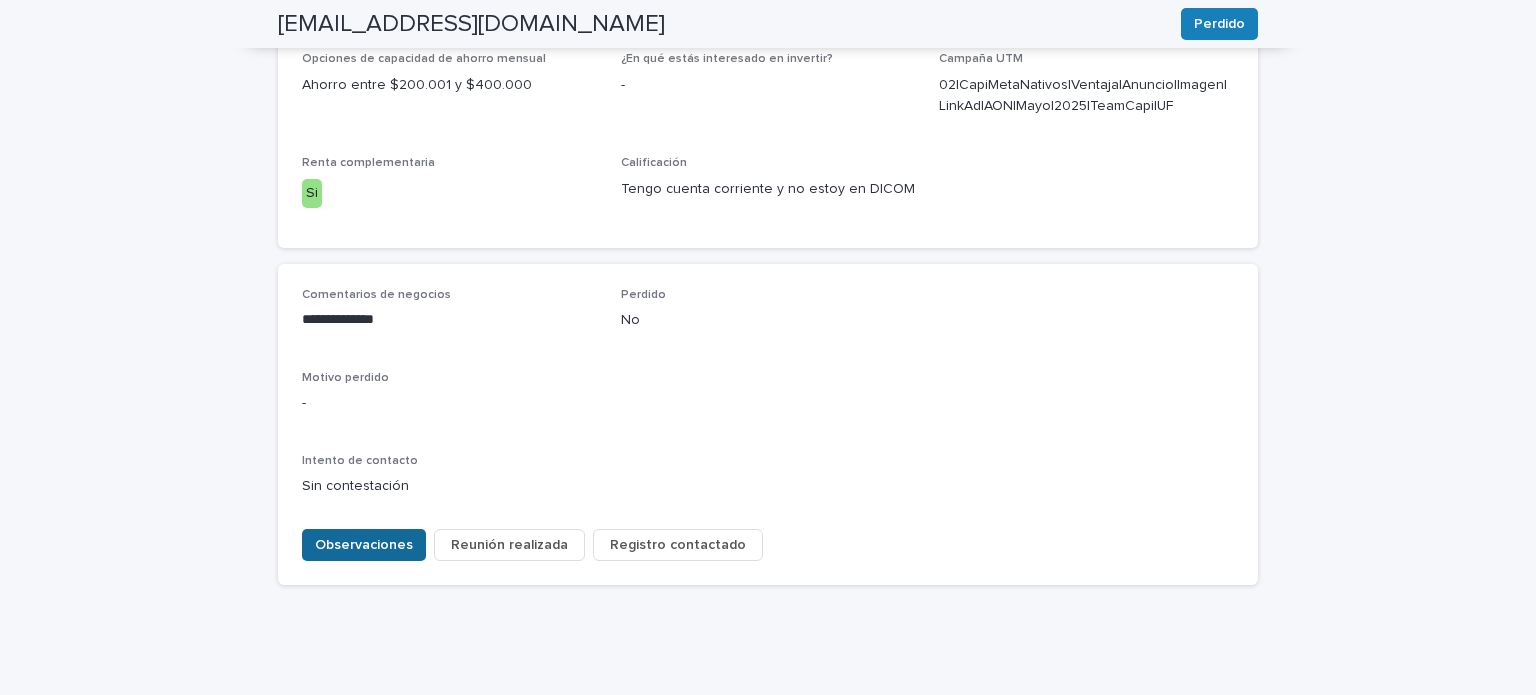 click on "Observaciones" at bounding box center [364, 545] 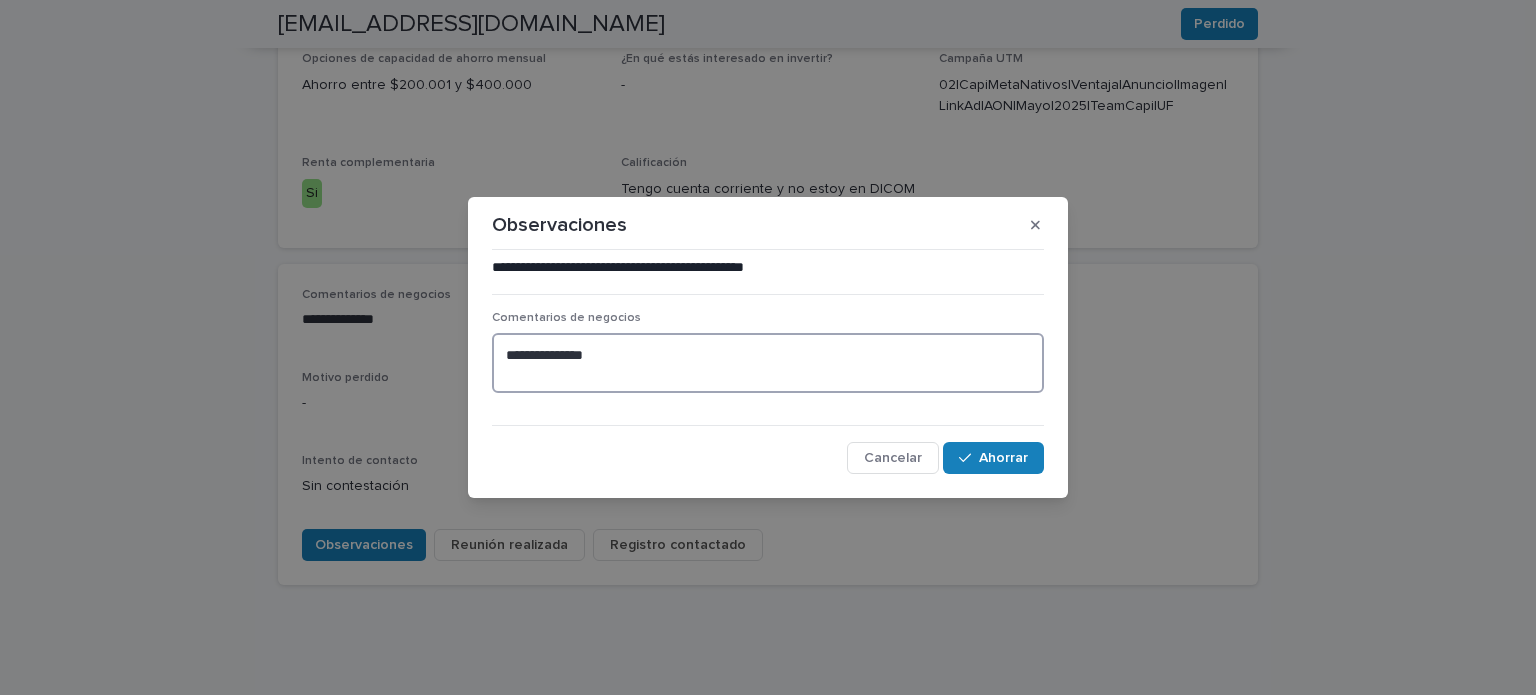 click on "**********" at bounding box center (768, 363) 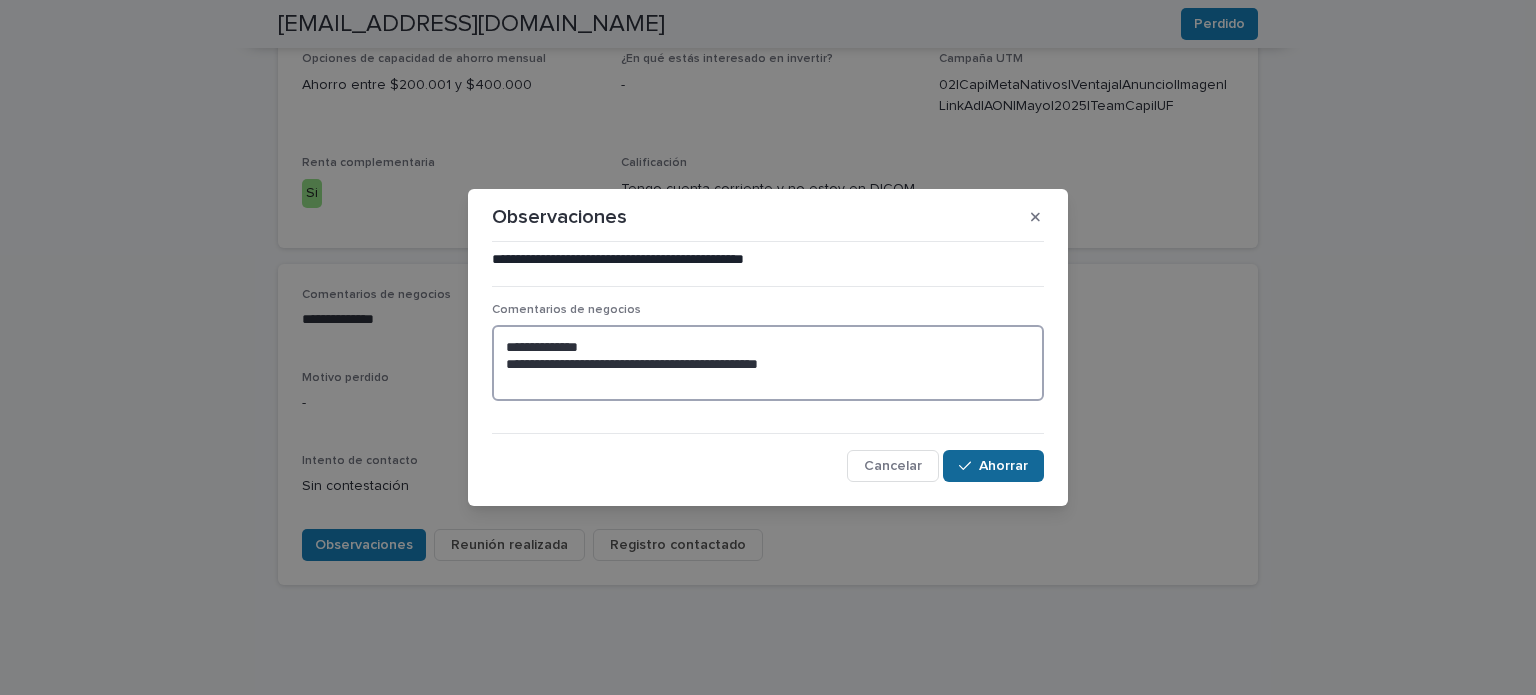 type on "**********" 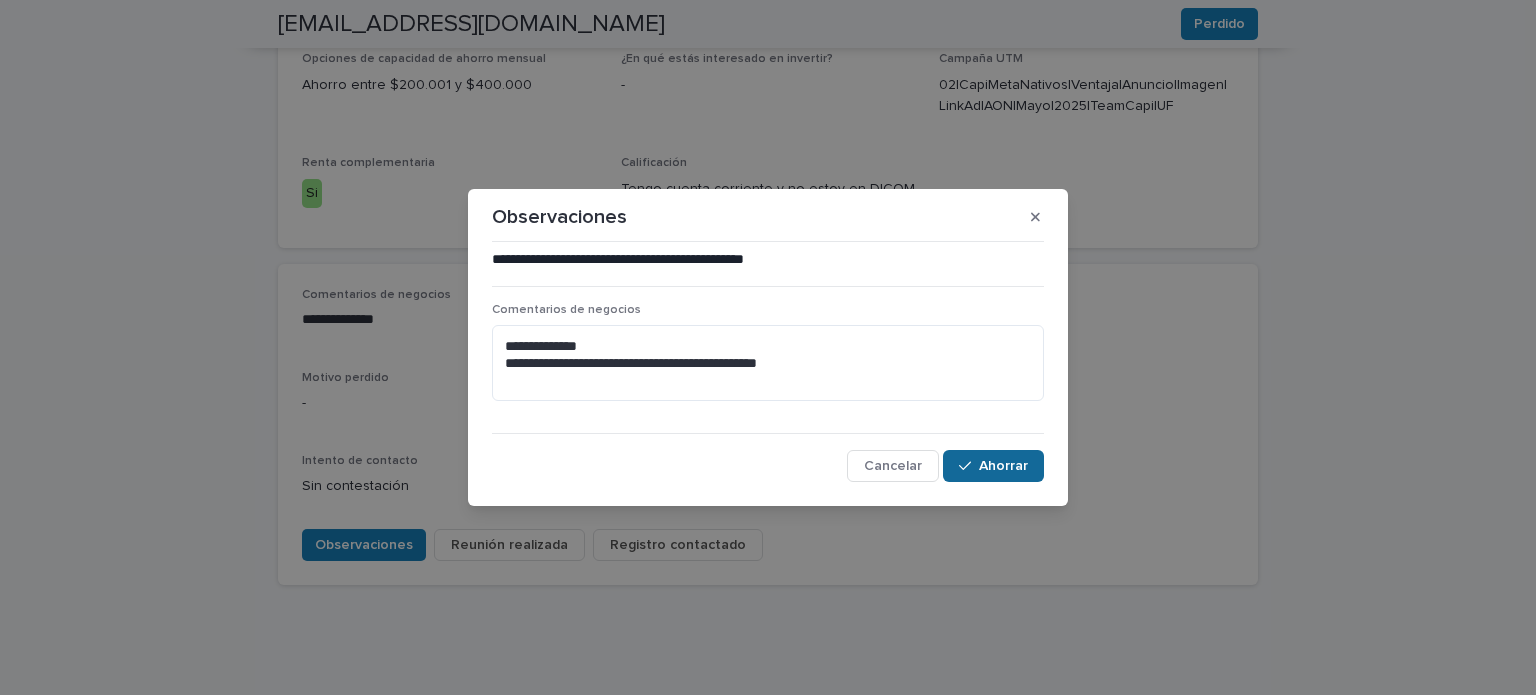click on "Ahorrar" at bounding box center (1003, 466) 